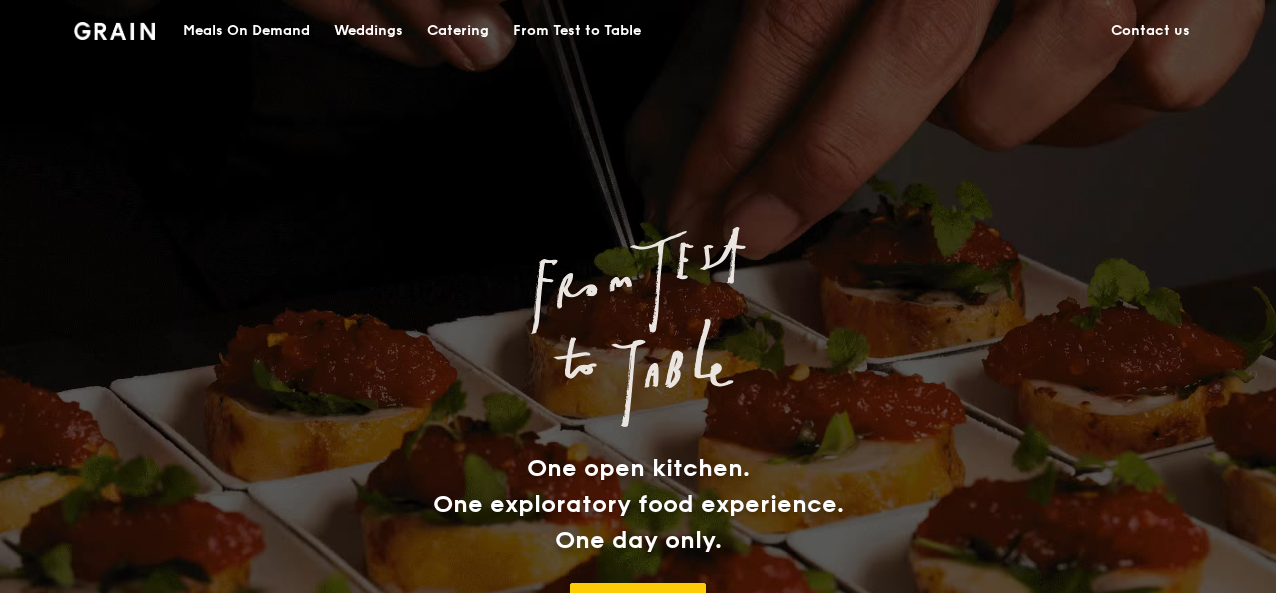 scroll, scrollTop: 0, scrollLeft: 0, axis: both 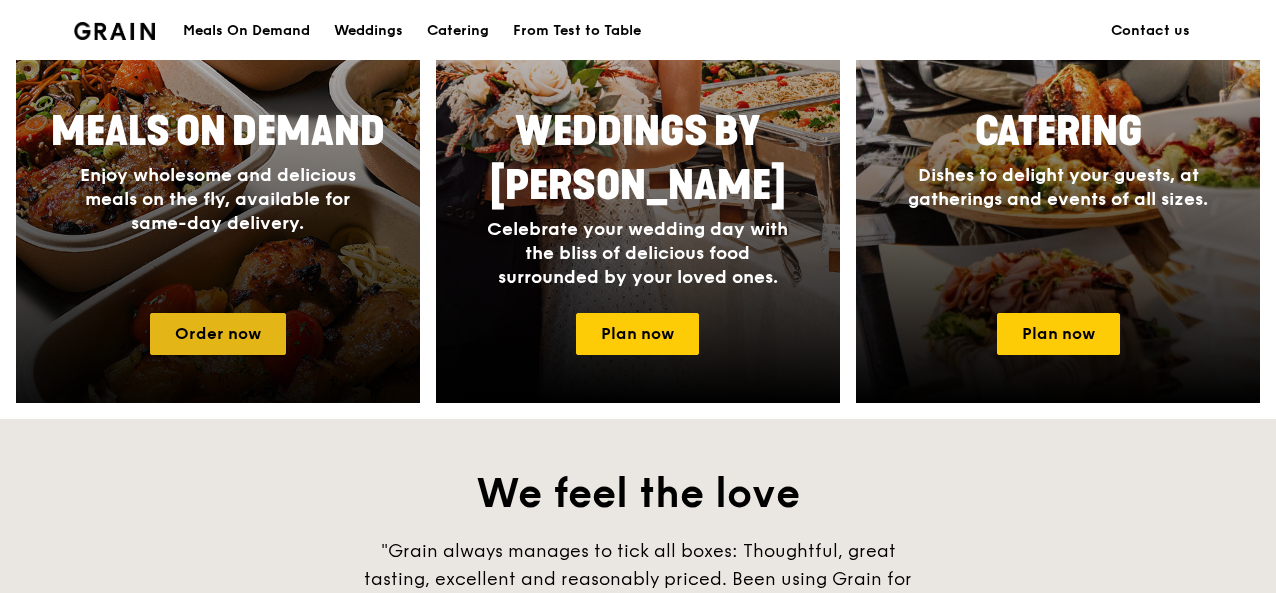 click on "Order now" at bounding box center [218, 334] 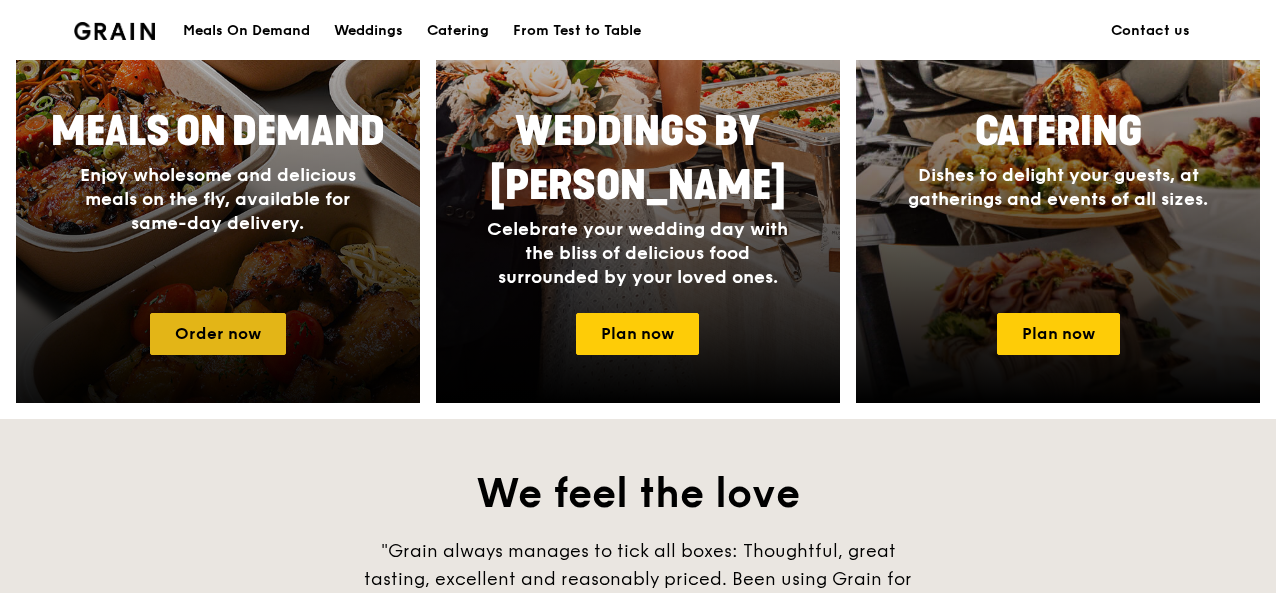 scroll, scrollTop: 0, scrollLeft: 0, axis: both 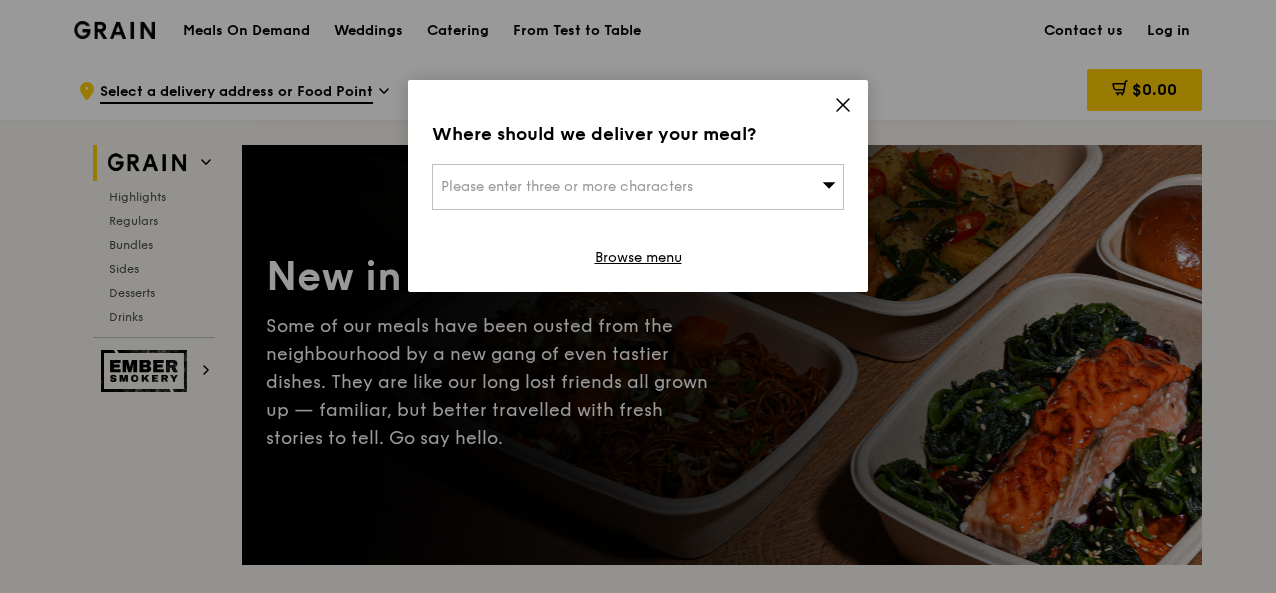 click on "Please enter three or more characters" at bounding box center (567, 186) 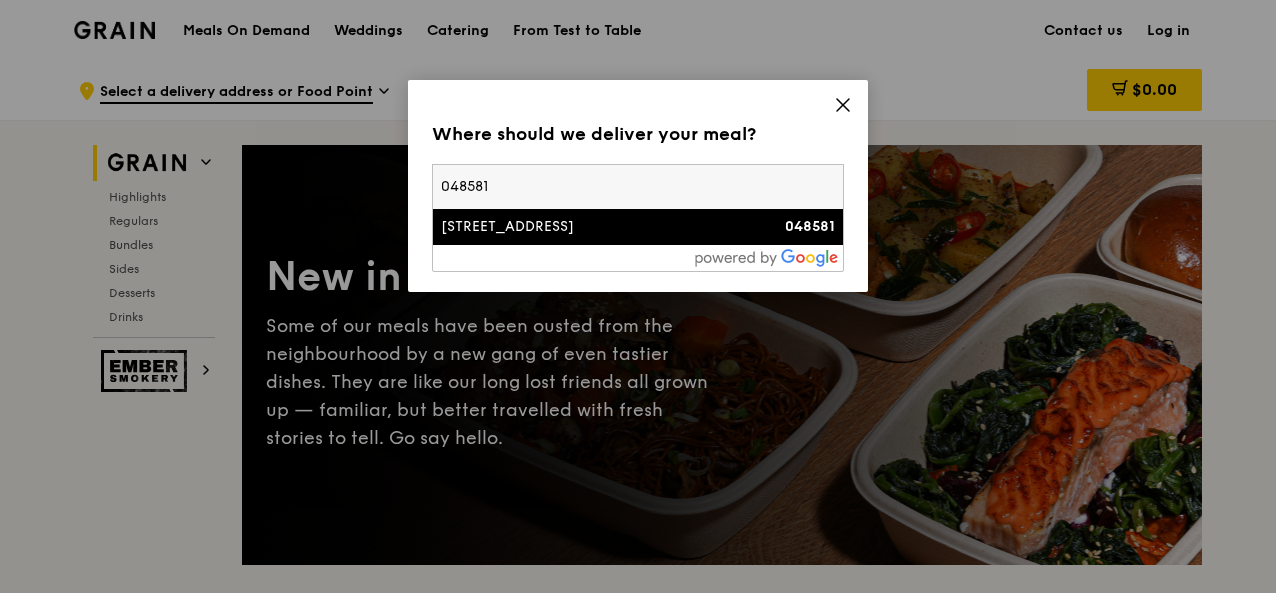 type on "048581" 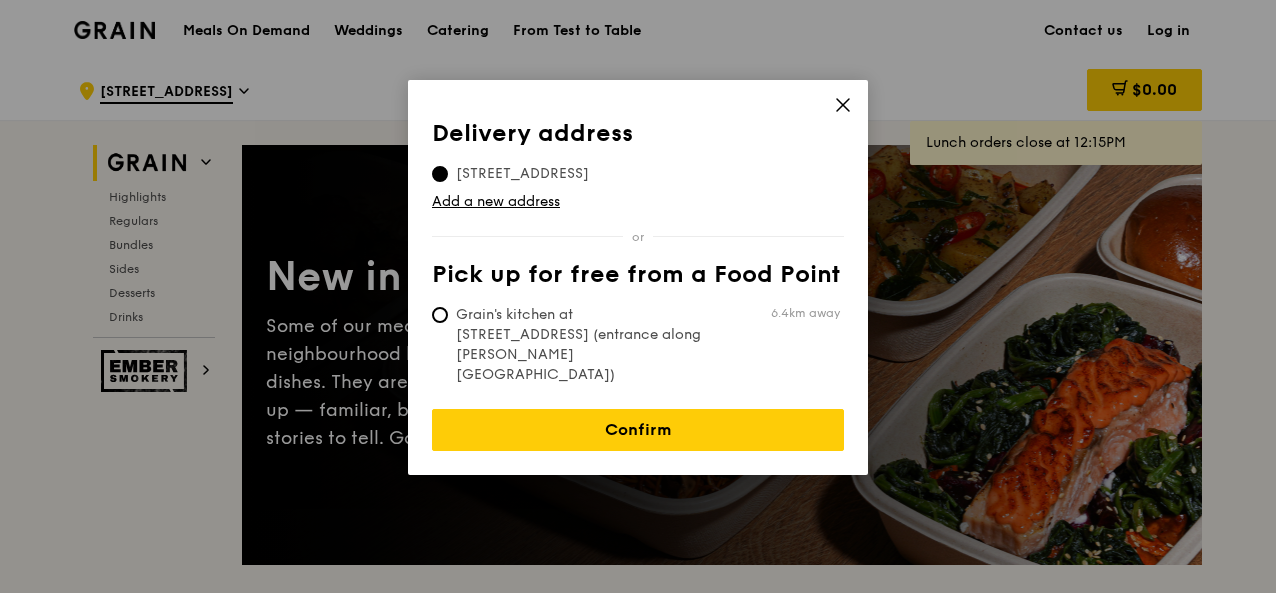 click on "Grain's kitchen at [STREET_ADDRESS] (entrance along [PERSON_NAME][GEOGRAPHIC_DATA])" at bounding box center [581, 345] 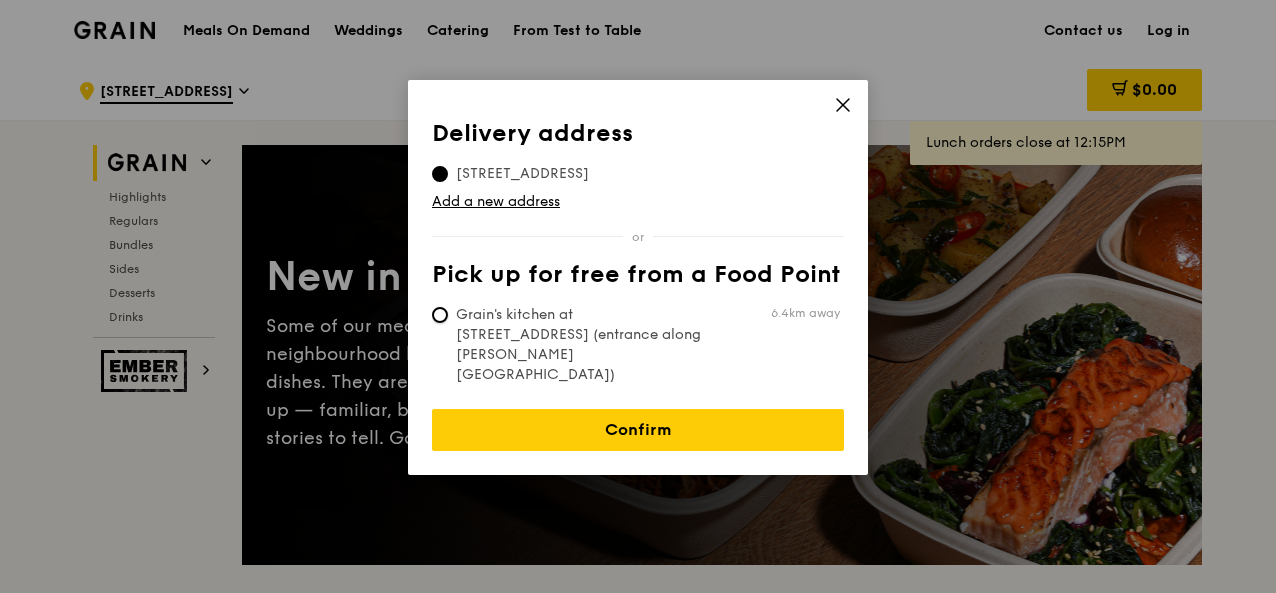 click on "Grain's kitchen at [STREET_ADDRESS] (entrance along [PERSON_NAME][GEOGRAPHIC_DATA])
6.4km away" at bounding box center [440, 315] 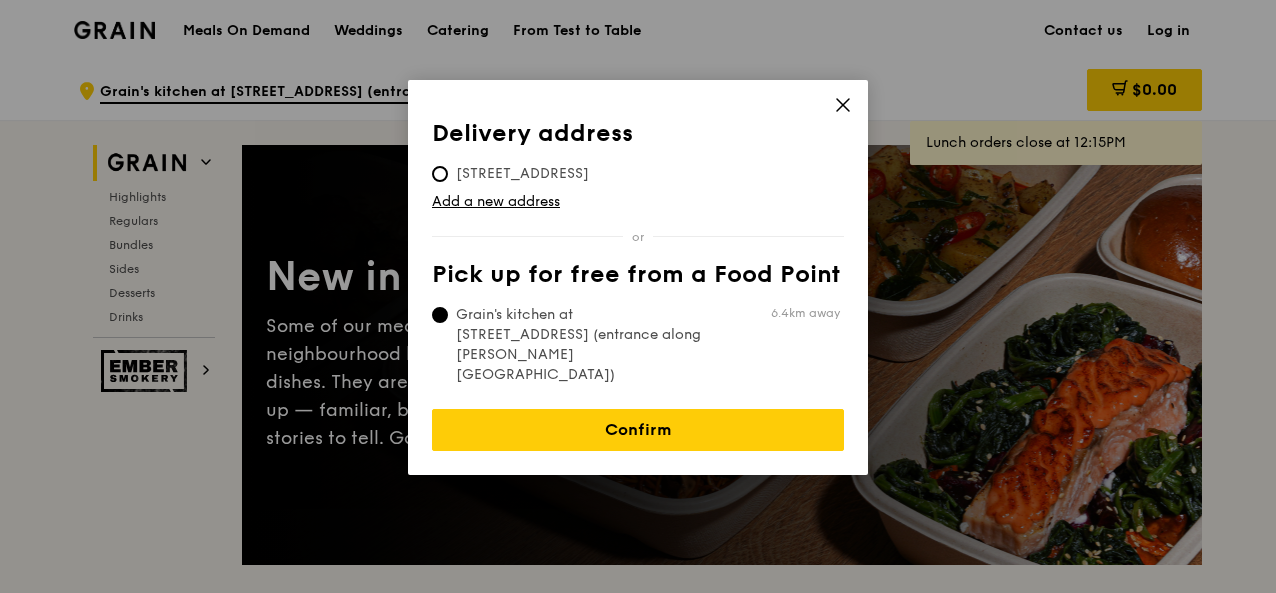 click on "[STREET_ADDRESS]" at bounding box center (522, 174) 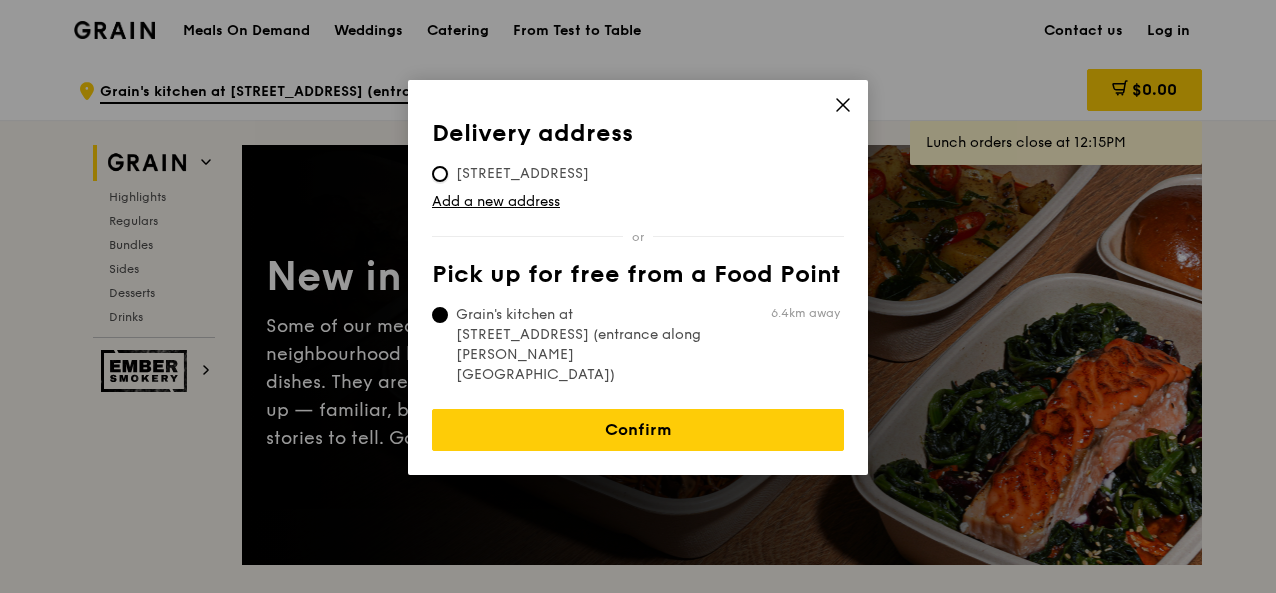 click on "[STREET_ADDRESS]" at bounding box center (440, 174) 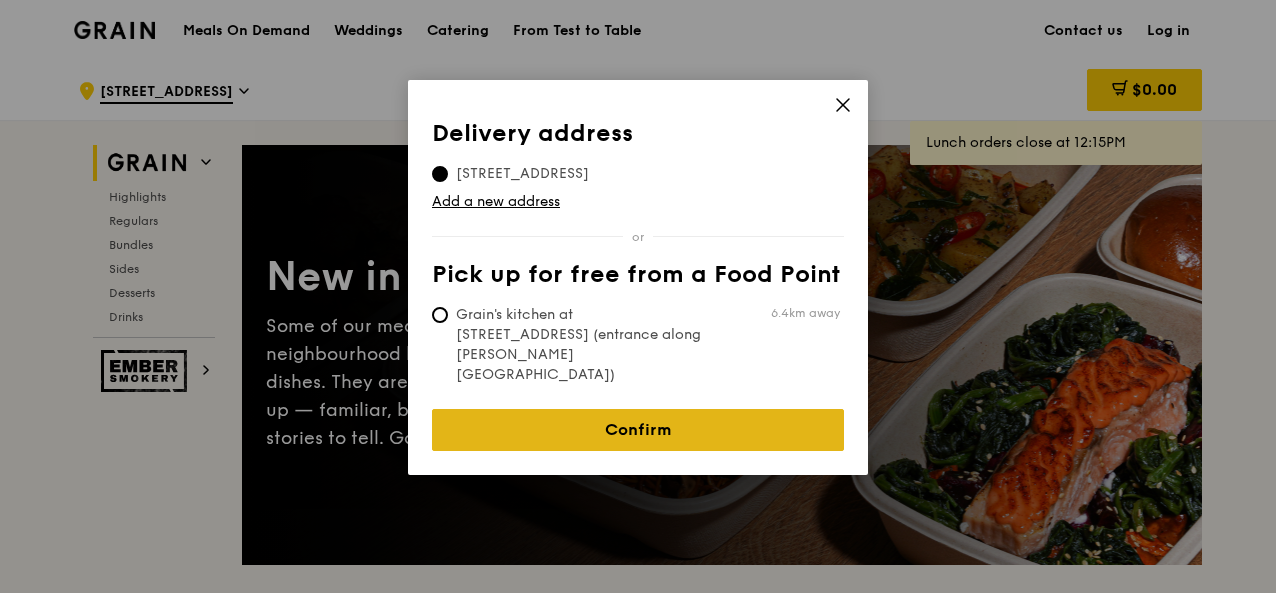 click on "Confirm" at bounding box center [638, 430] 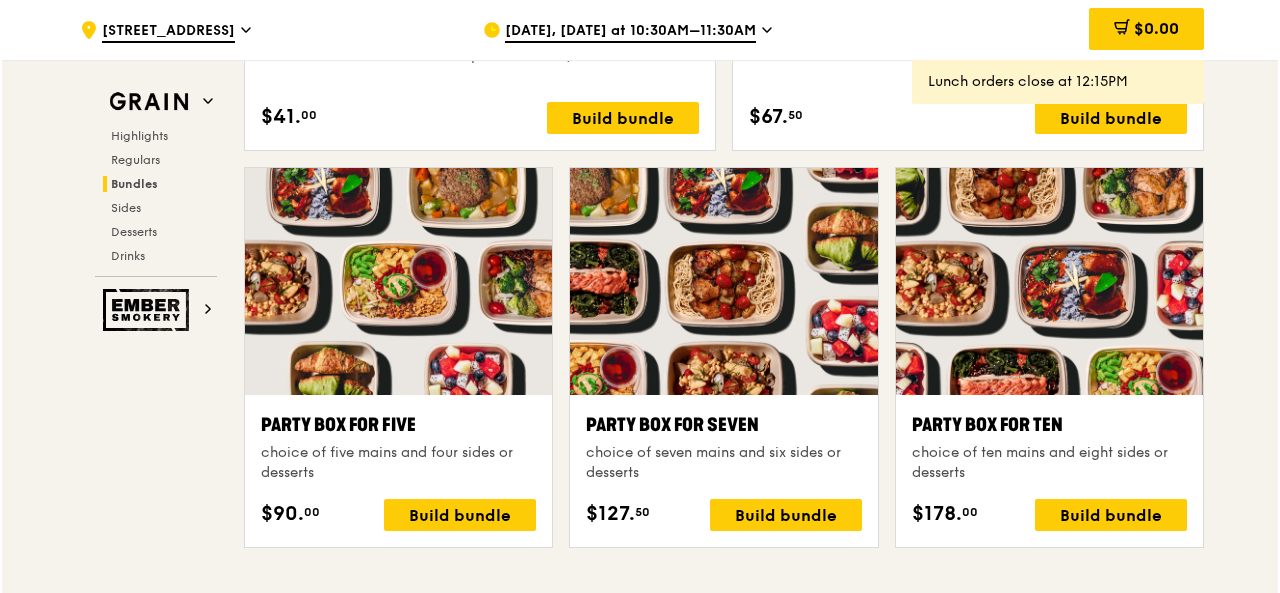 scroll, scrollTop: 3887, scrollLeft: 0, axis: vertical 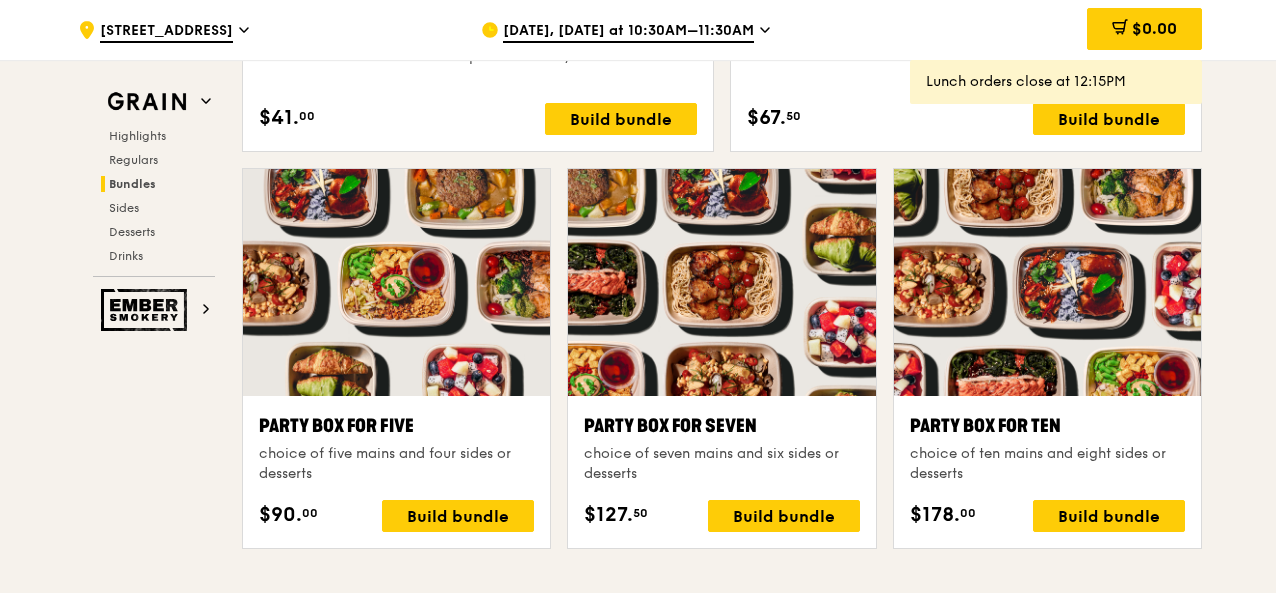 drag, startPoint x: 1072, startPoint y: 351, endPoint x: 1135, endPoint y: 227, distance: 139.0863 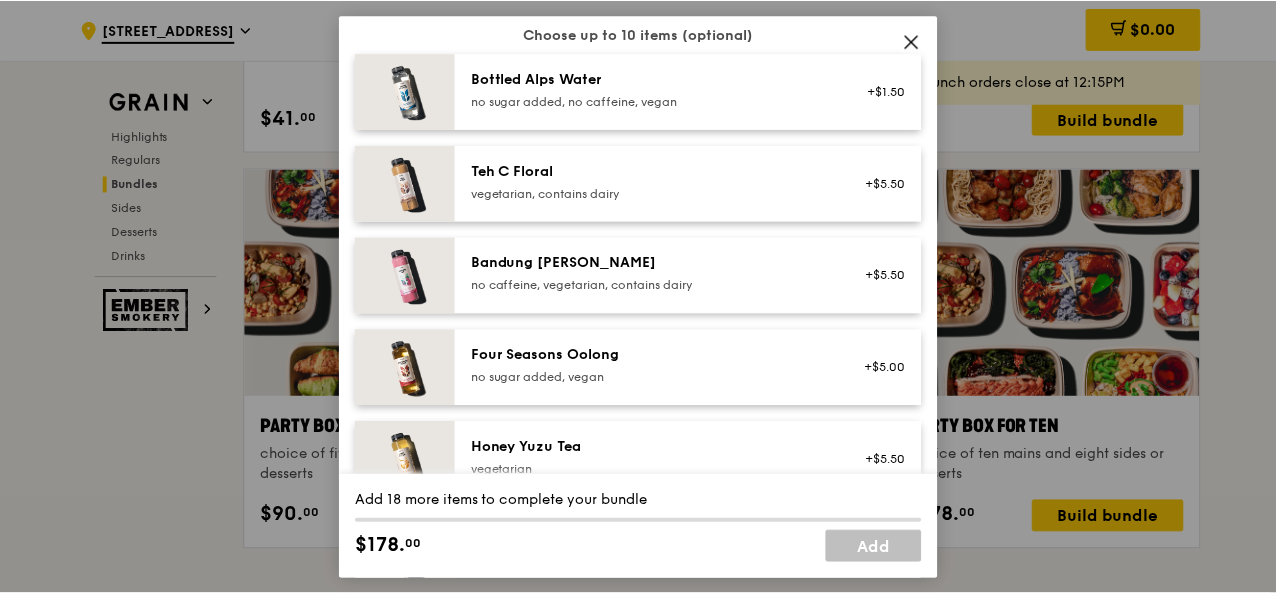 scroll, scrollTop: 2588, scrollLeft: 0, axis: vertical 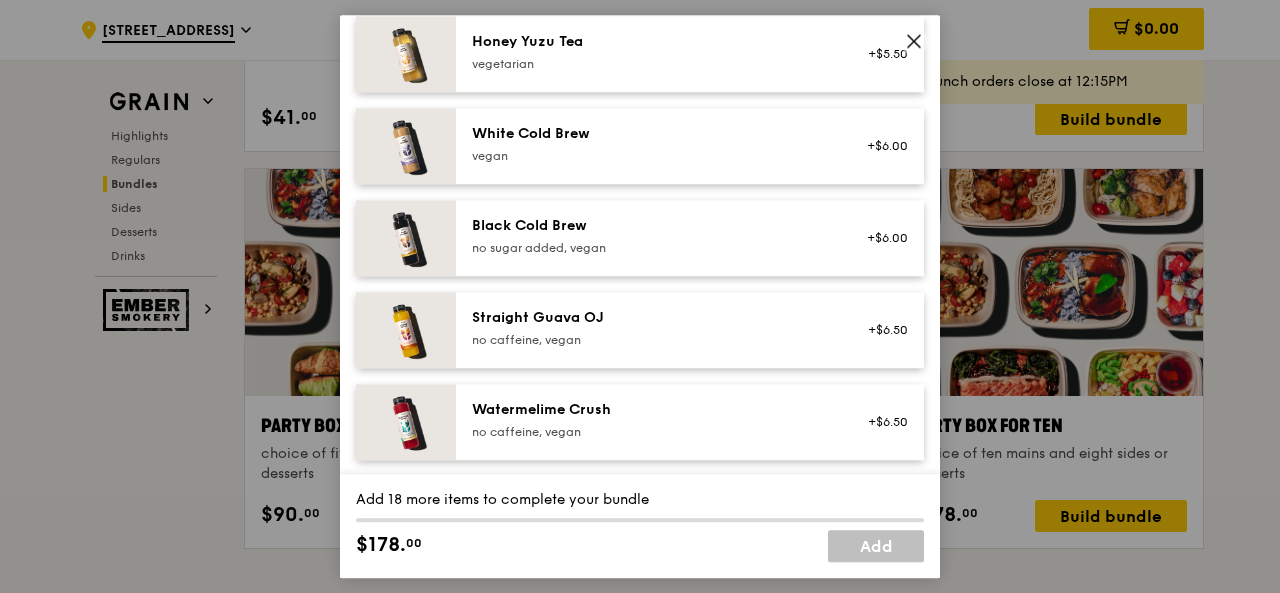 click 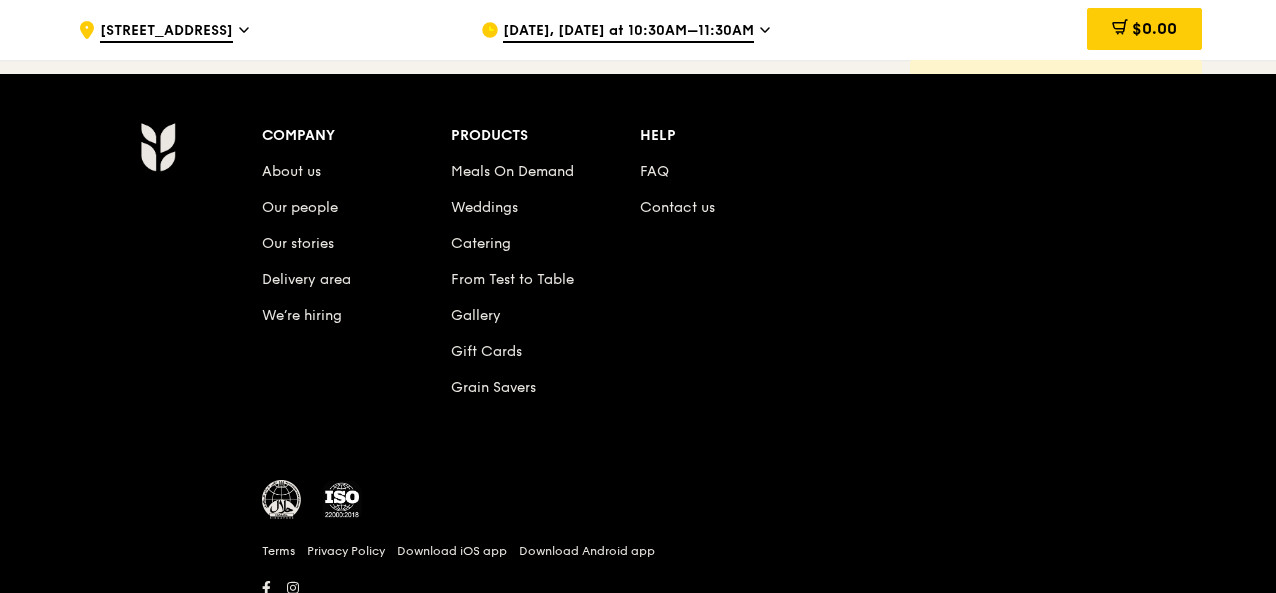 scroll, scrollTop: 8564, scrollLeft: 0, axis: vertical 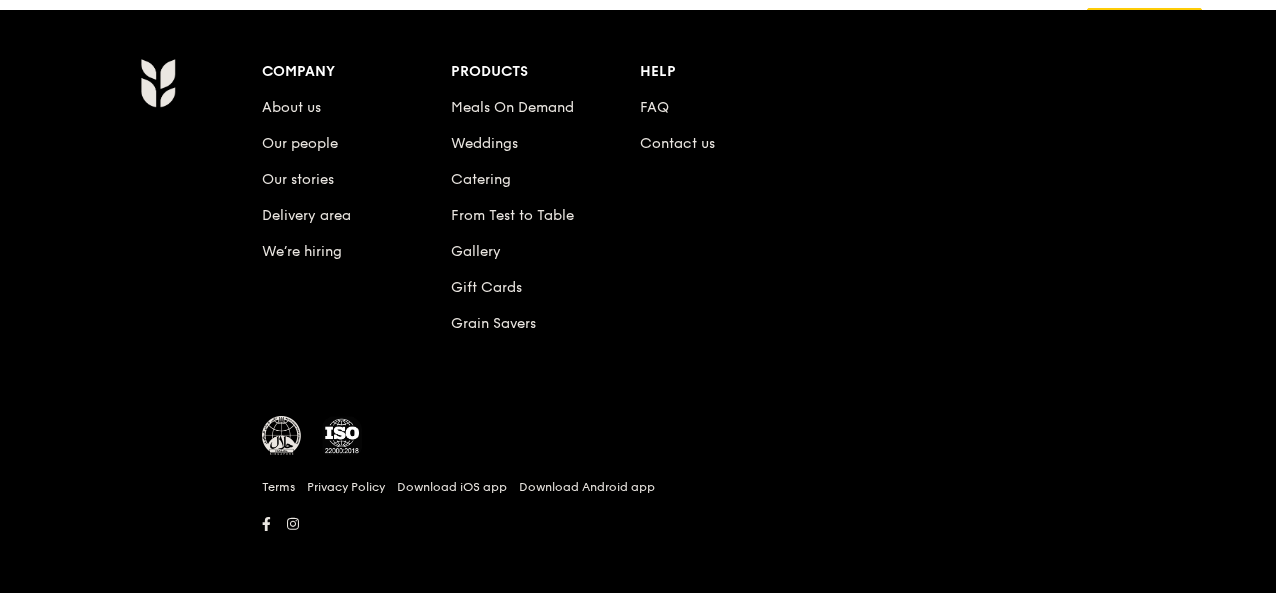 click on "Company
About us
Our people
Our stories
Delivery area
We’re hiring
Products
Meals On Demand
Weddings
Catering
From Test to Table
Gallery
Gift Cards
Grain Savers
Help
FAQ
Contact us" at bounding box center (734, 213) 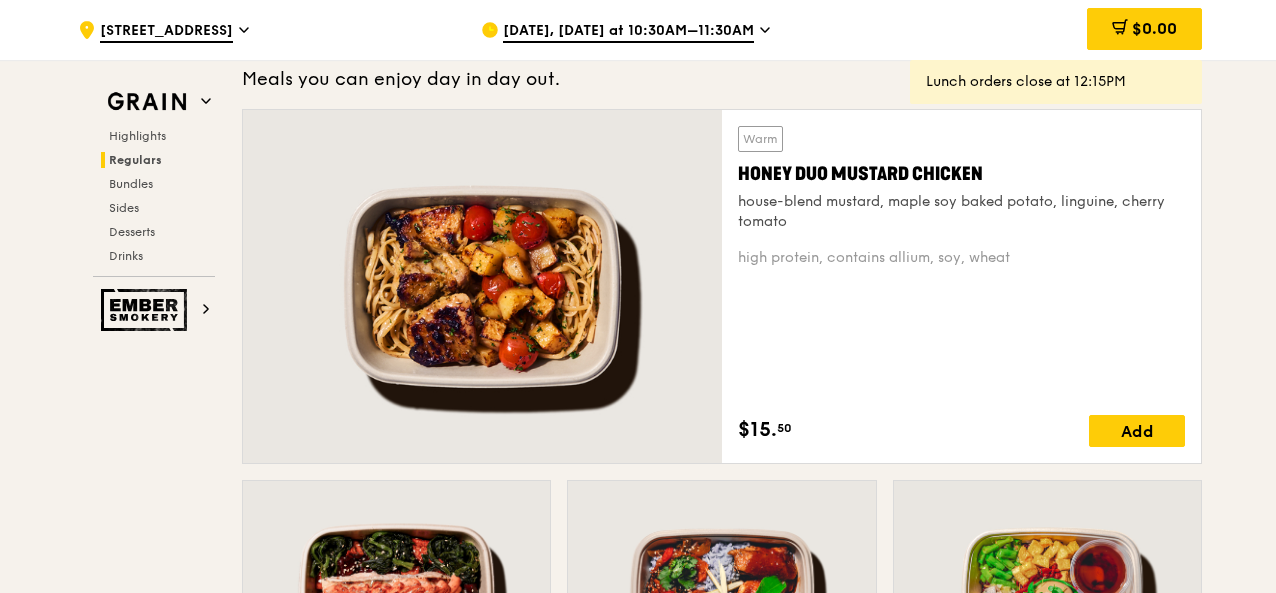 scroll, scrollTop: 1361, scrollLeft: 0, axis: vertical 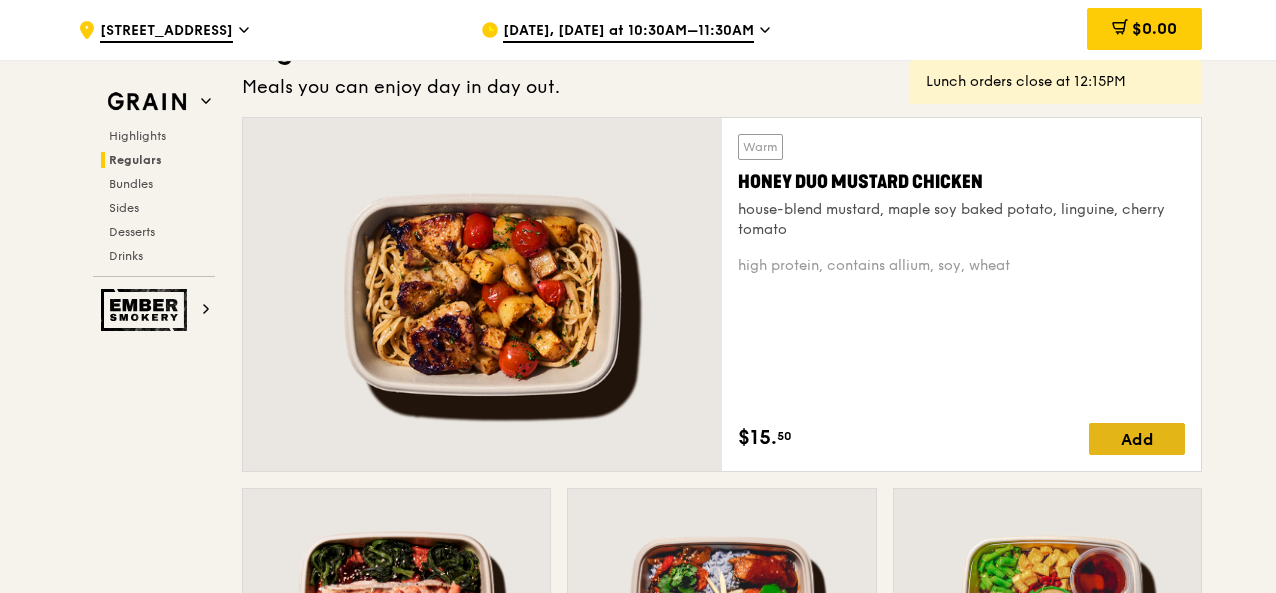 click on "Add" at bounding box center [1137, 439] 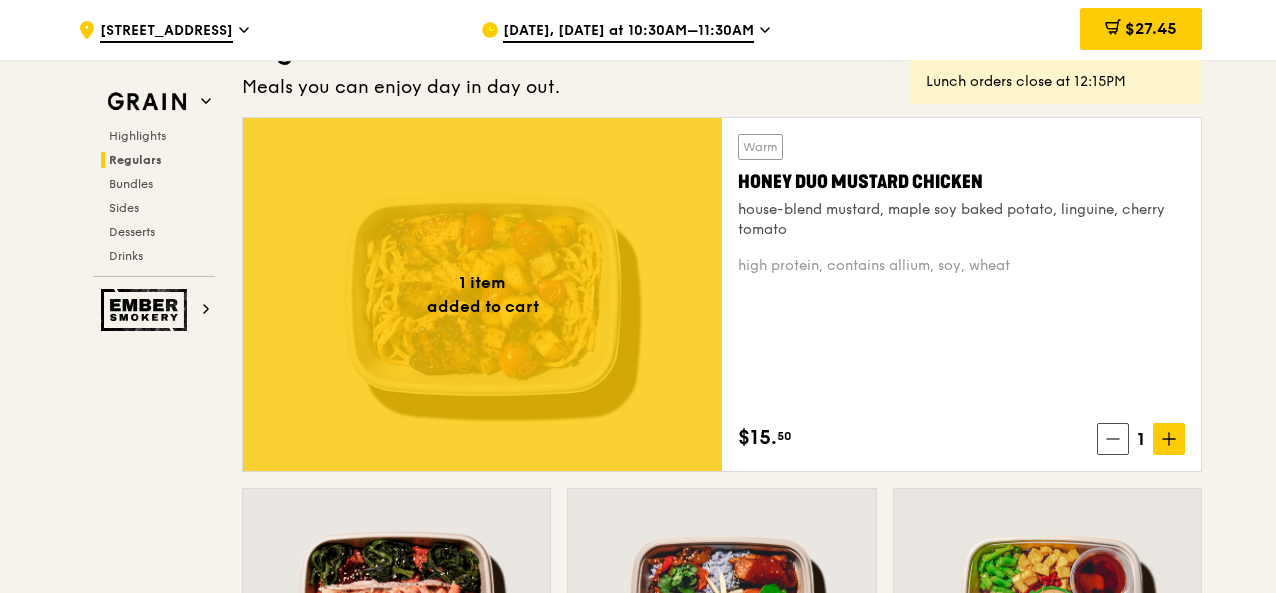click on "Honey Duo Mustard Chicken" at bounding box center [961, 182] 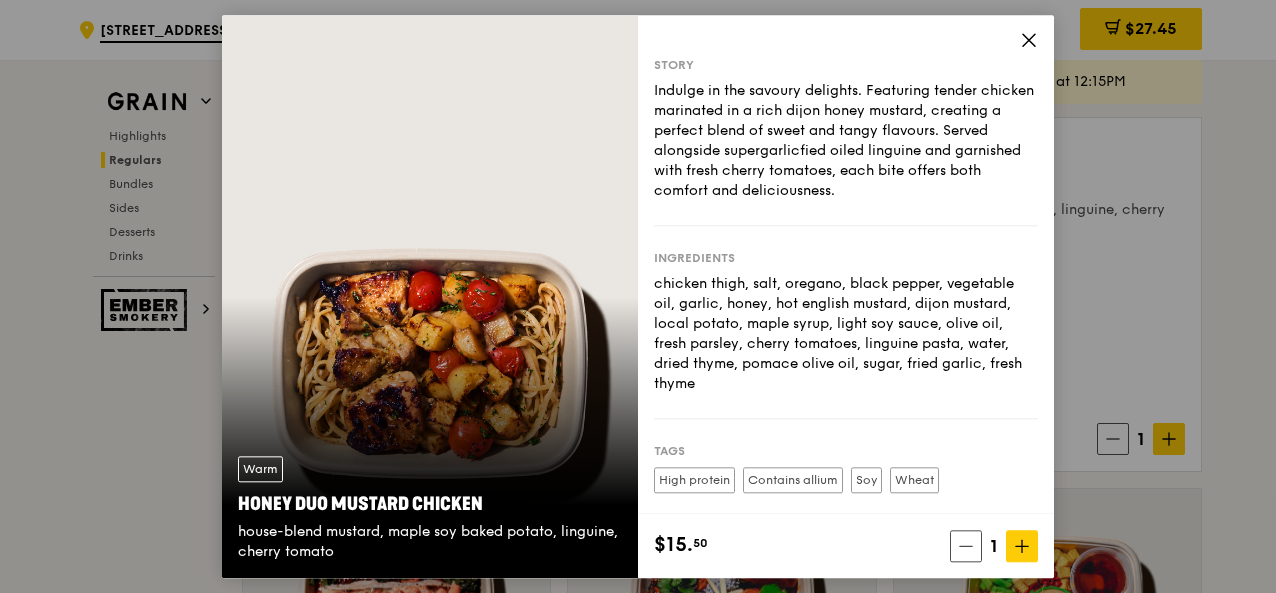 click on "Honey Duo Mustard Chicken" at bounding box center (430, 504) 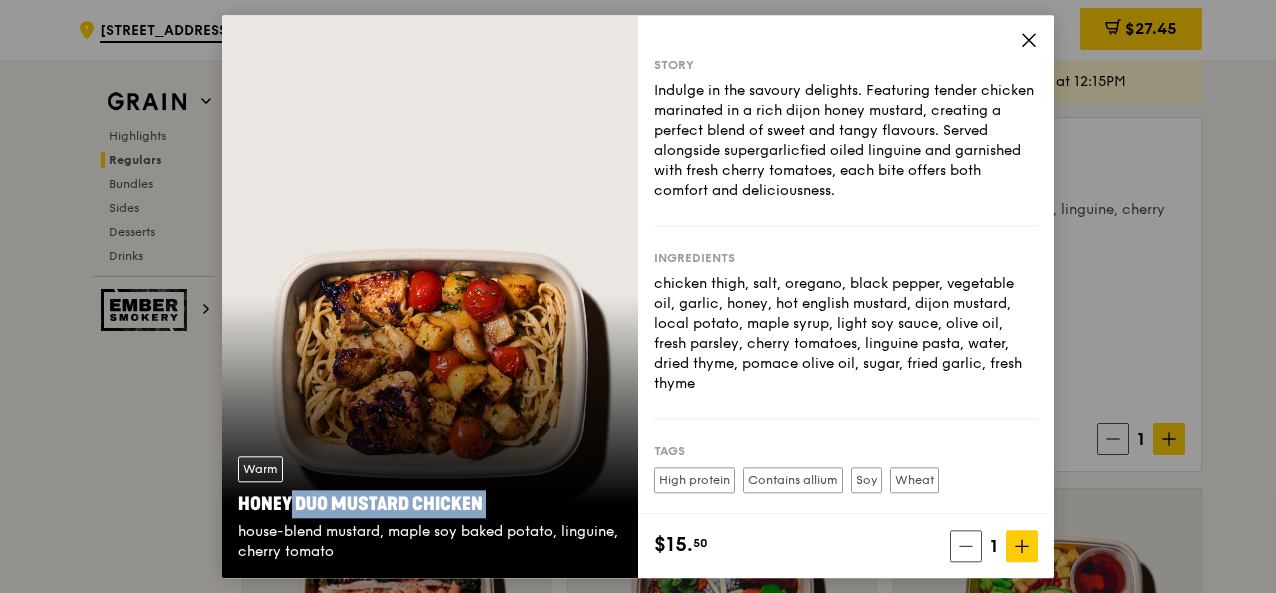 click on "Honey Duo Mustard Chicken" at bounding box center (430, 504) 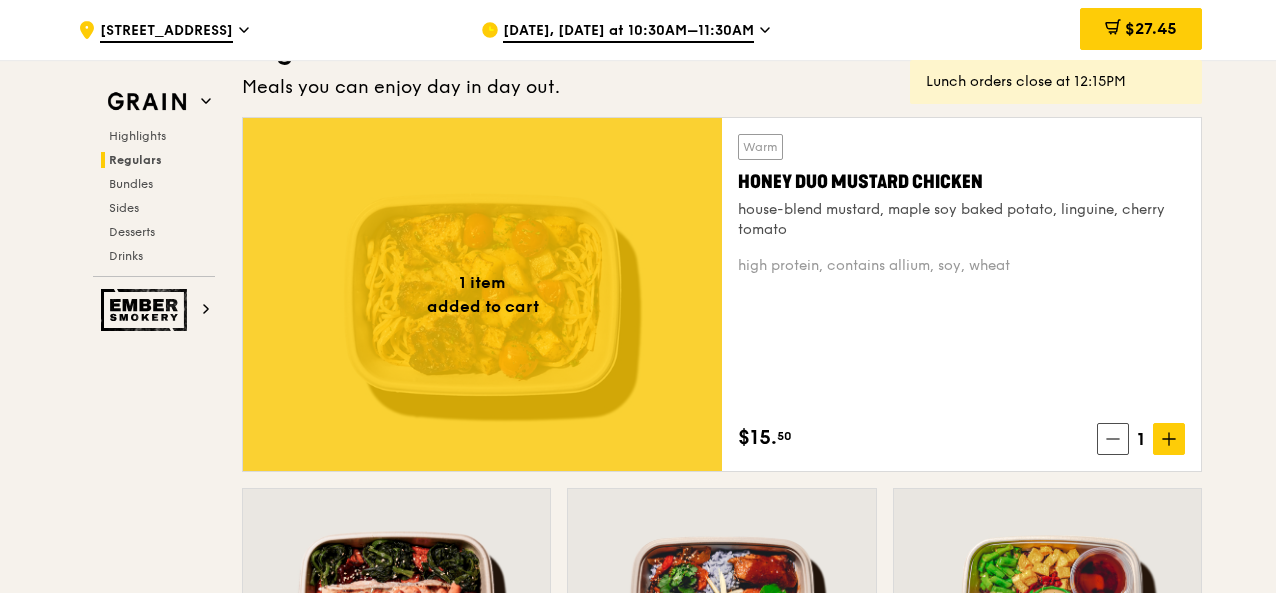 click on ".cls-1 {
fill: none;
stroke: #fff;
stroke-linecap: round;
stroke-linejoin: round;
stroke-width: 1.5px;
}
.cls-2 {
fill: #fecc07;
}
.cls-2, .cls-3 {
stroke-width: 0px;
}
.cls-3 {
fill: #fff;
fill-rule: evenodd;
}
[STREET_ADDRESS]
[DATE], [DATE] at 10:30AM–11:30AM
$27.45
1
Lunch orders close at 12:15PM
Grain
Highlights
Regulars
Bundles
Sides
Desserts
Drinks
Ember Smokery
New in the hood Some of our meals have been ousted from the neighbourhood by a new gang of even tastier dishes. They are like our long lost friends all grown up — familiar, but better travelled with fresh stories to tell. Go say hello.
Highlights
Warm" at bounding box center [638, 2916] 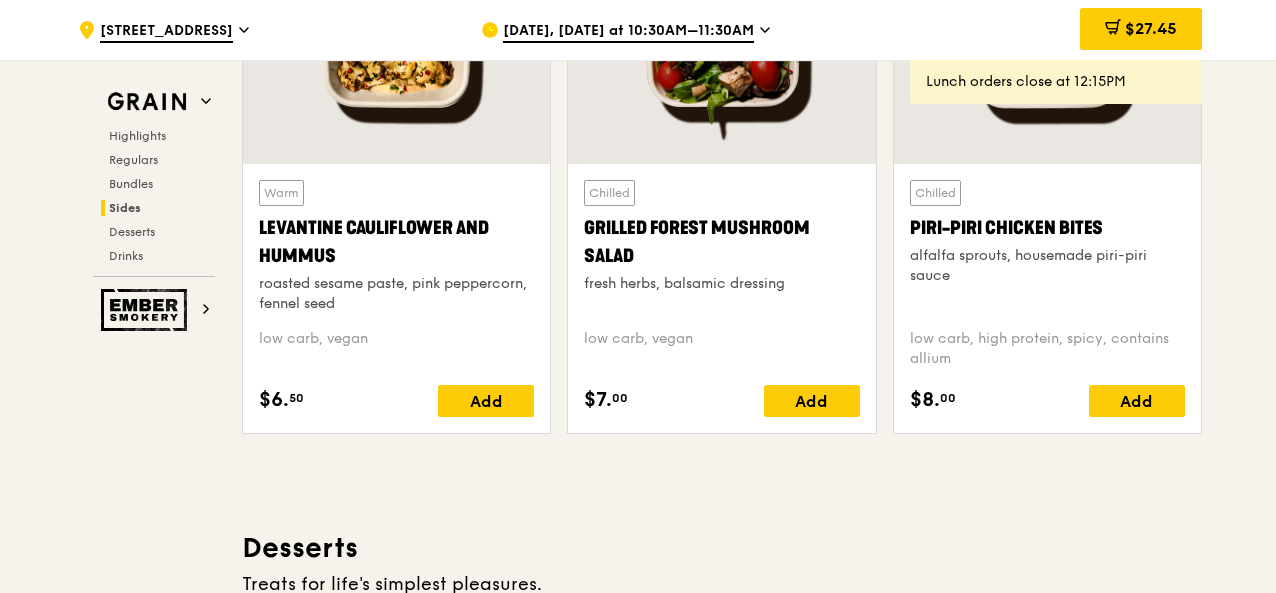 scroll, scrollTop: 5257, scrollLeft: 0, axis: vertical 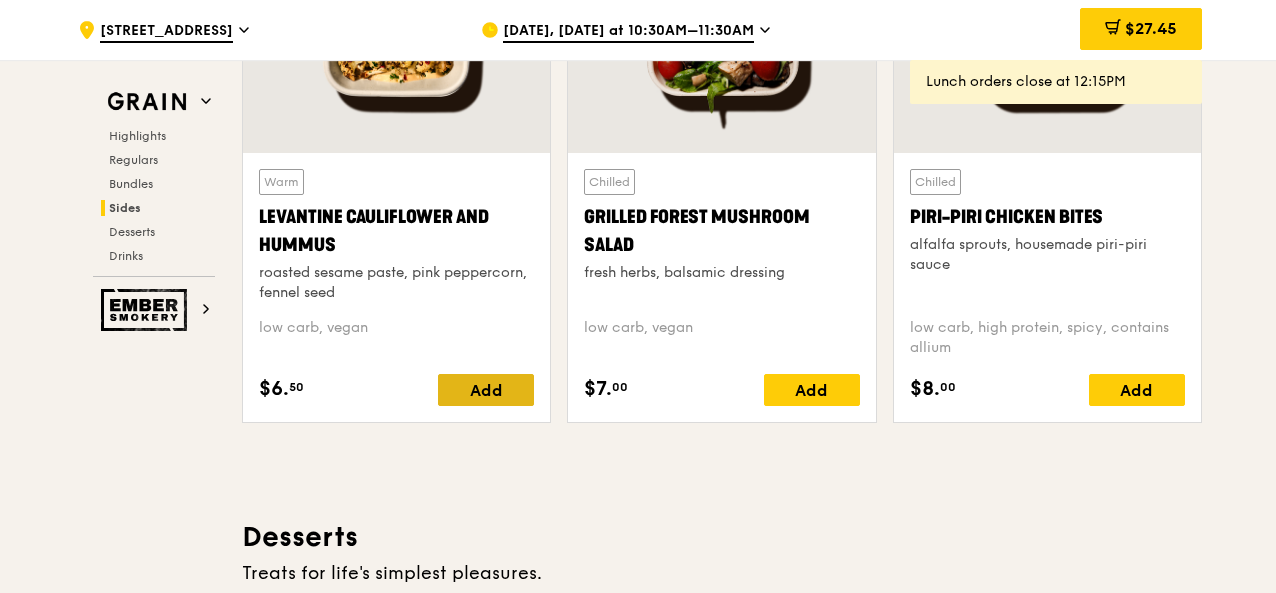 click on "Add" at bounding box center (486, 390) 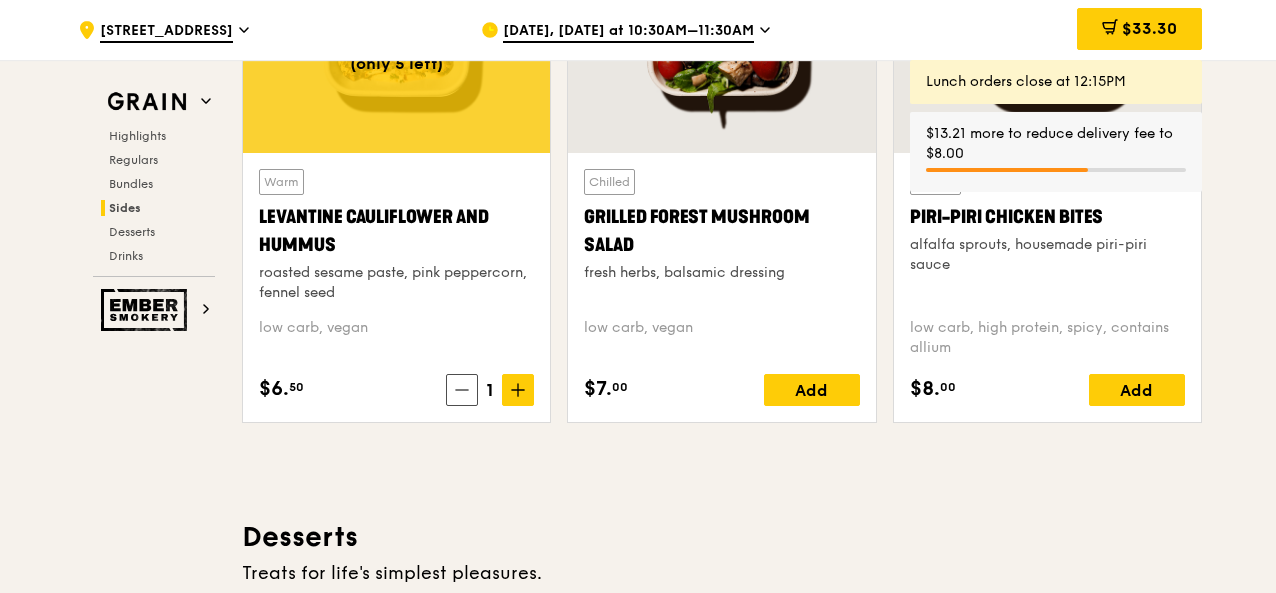 click on "Add" at bounding box center [812, 390] 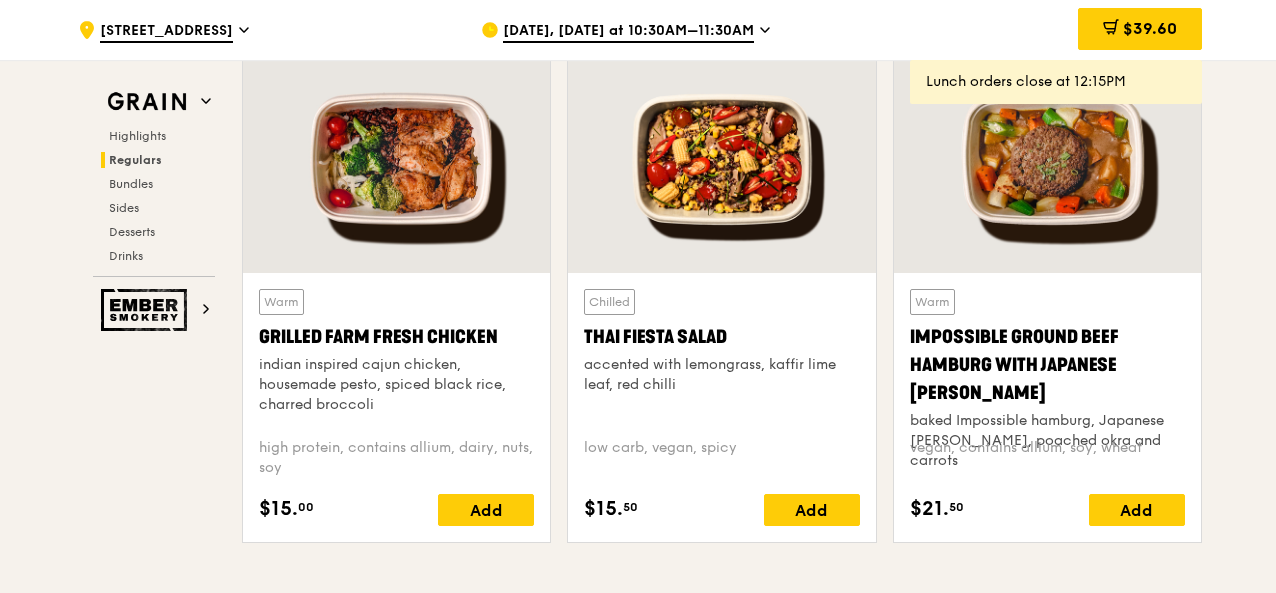 scroll, scrollTop: 2317, scrollLeft: 0, axis: vertical 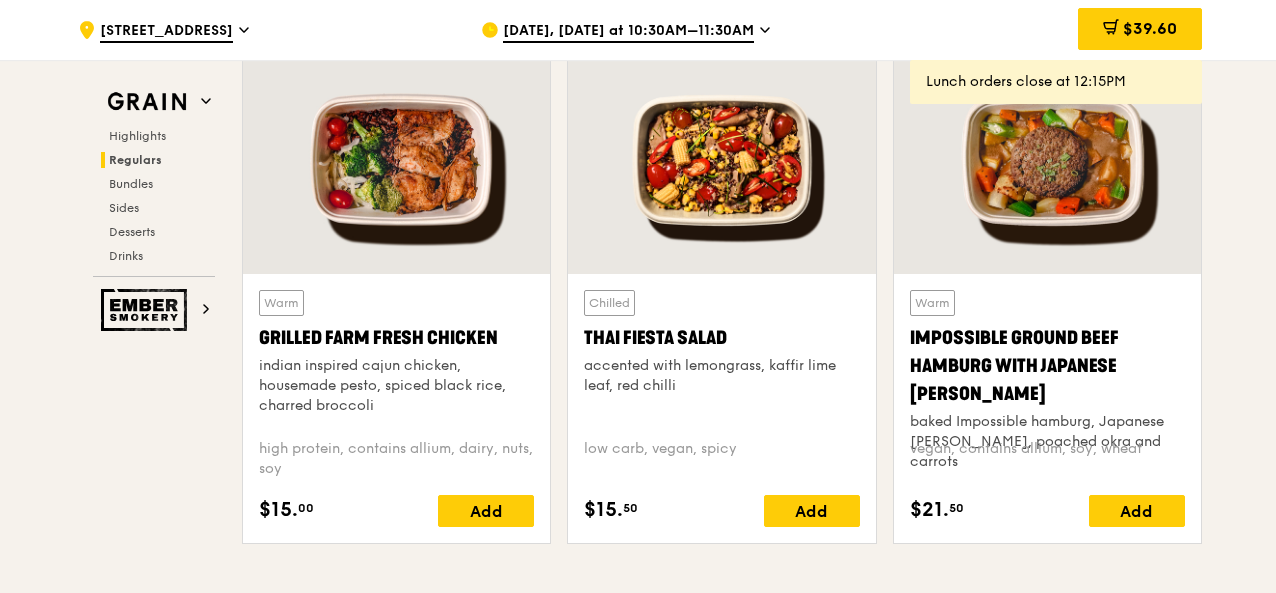 click on "accented with lemongrass, kaffir lime leaf, red chilli" at bounding box center (721, 376) 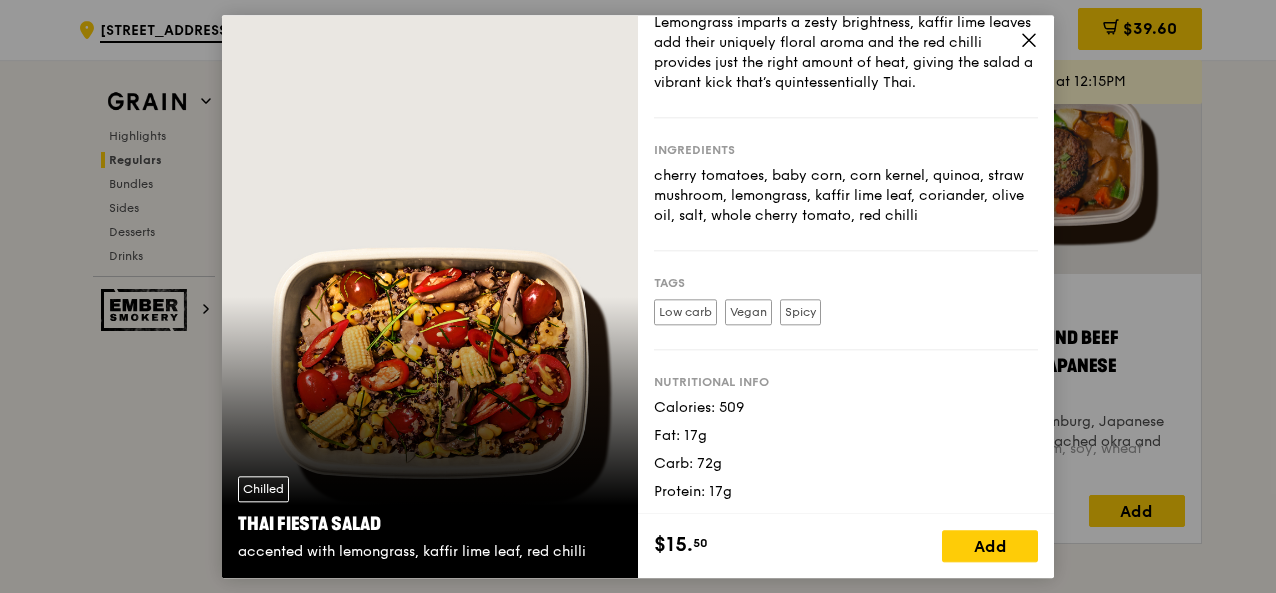 scroll, scrollTop: 109, scrollLeft: 0, axis: vertical 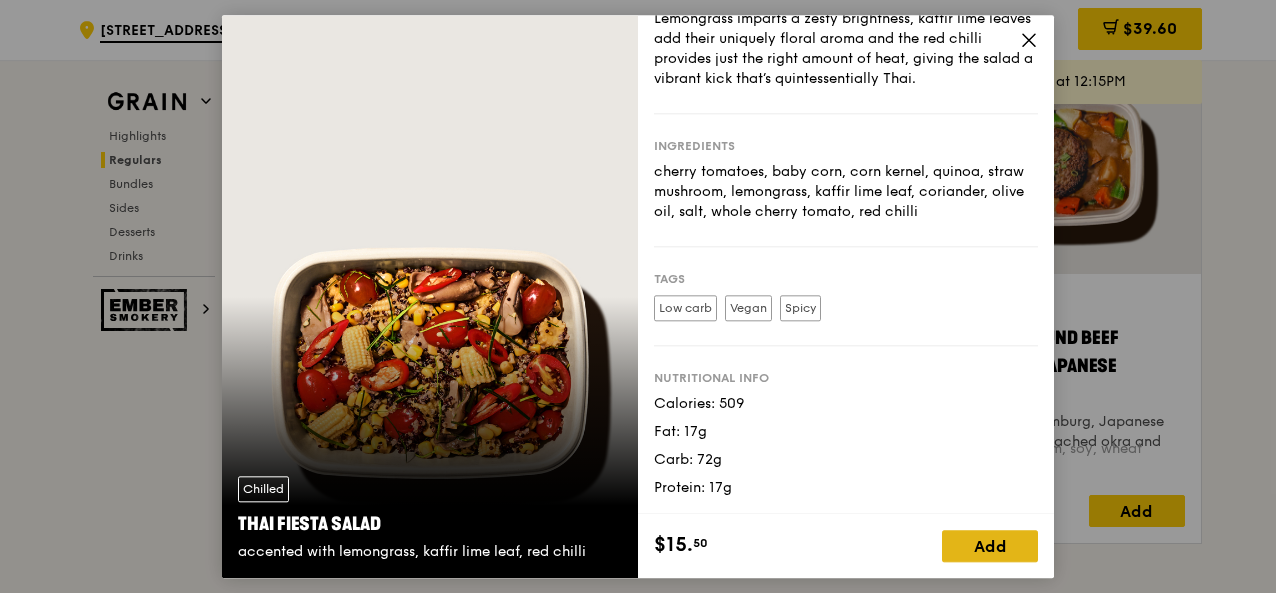 click on "Add" at bounding box center (990, 546) 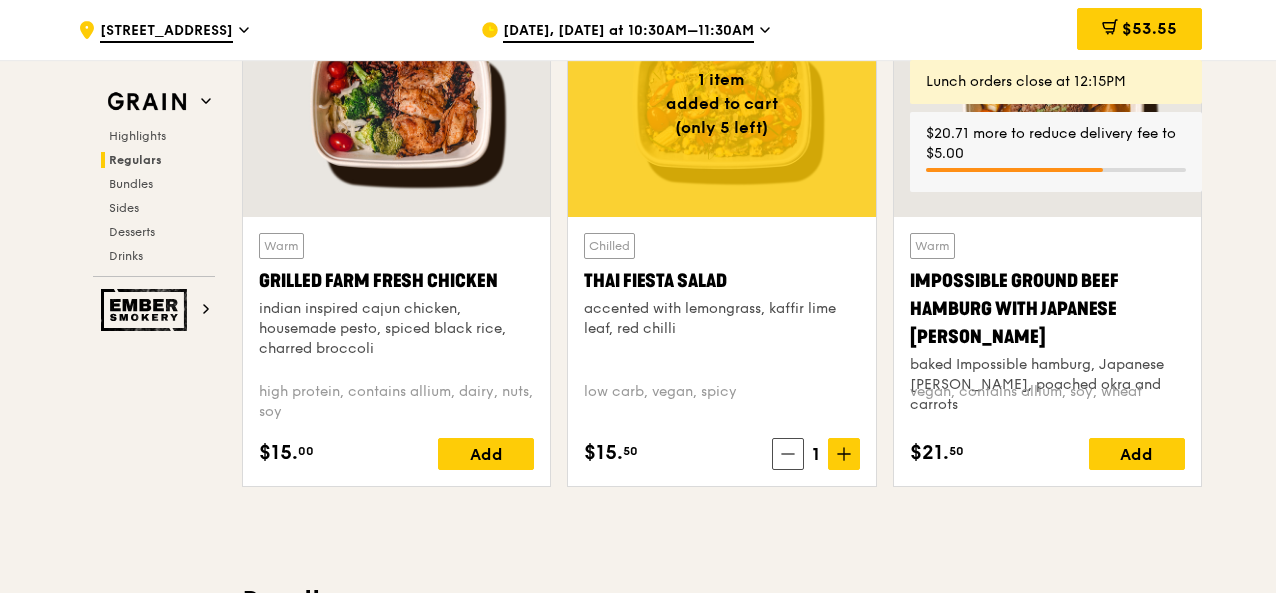 scroll, scrollTop: 2389, scrollLeft: 0, axis: vertical 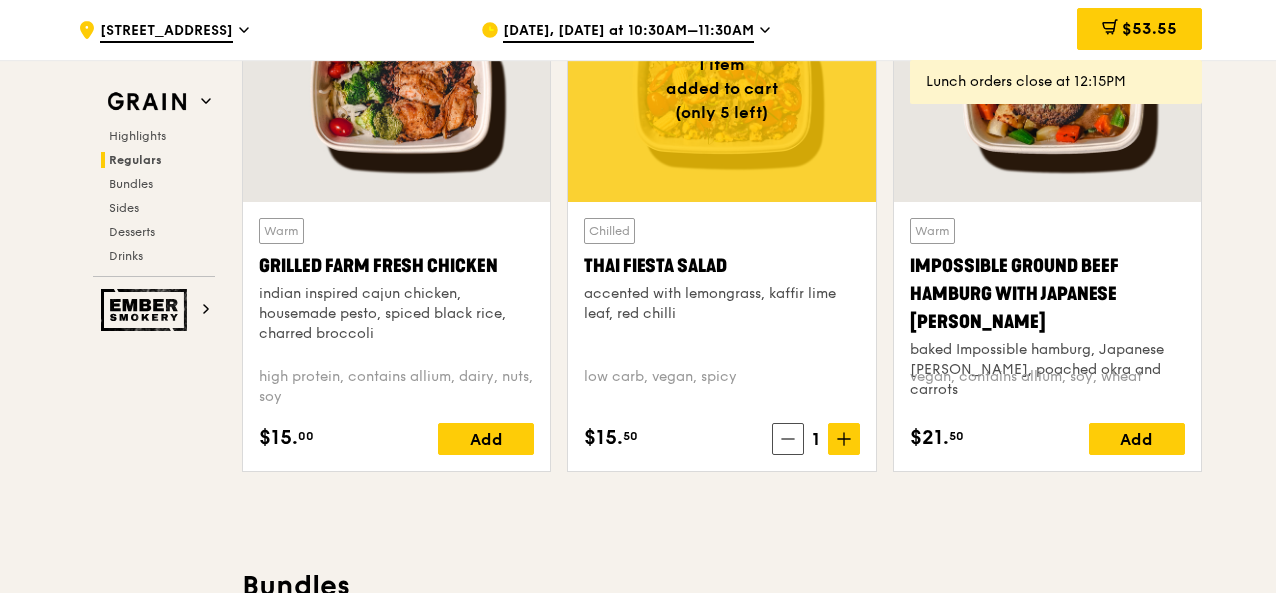 click on "baked Impossible hamburg, Japanese [PERSON_NAME], poached okra and carrots" at bounding box center (1047, 370) 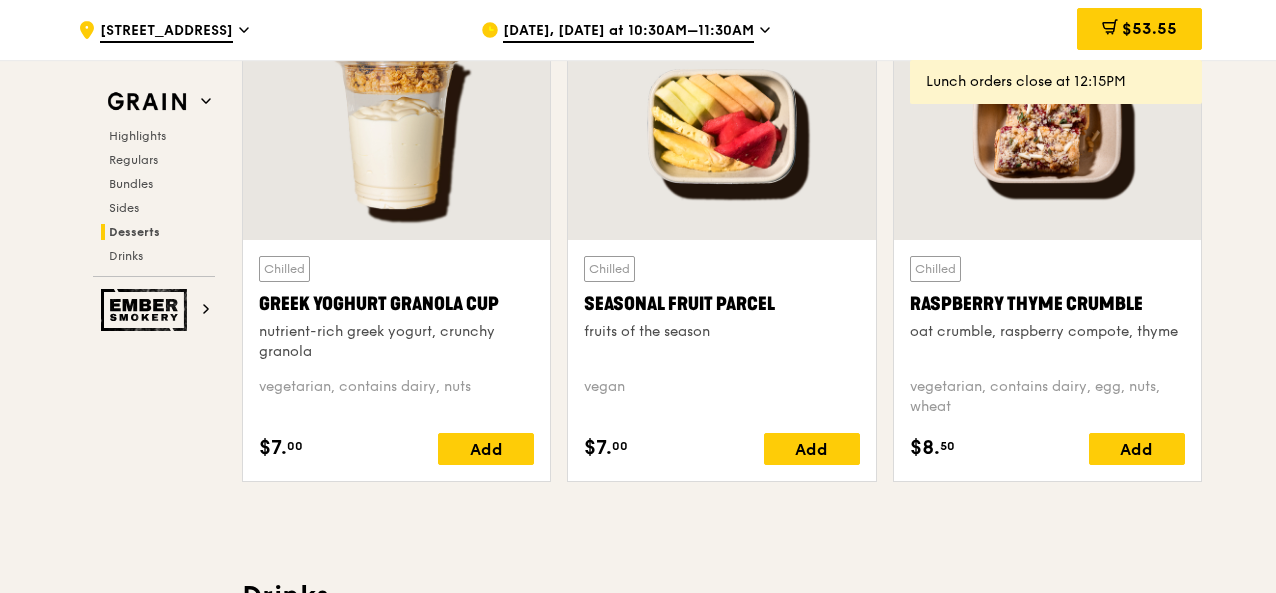 scroll, scrollTop: 6416, scrollLeft: 0, axis: vertical 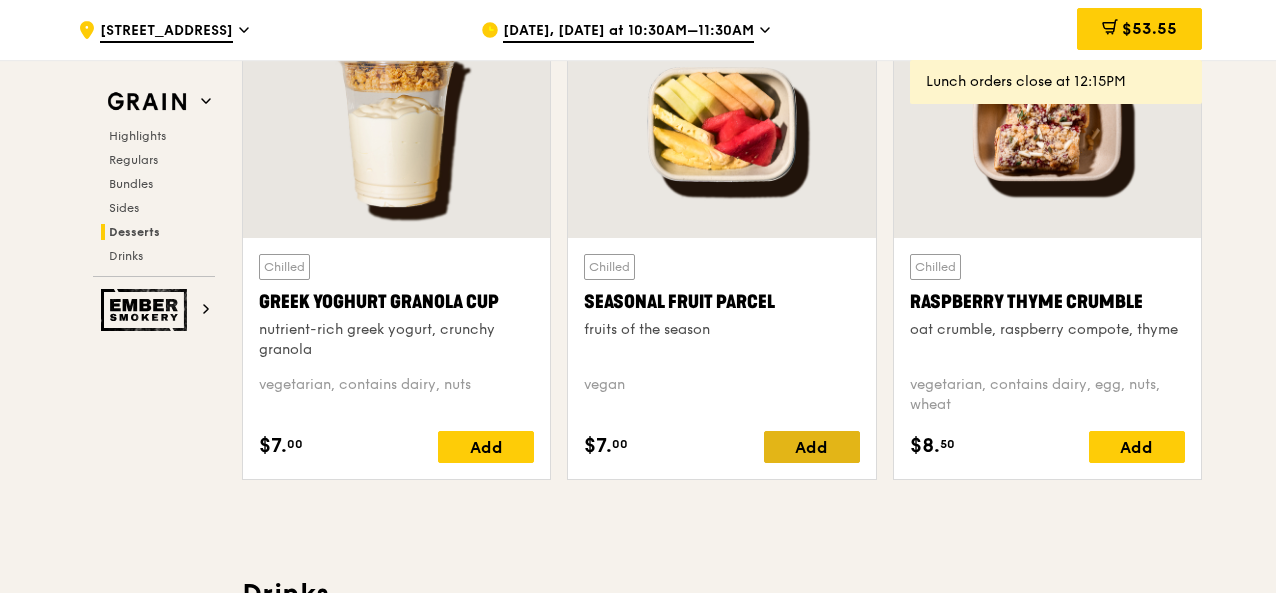 click on "Add" at bounding box center (812, 447) 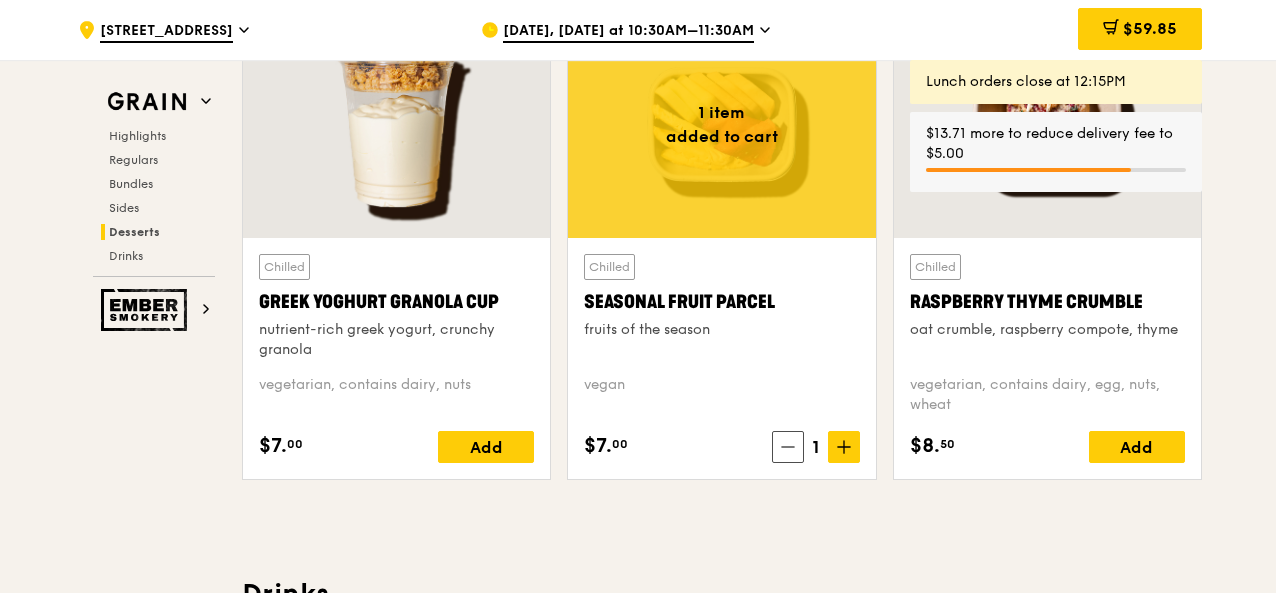 click 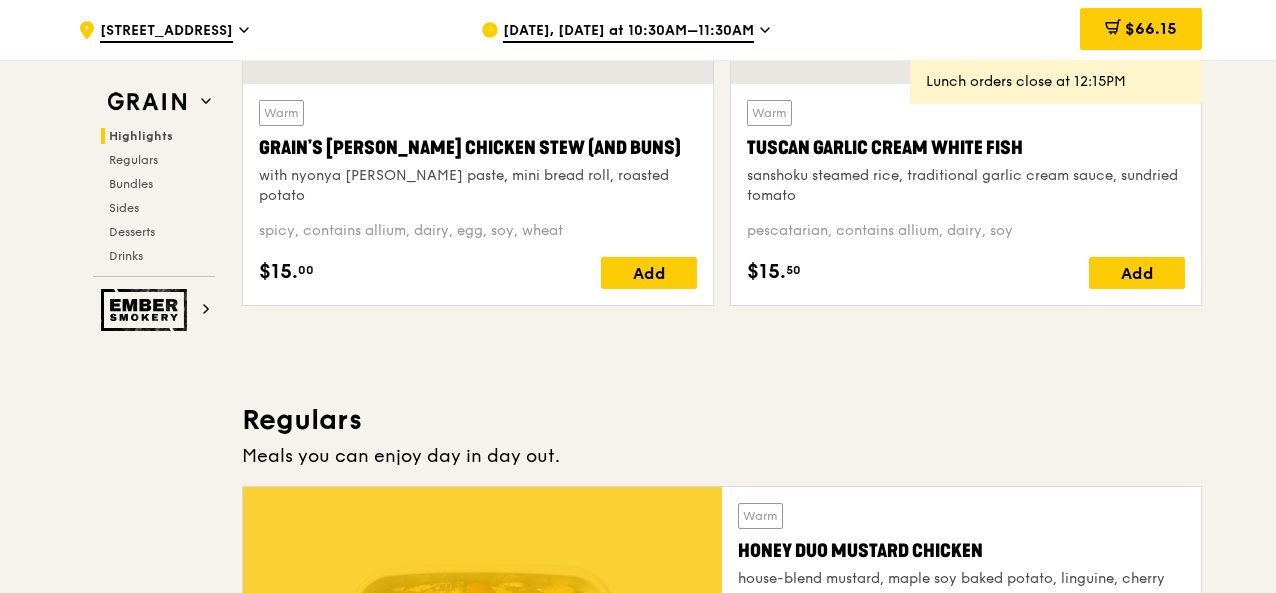 scroll, scrollTop: 821, scrollLeft: 0, axis: vertical 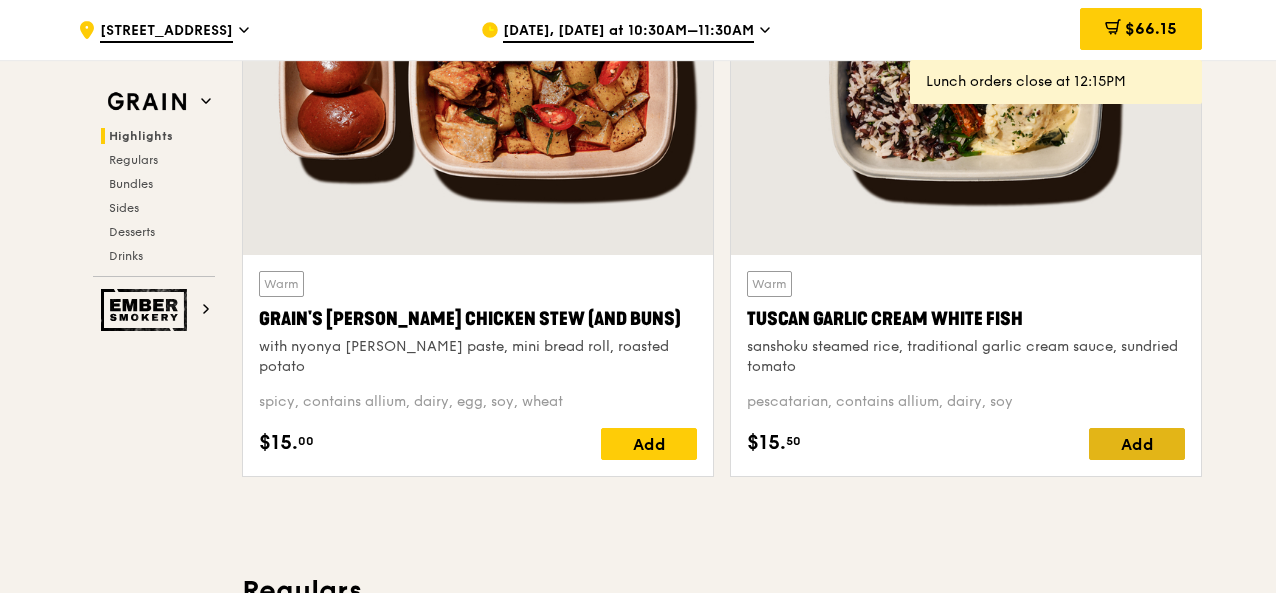 click on "Add" at bounding box center [1137, 444] 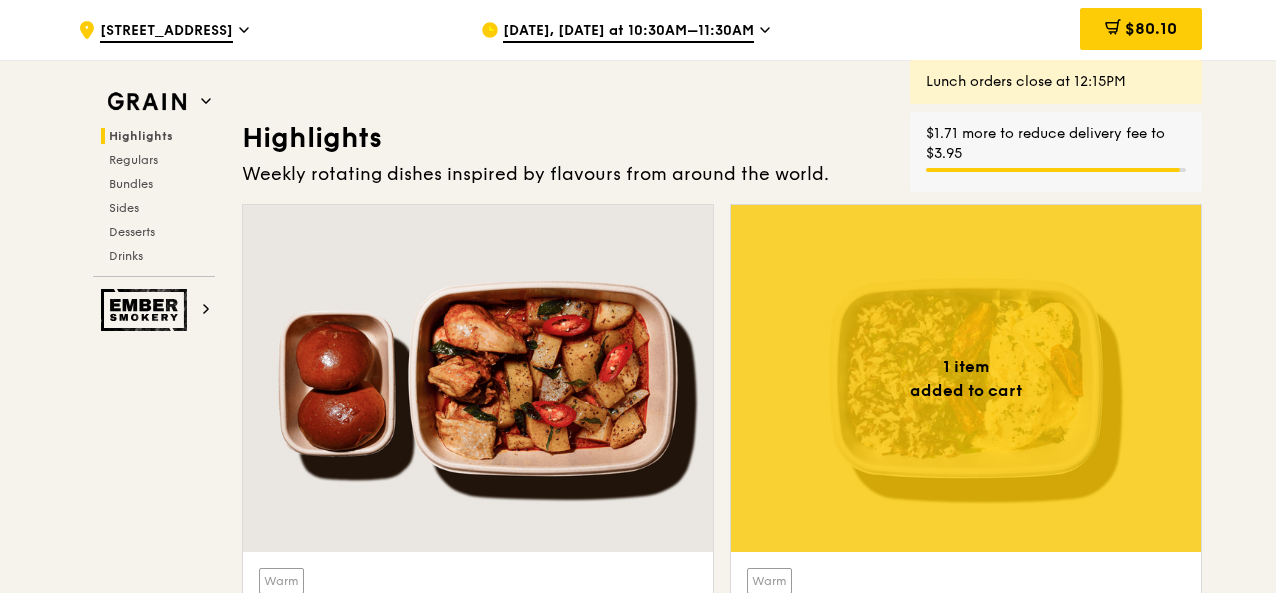 scroll, scrollTop: 525, scrollLeft: 0, axis: vertical 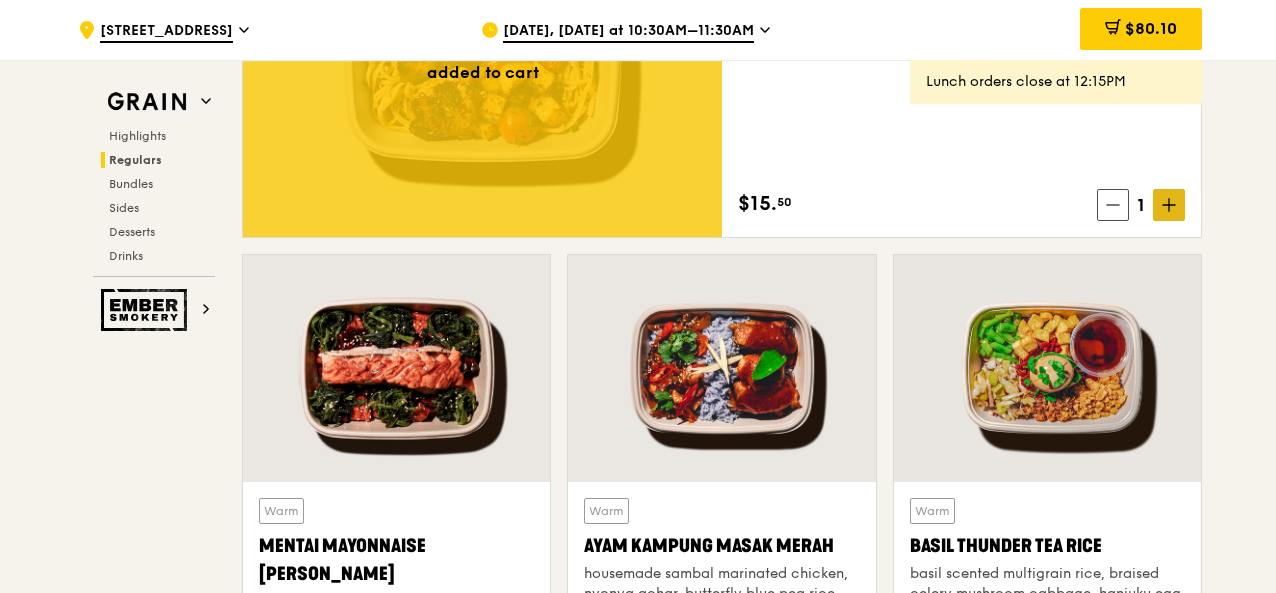 click 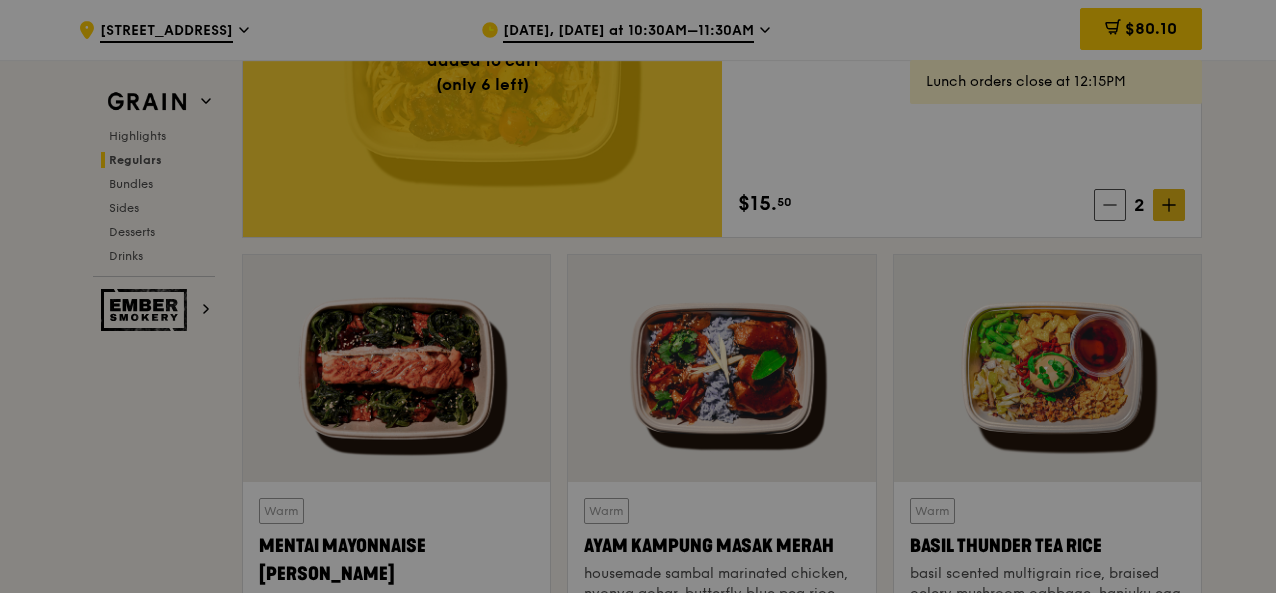 click at bounding box center [638, 296] 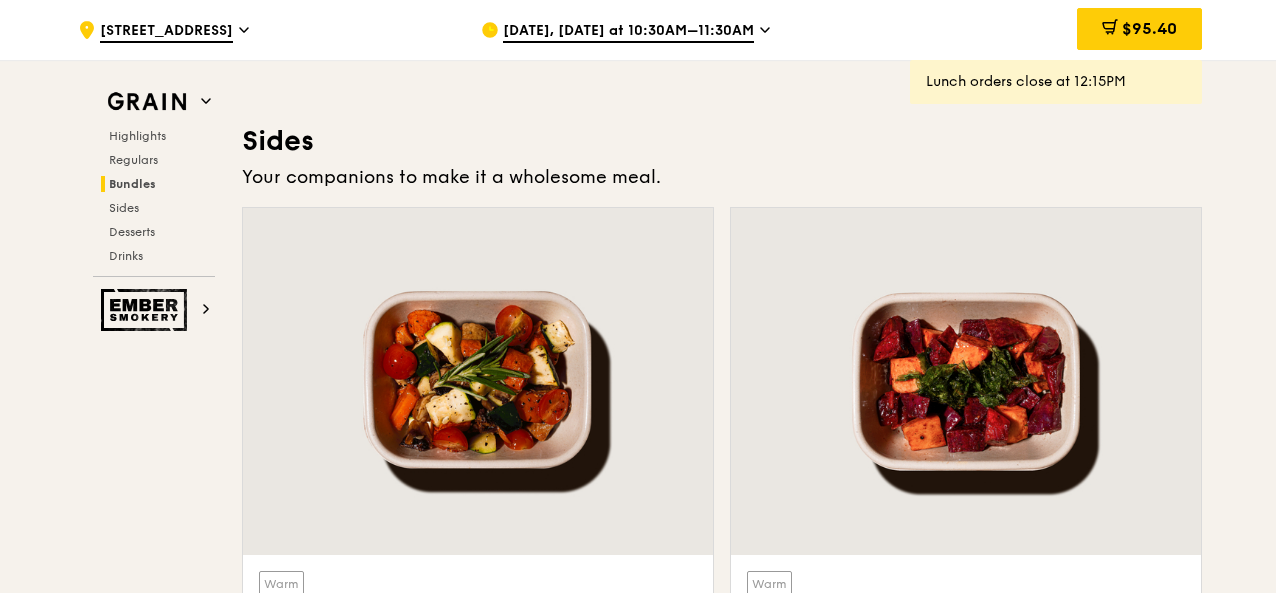 scroll, scrollTop: 4410, scrollLeft: 0, axis: vertical 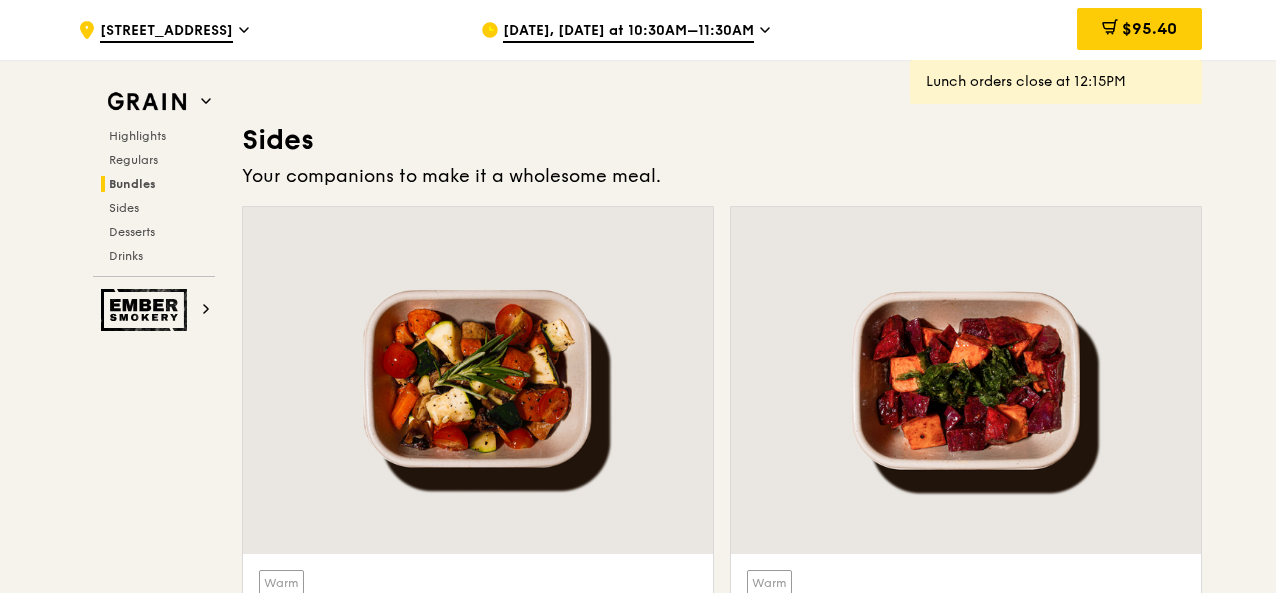 click on "[DATE], [DATE] at 10:30AM–11:30AM" at bounding box center (666, 30) 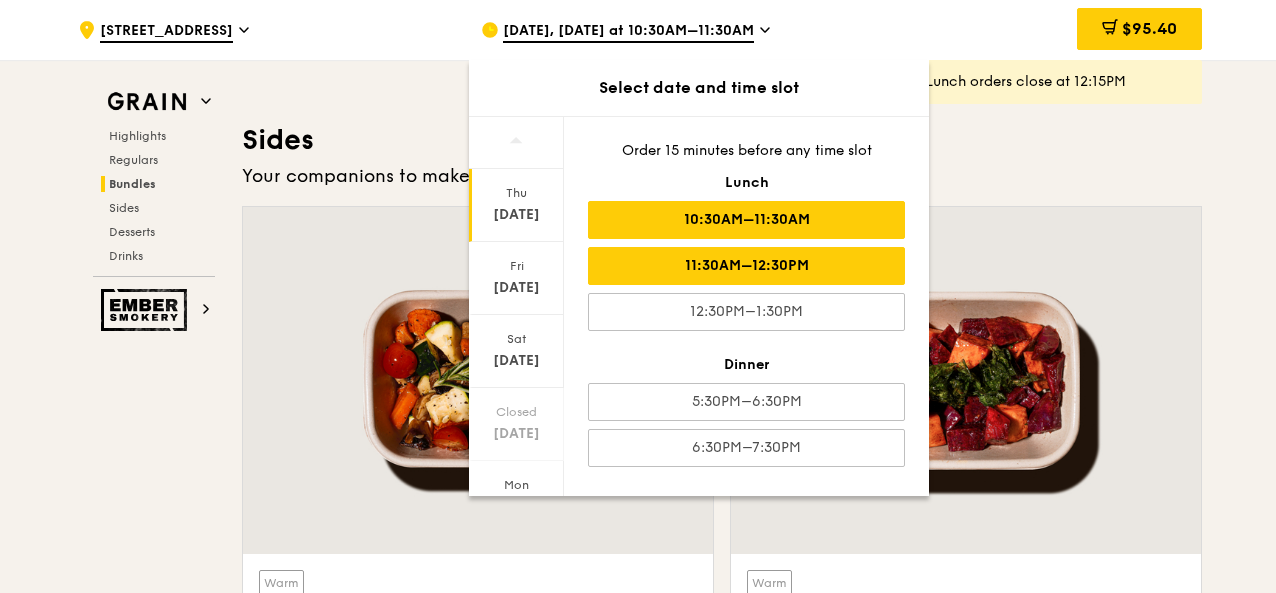 click on "11:30AM–12:30PM" at bounding box center (746, 266) 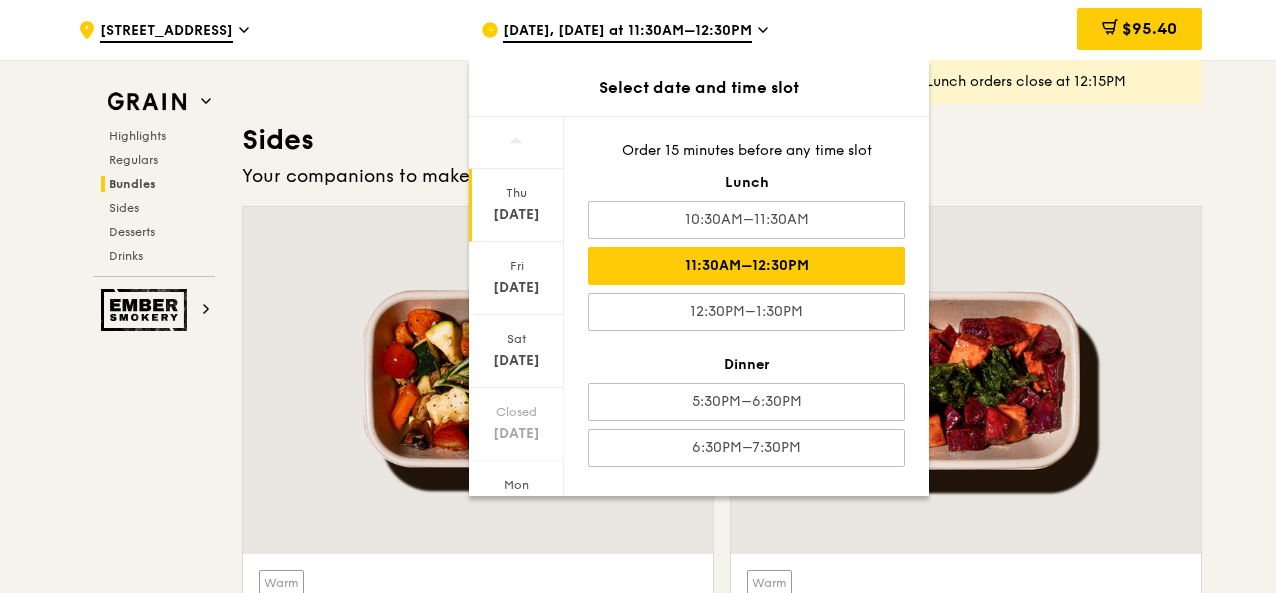 click on "Sides" at bounding box center [722, 140] 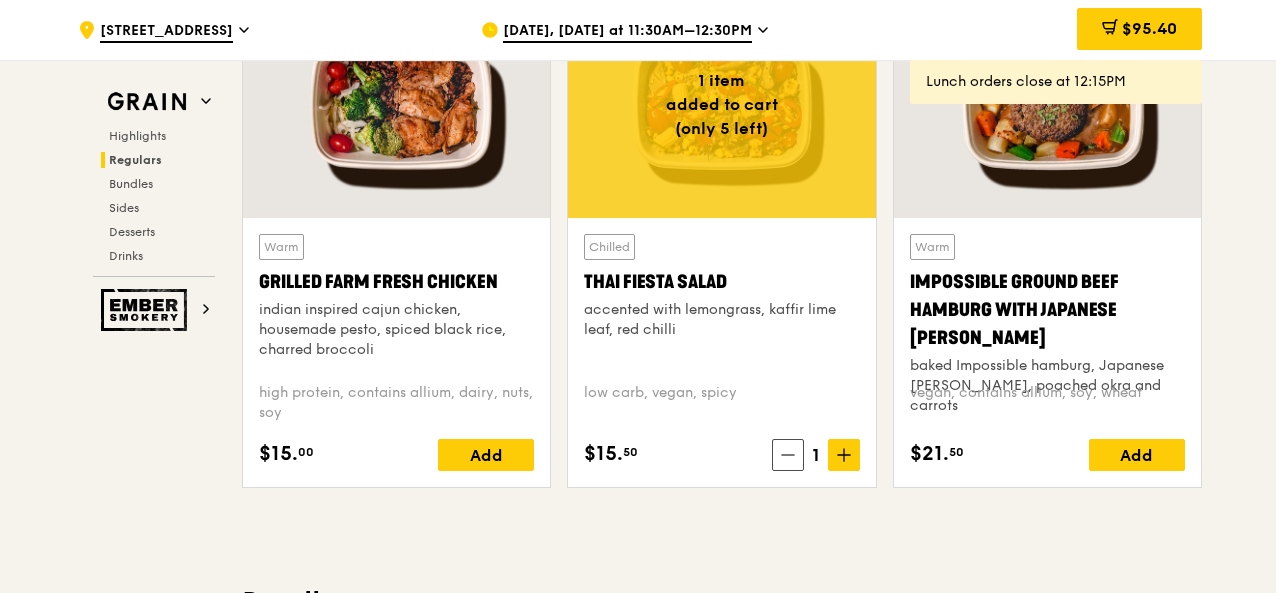 scroll, scrollTop: 2333, scrollLeft: 0, axis: vertical 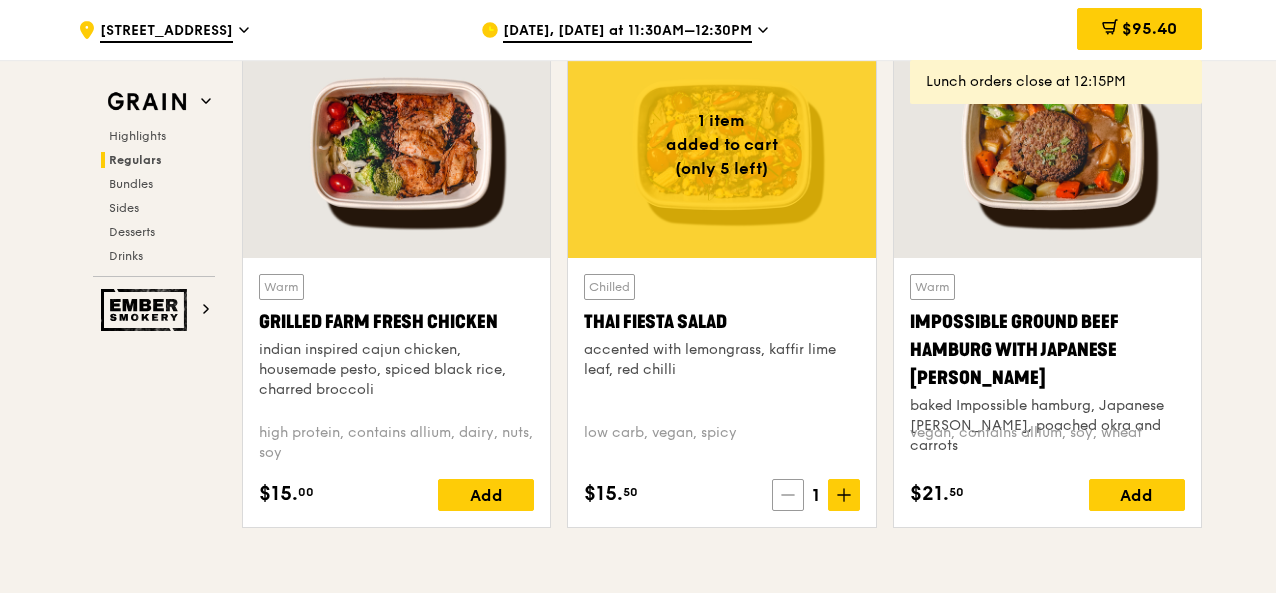 click 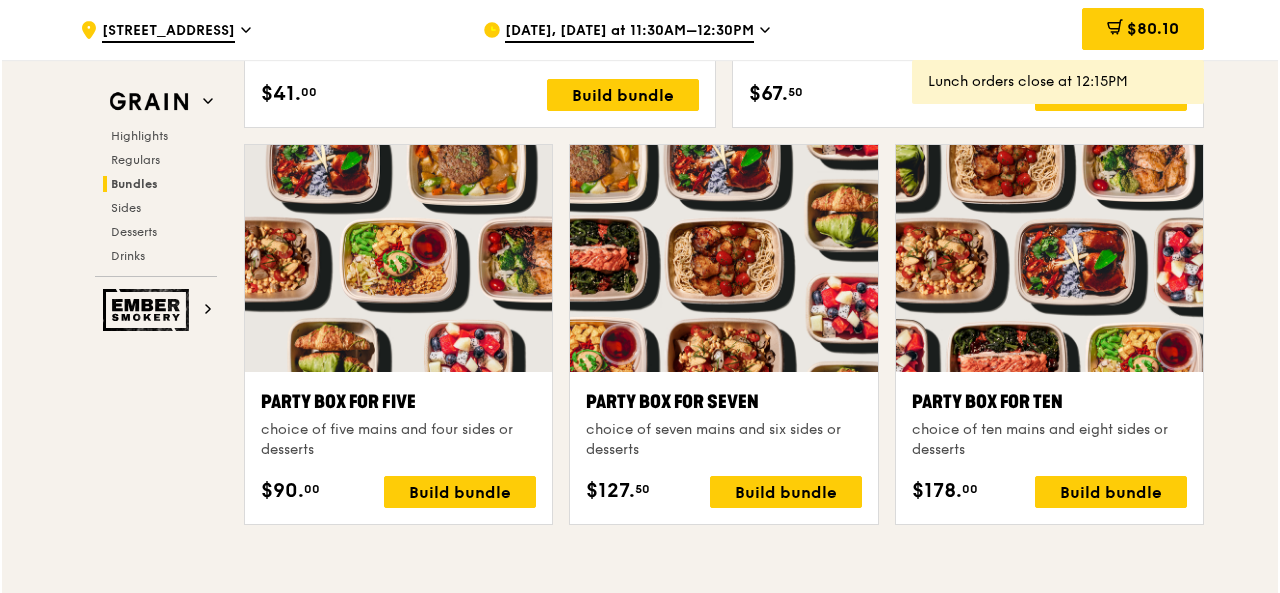 scroll, scrollTop: 3933, scrollLeft: 0, axis: vertical 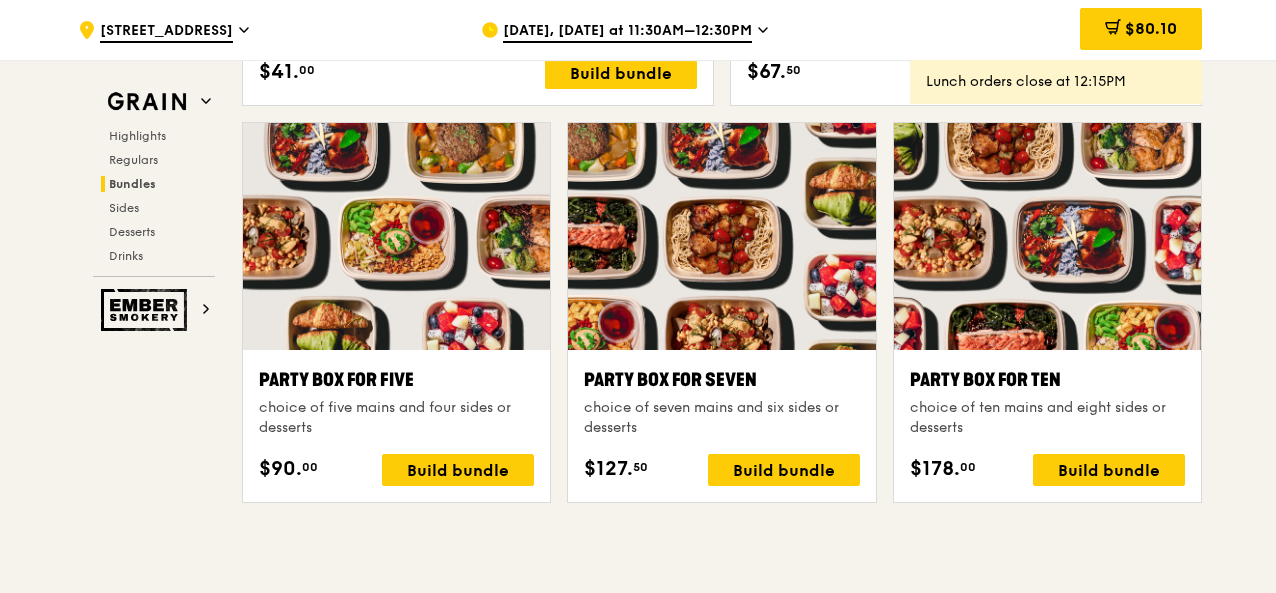 click at bounding box center (721, 236) 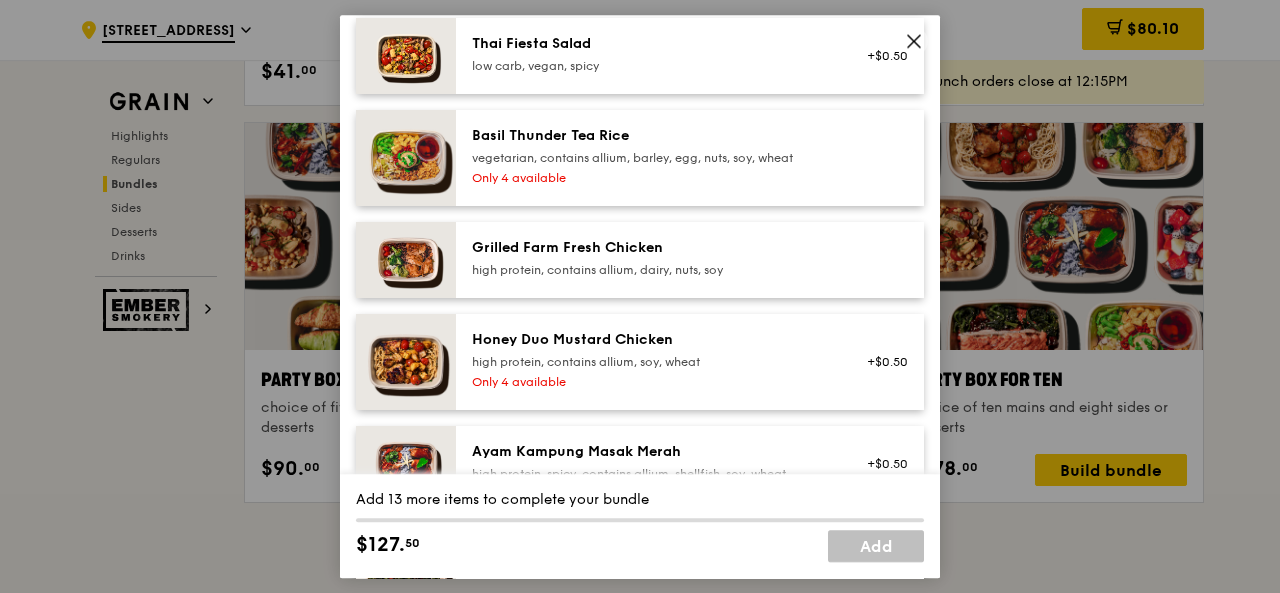 scroll, scrollTop: 397, scrollLeft: 0, axis: vertical 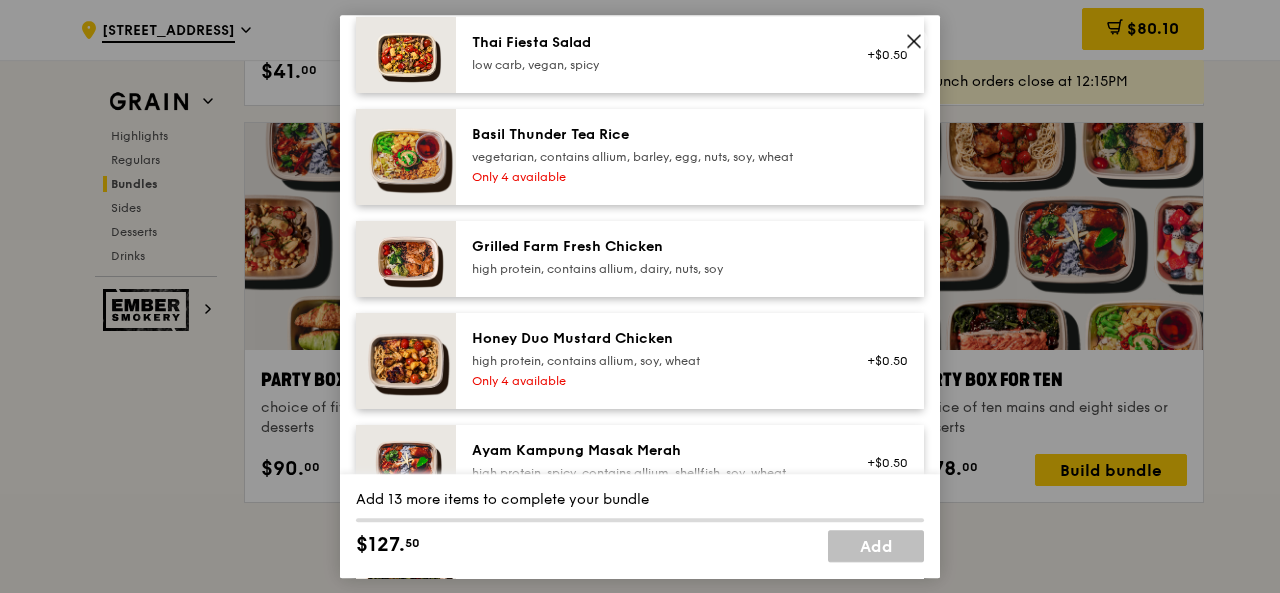 click on "high protein, contains allium, soy, wheat" at bounding box center [651, 361] 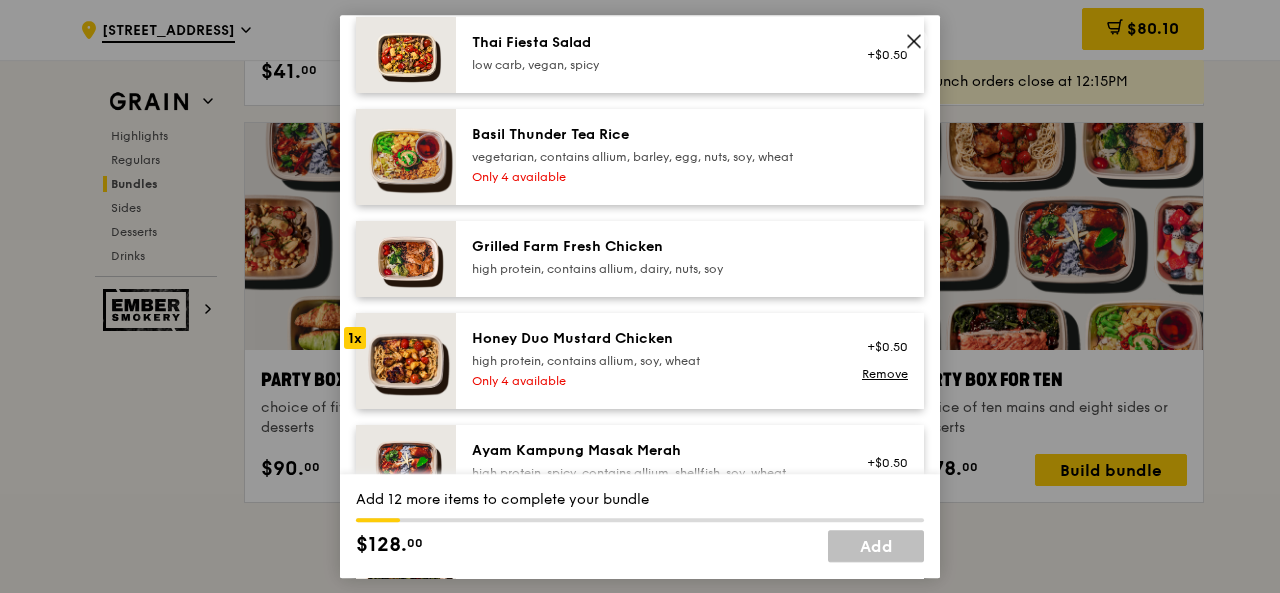 click on "Honey Duo Mustard Chicken
high protein, contains allium, soy, wheat" at bounding box center (651, 349) 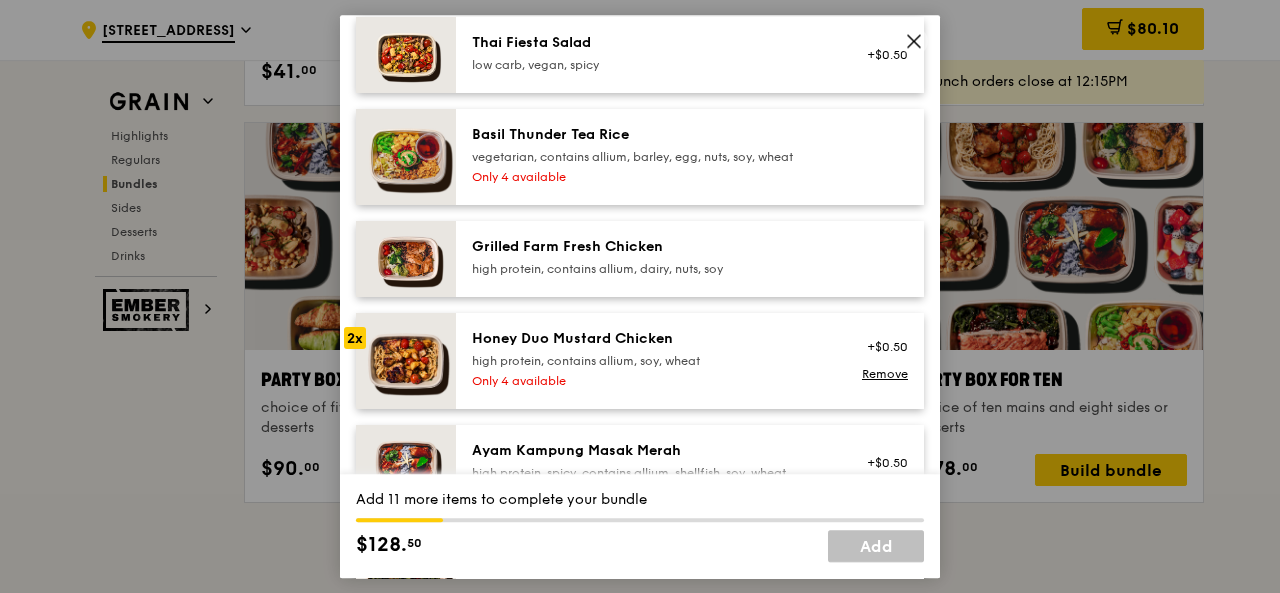 click on "Honey Duo Mustard Chicken
high protein, contains allium, soy, wheat" at bounding box center [651, 349] 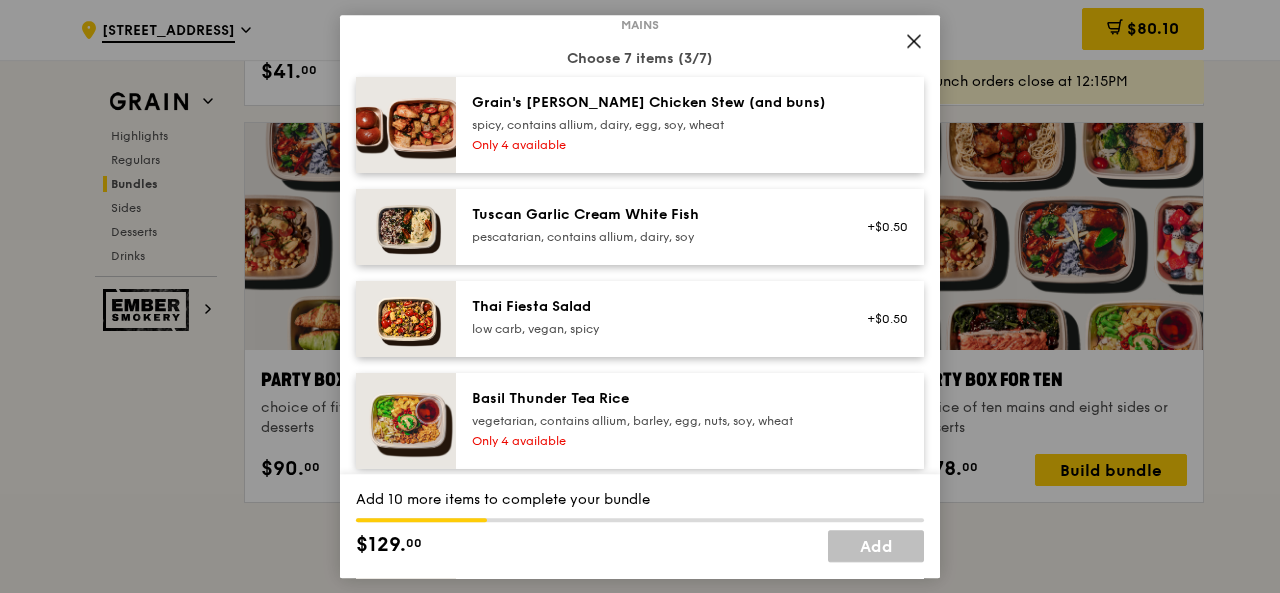 scroll, scrollTop: 119, scrollLeft: 0, axis: vertical 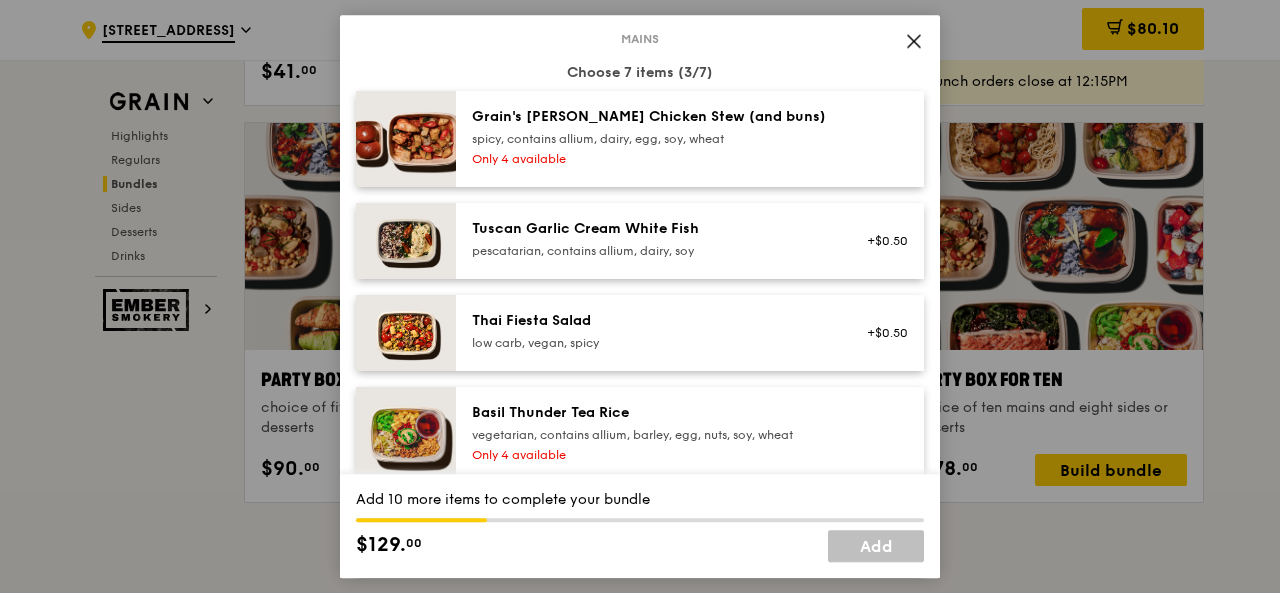 click on "Tuscan Garlic Cream White Fish" at bounding box center [651, 229] 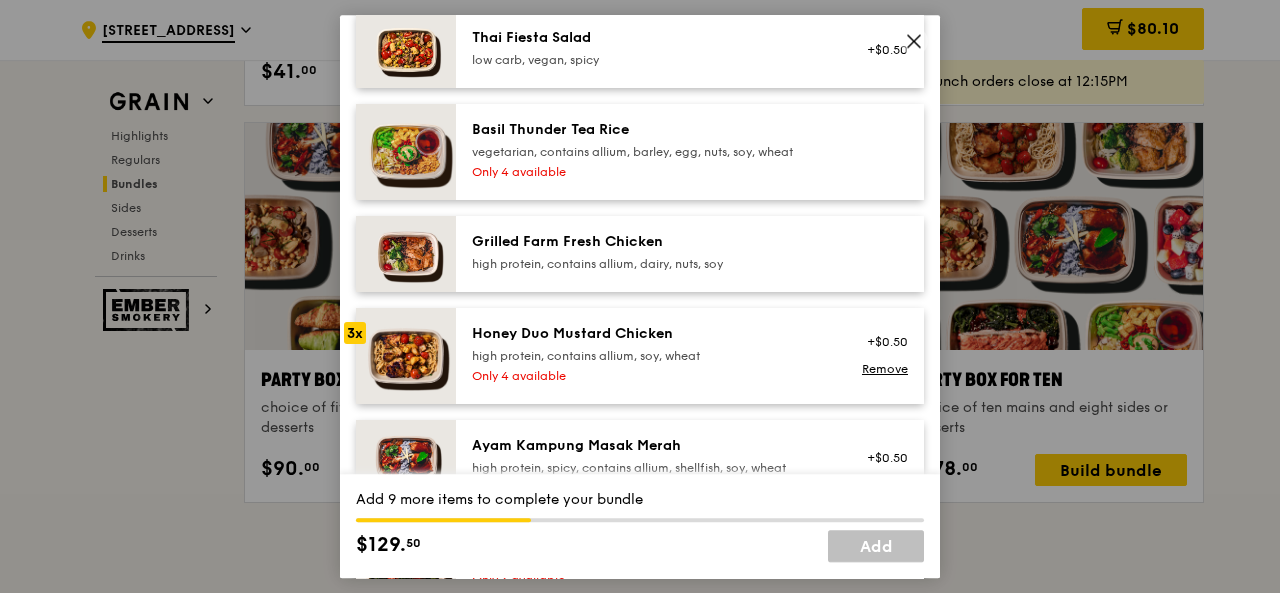 scroll, scrollTop: 404, scrollLeft: 0, axis: vertical 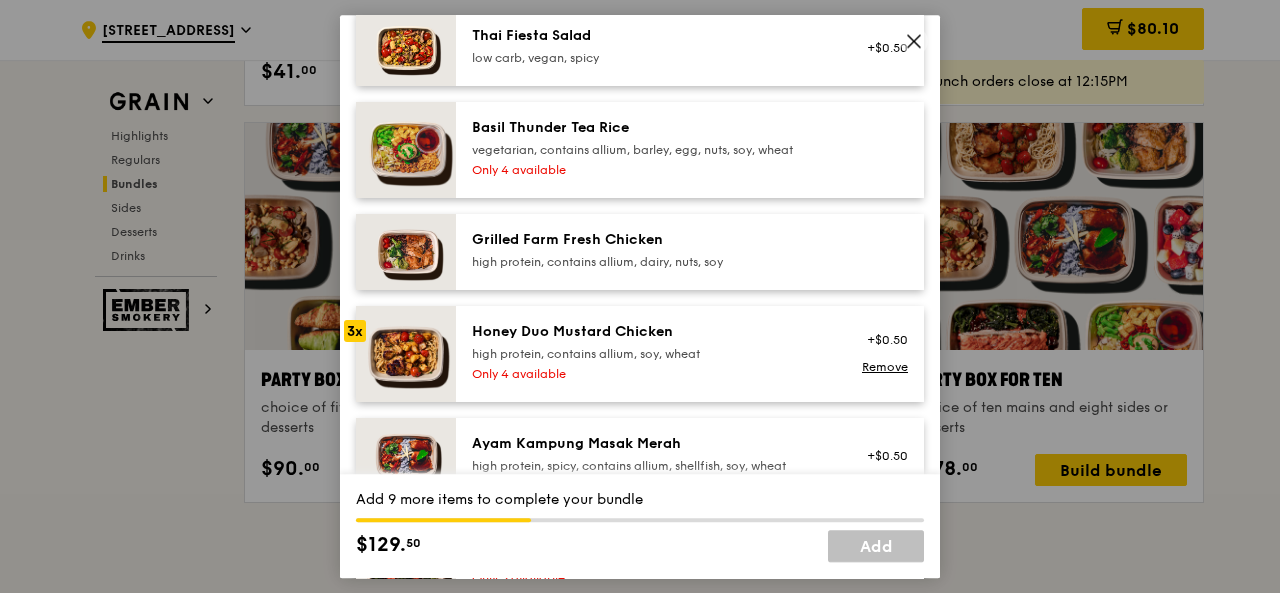 click on "Honey Duo Mustard Chicken" at bounding box center (651, 332) 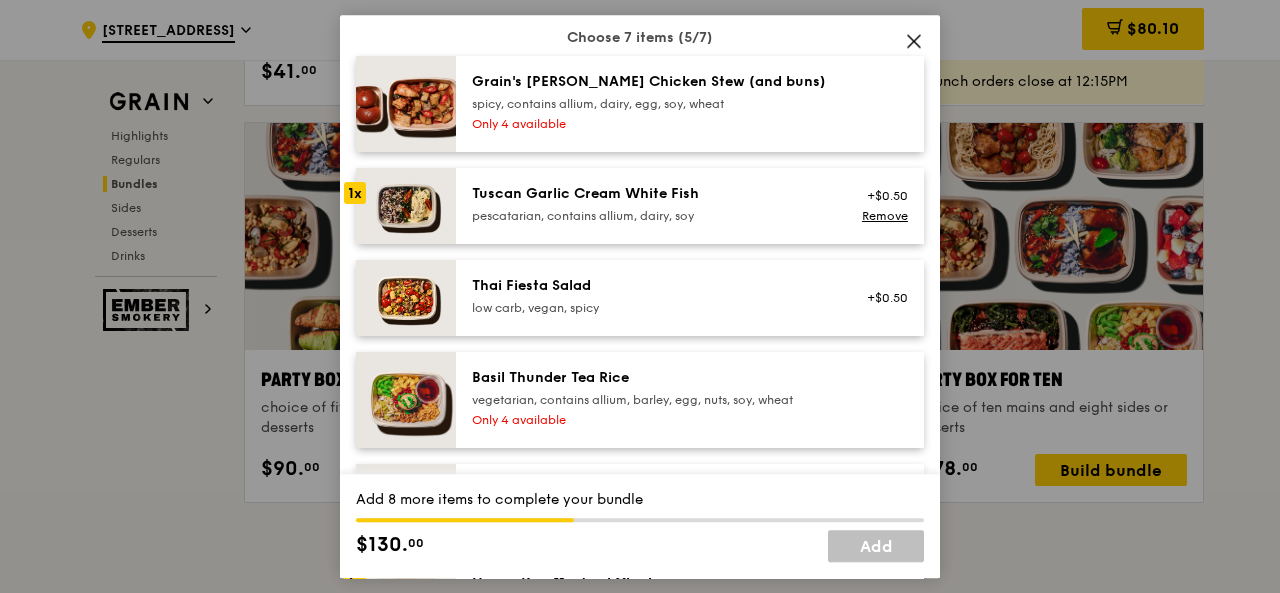 scroll, scrollTop: 174, scrollLeft: 0, axis: vertical 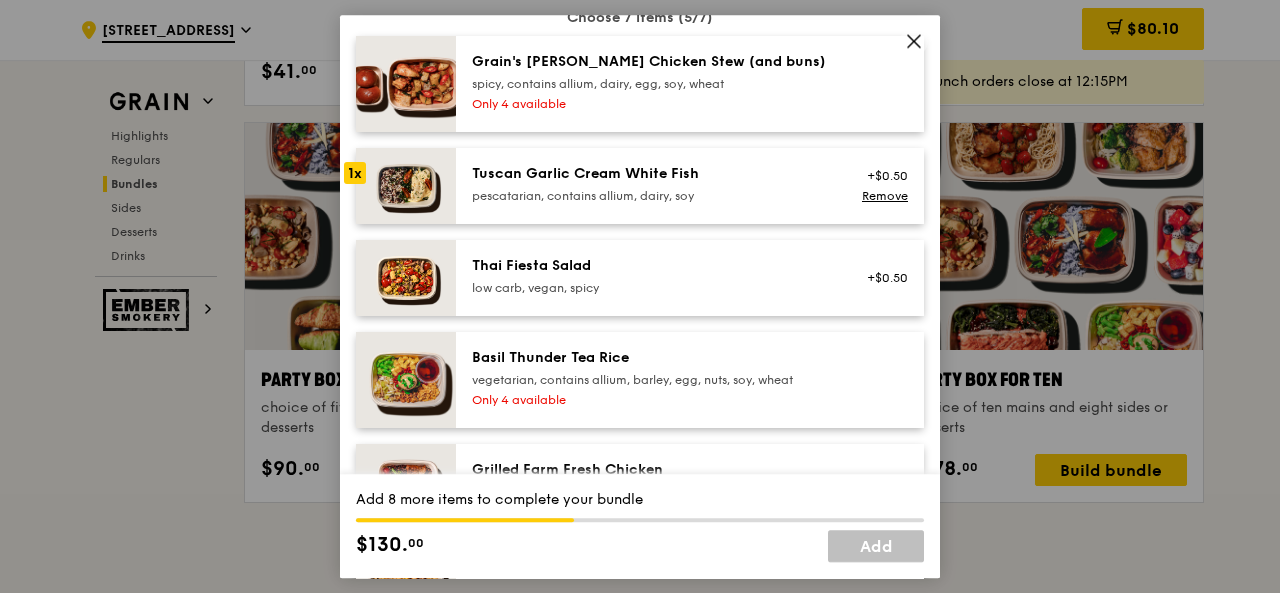 click on "low carb, vegan, spicy" at bounding box center (651, 288) 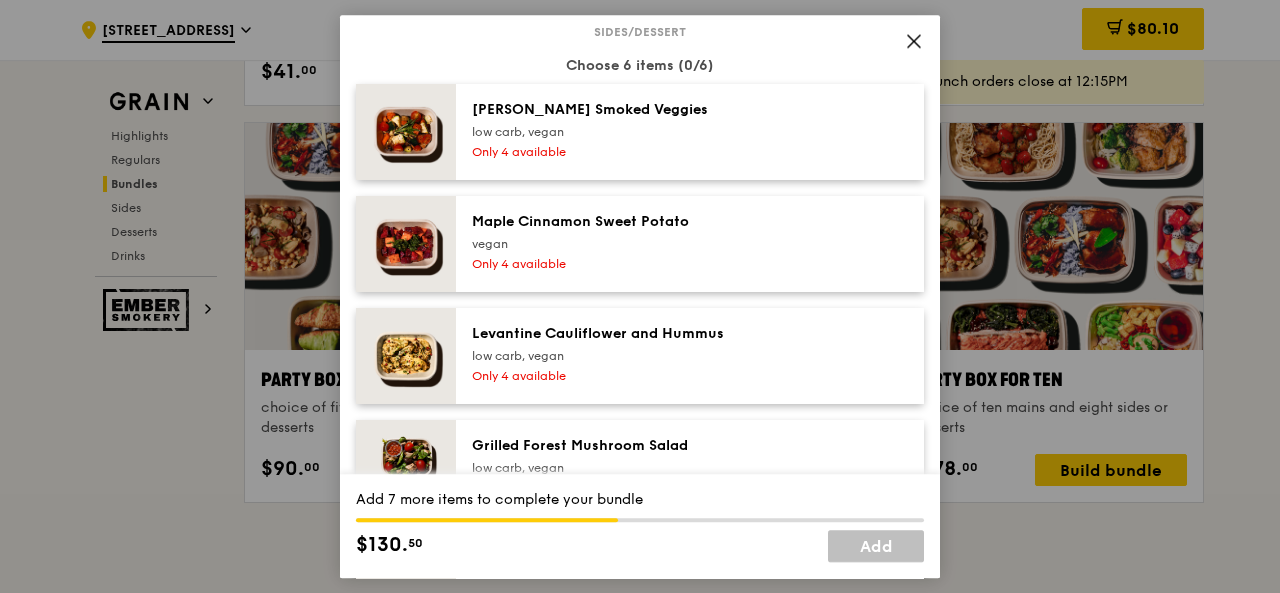 scroll, scrollTop: 1132, scrollLeft: 0, axis: vertical 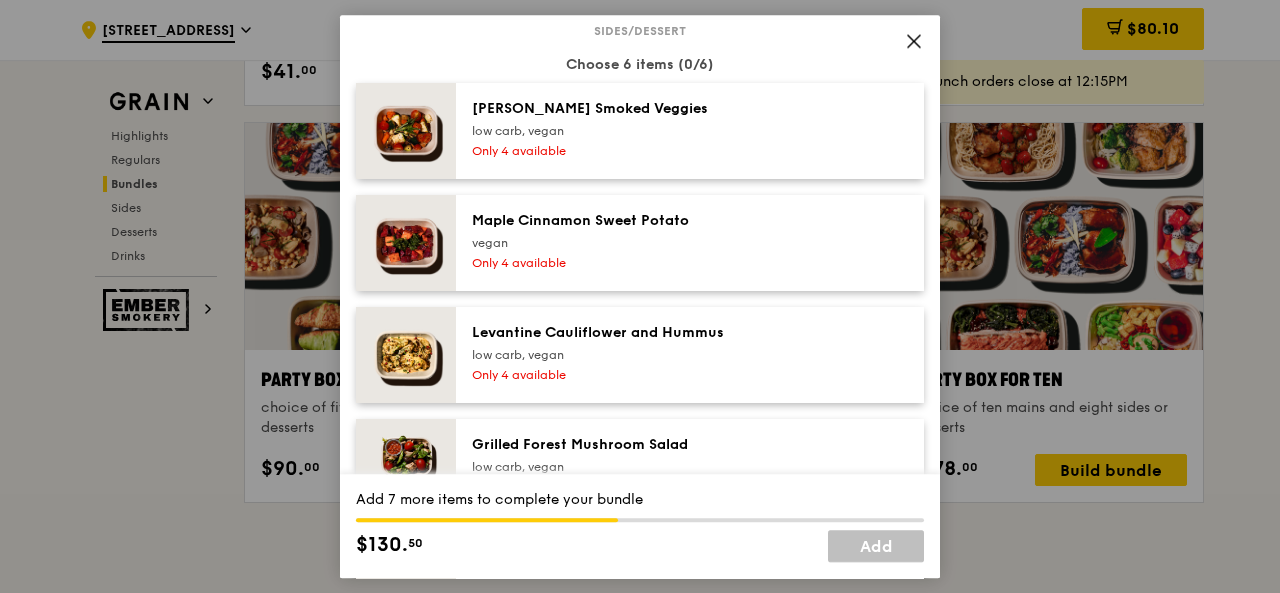 click on "low carb, vegan" at bounding box center [651, 355] 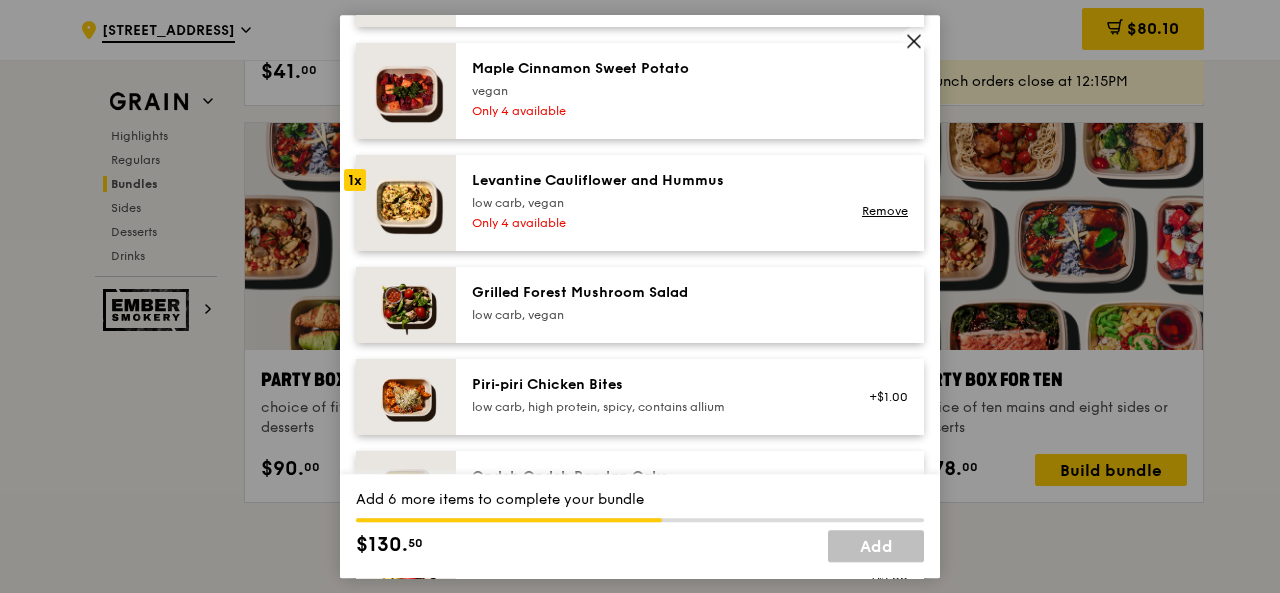 scroll, scrollTop: 1288, scrollLeft: 0, axis: vertical 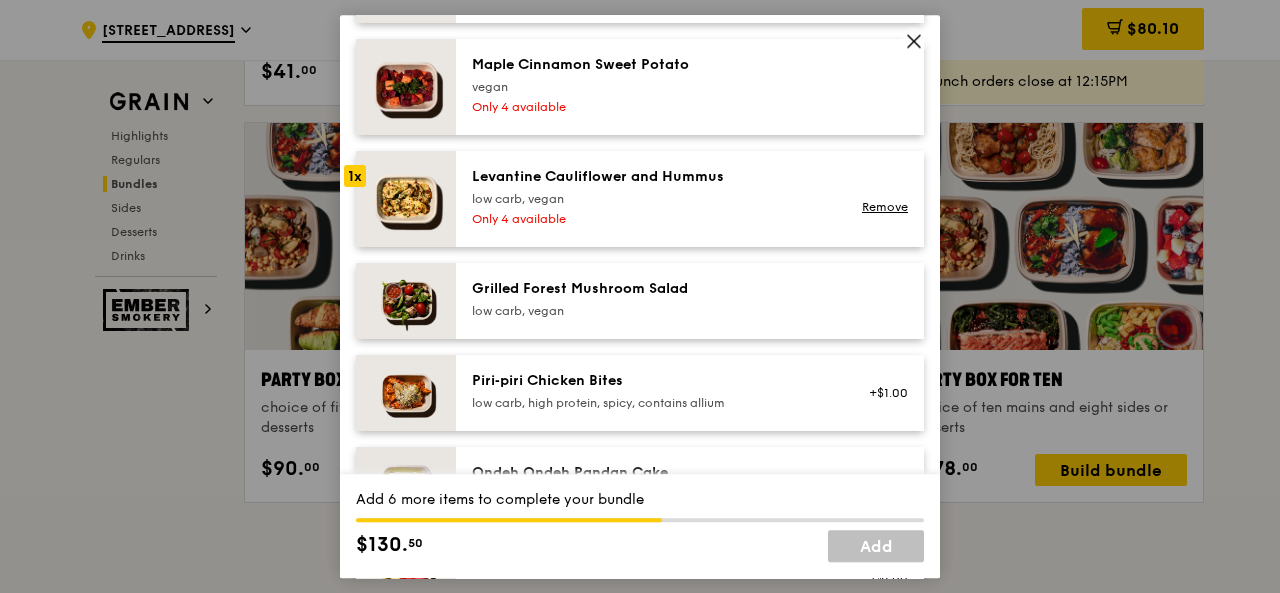 click on "low carb, vegan" at bounding box center [651, 311] 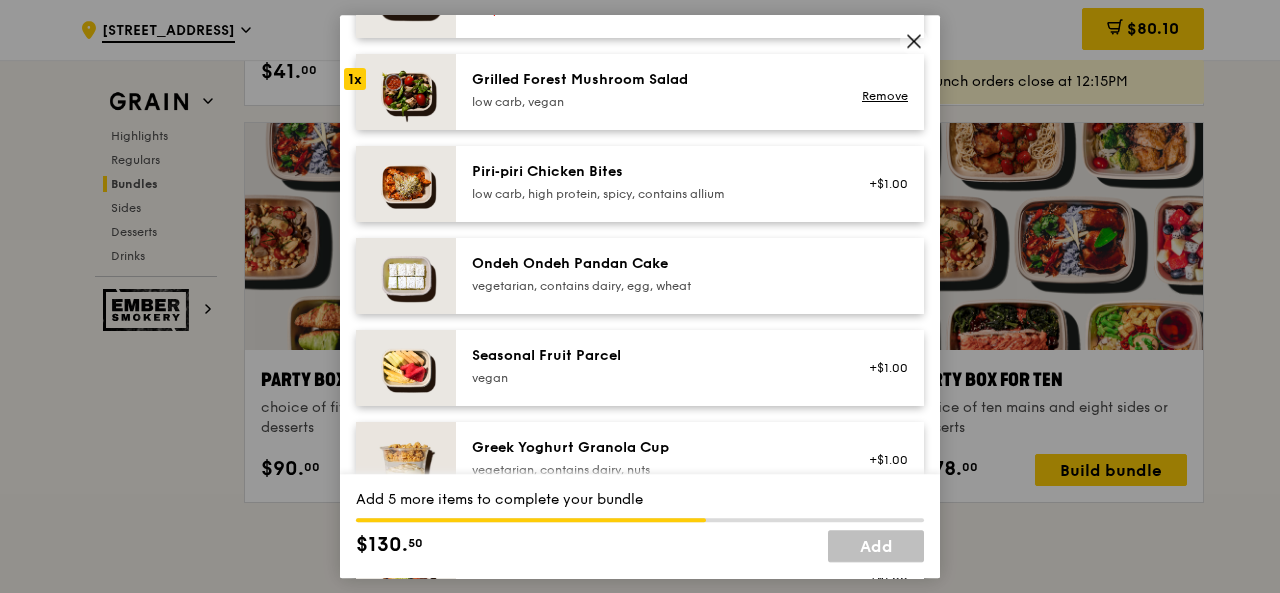 scroll, scrollTop: 1498, scrollLeft: 0, axis: vertical 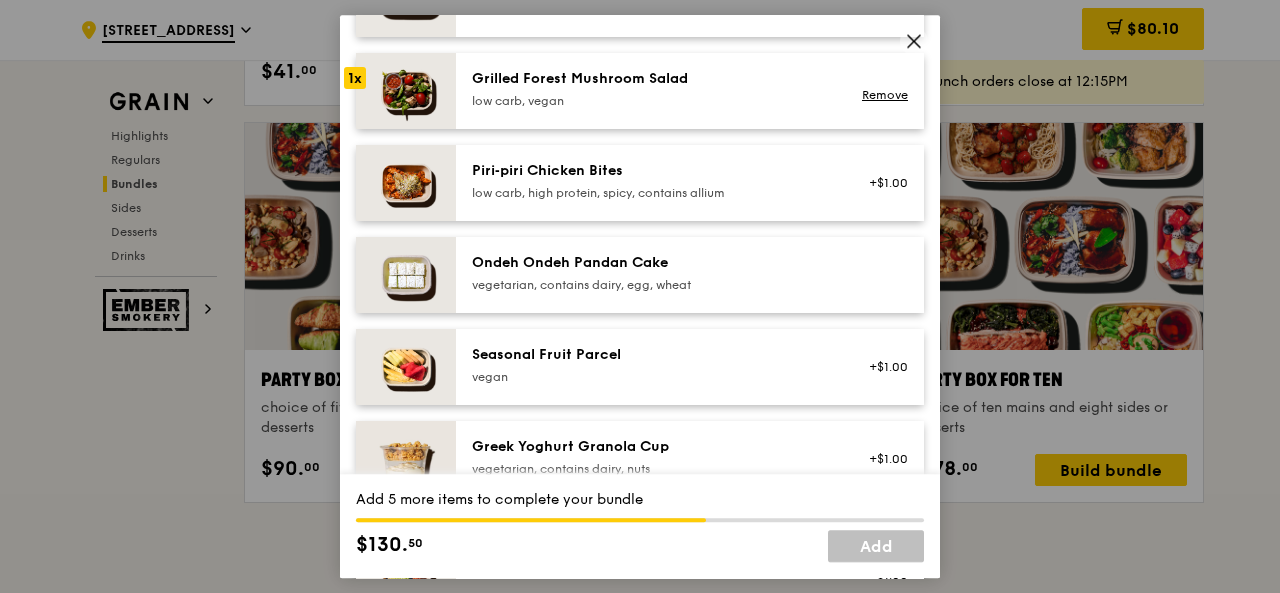 click on "Ondeh Ondeh Pandan Cake" at bounding box center [651, 263] 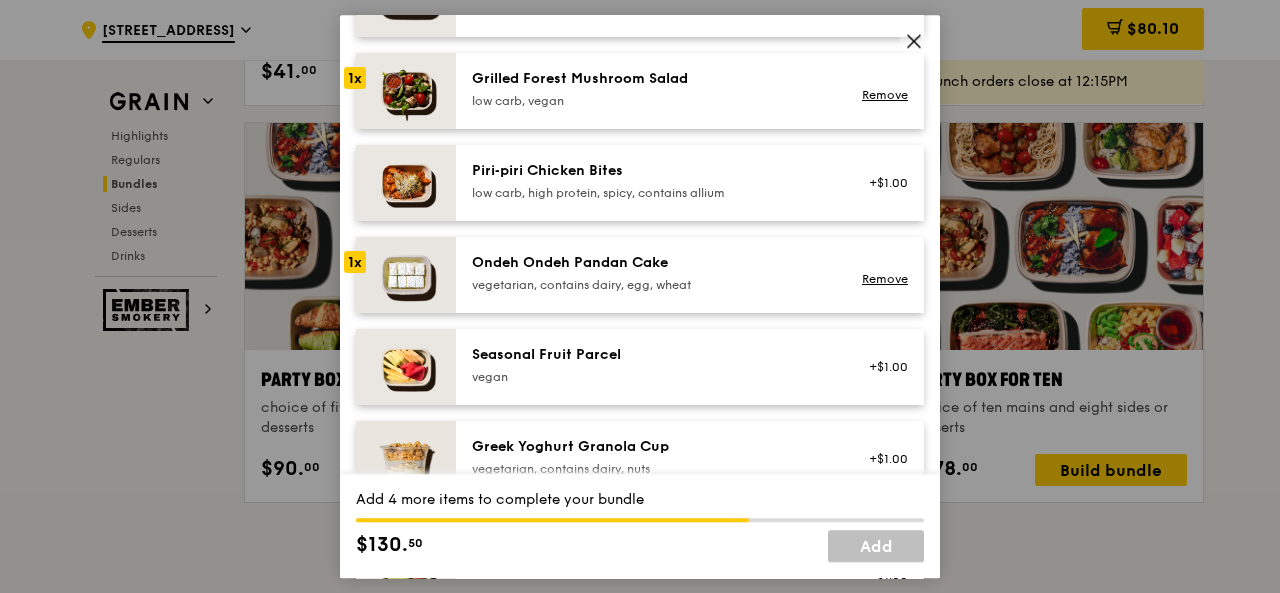 click on "Seasonal Fruit Parcel
[GEOGRAPHIC_DATA]
+$1.00" at bounding box center [690, 367] 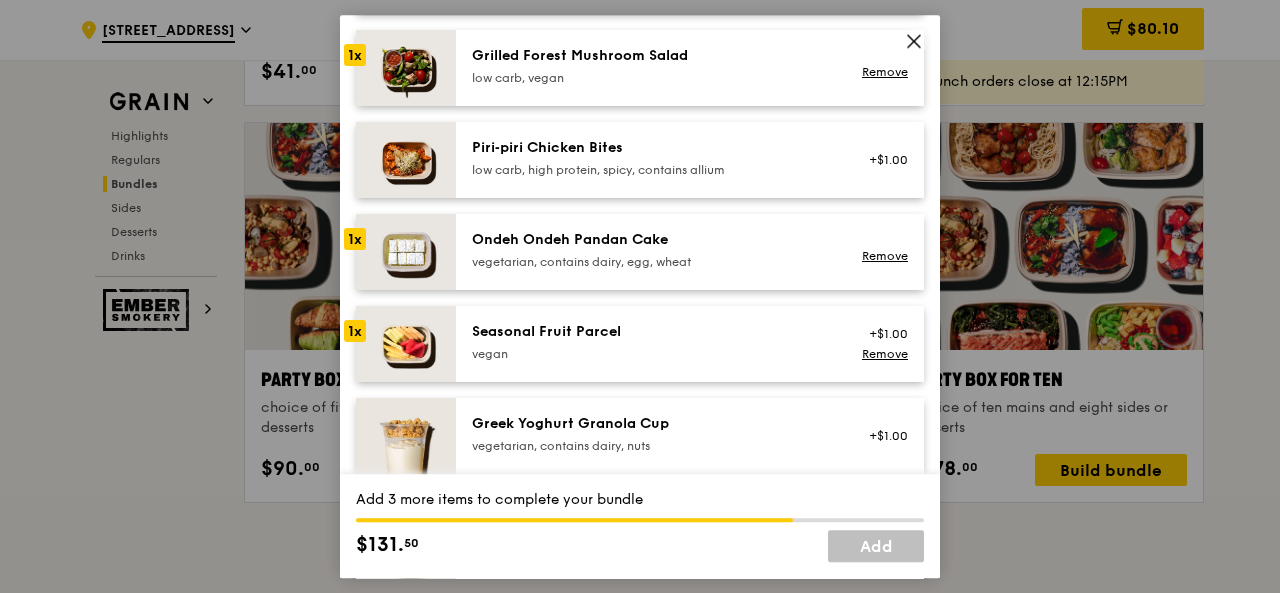 scroll, scrollTop: 1504, scrollLeft: 0, axis: vertical 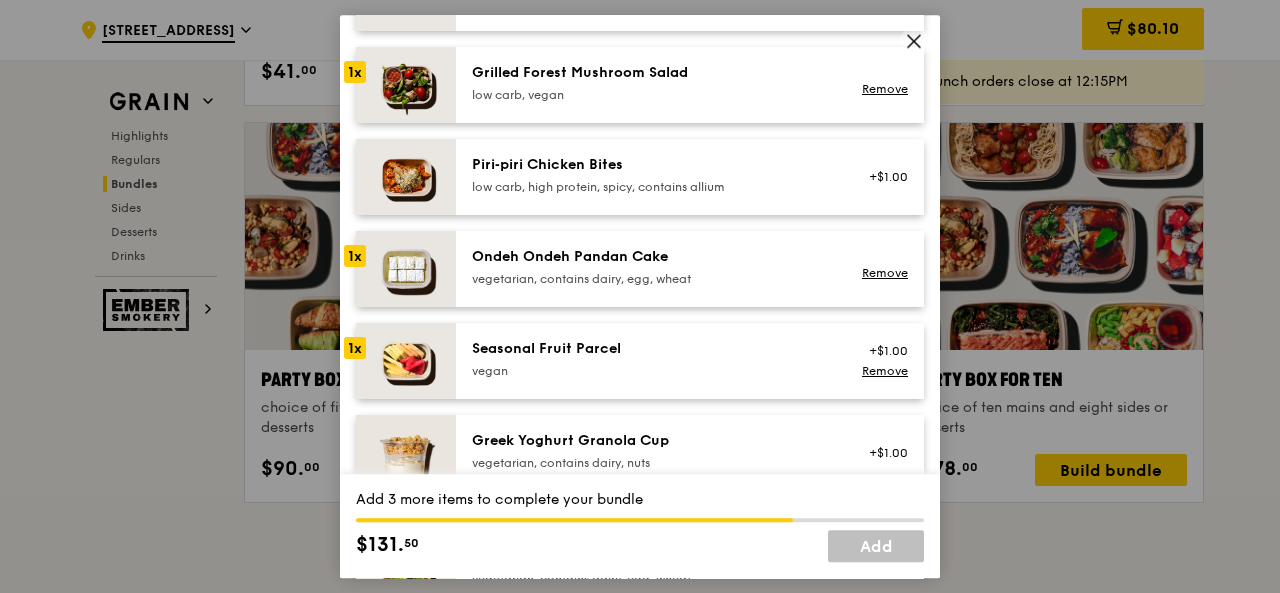 click on "Piri‑piri Chicken Bites" at bounding box center (651, 165) 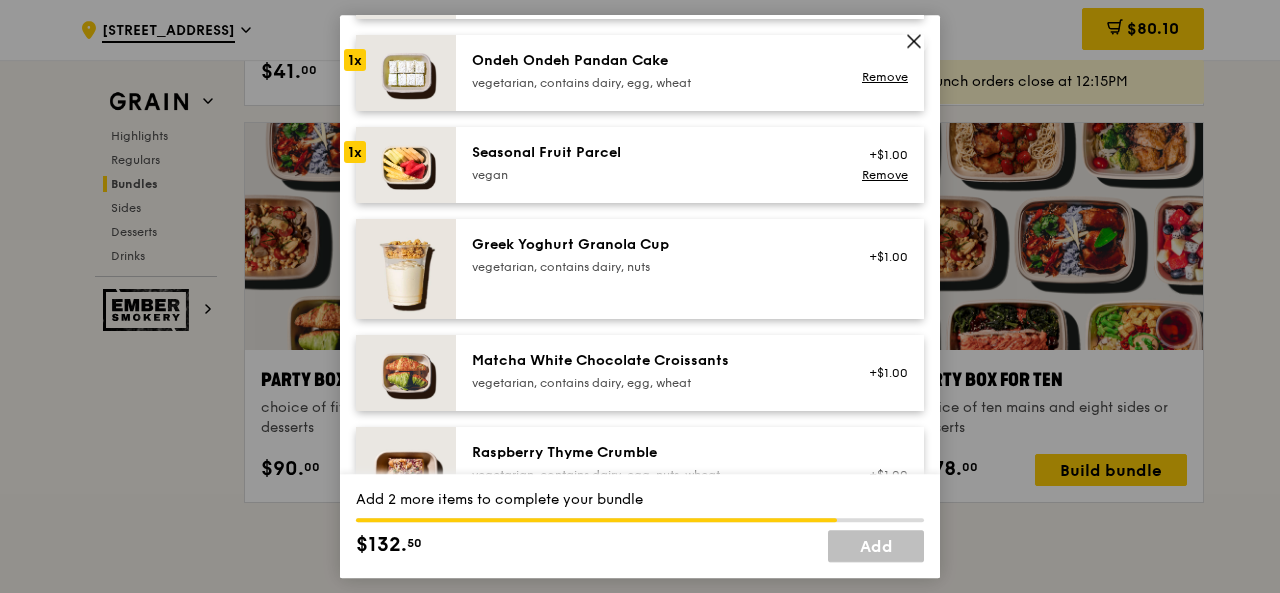 scroll, scrollTop: 1694, scrollLeft: 0, axis: vertical 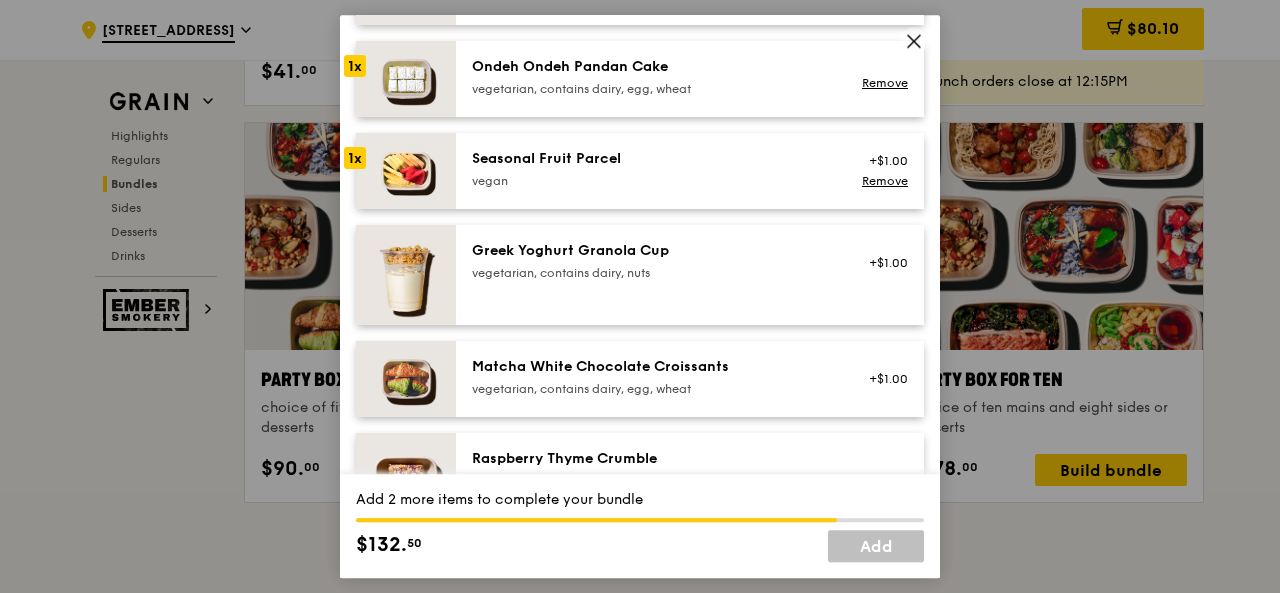 click on "vegan" at bounding box center [651, 181] 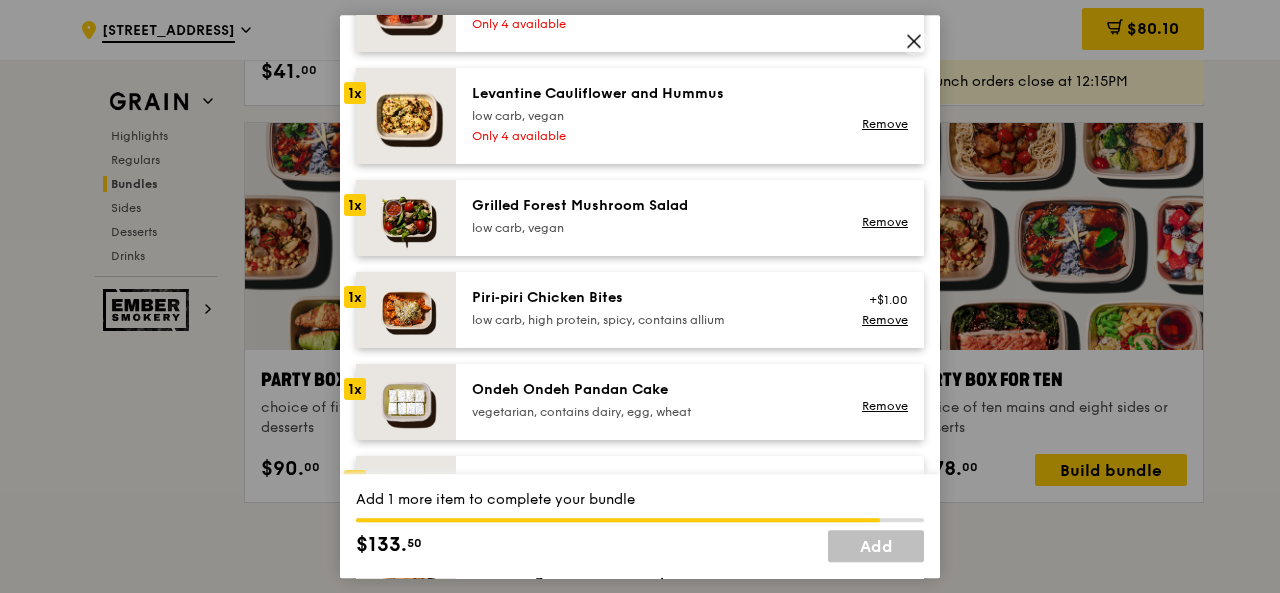 scroll, scrollTop: 1373, scrollLeft: 0, axis: vertical 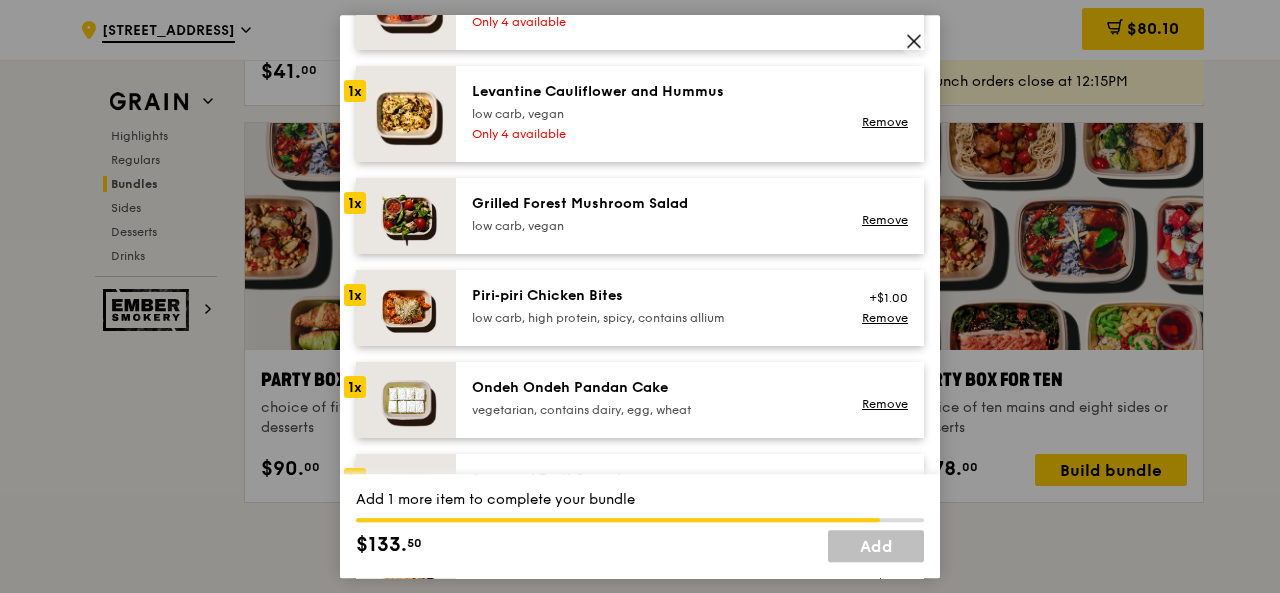 click on "low carb, high protein, spicy, contains allium" at bounding box center (651, 318) 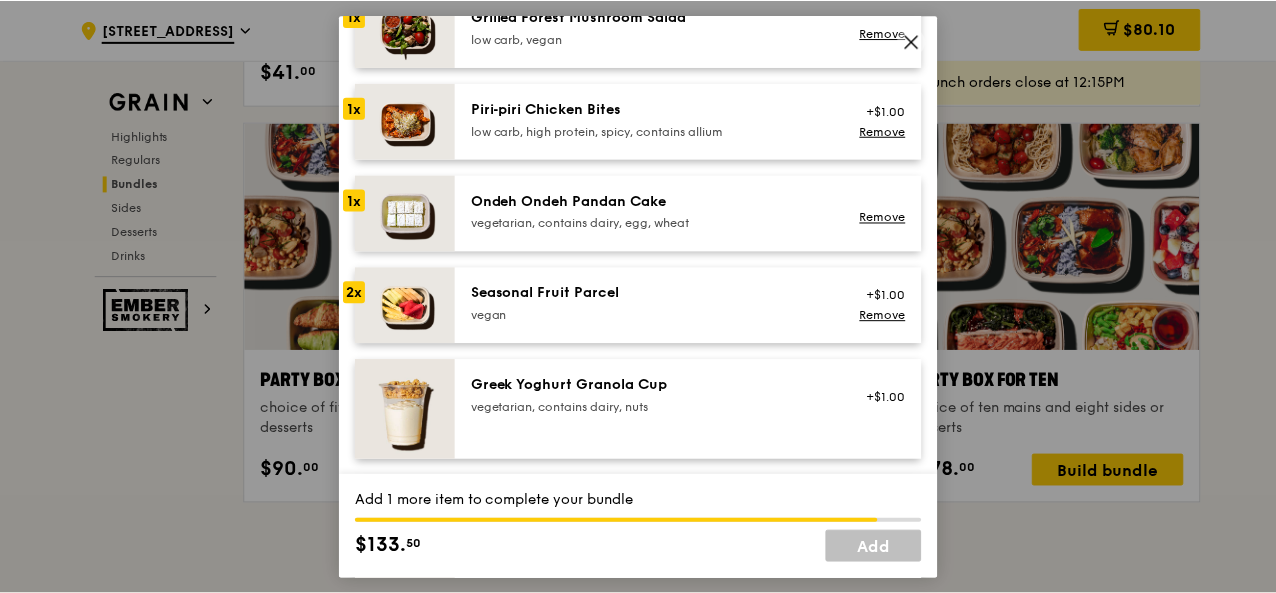 scroll, scrollTop: 1553, scrollLeft: 0, axis: vertical 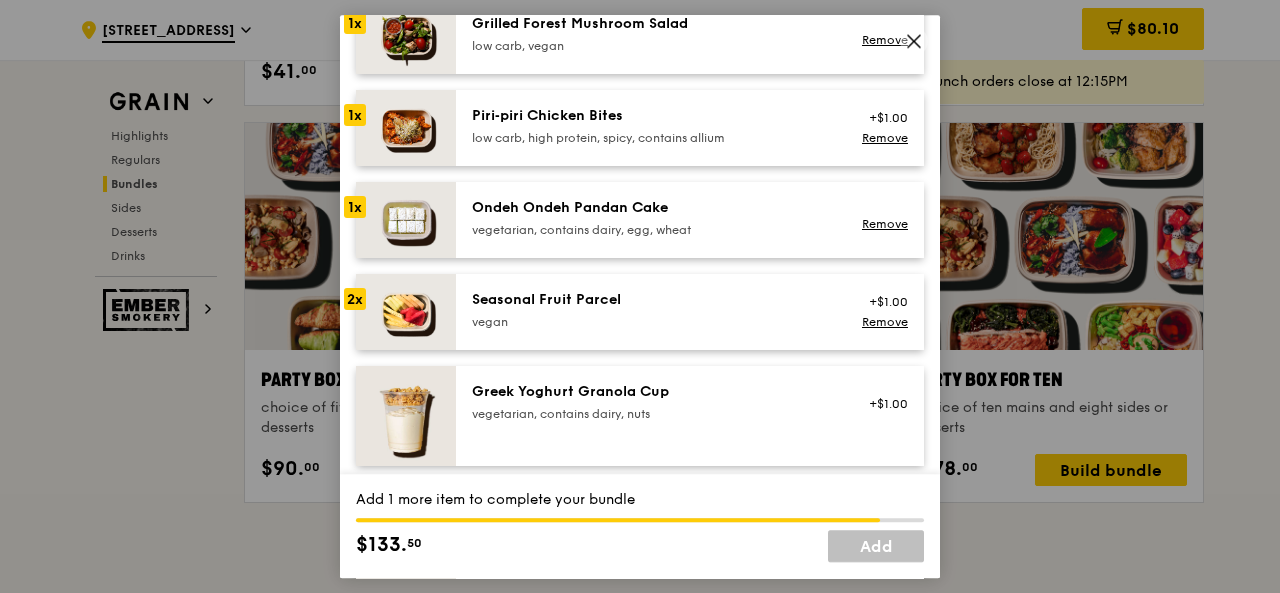 click at bounding box center (406, 312) 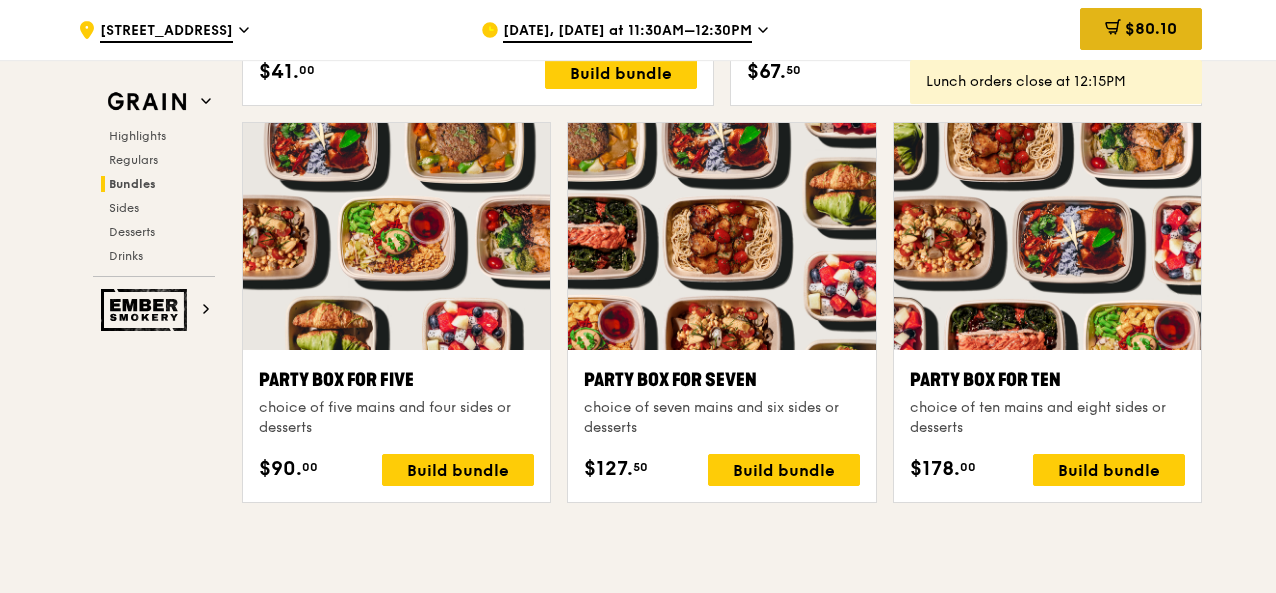 click on "$80.10" at bounding box center [1141, 29] 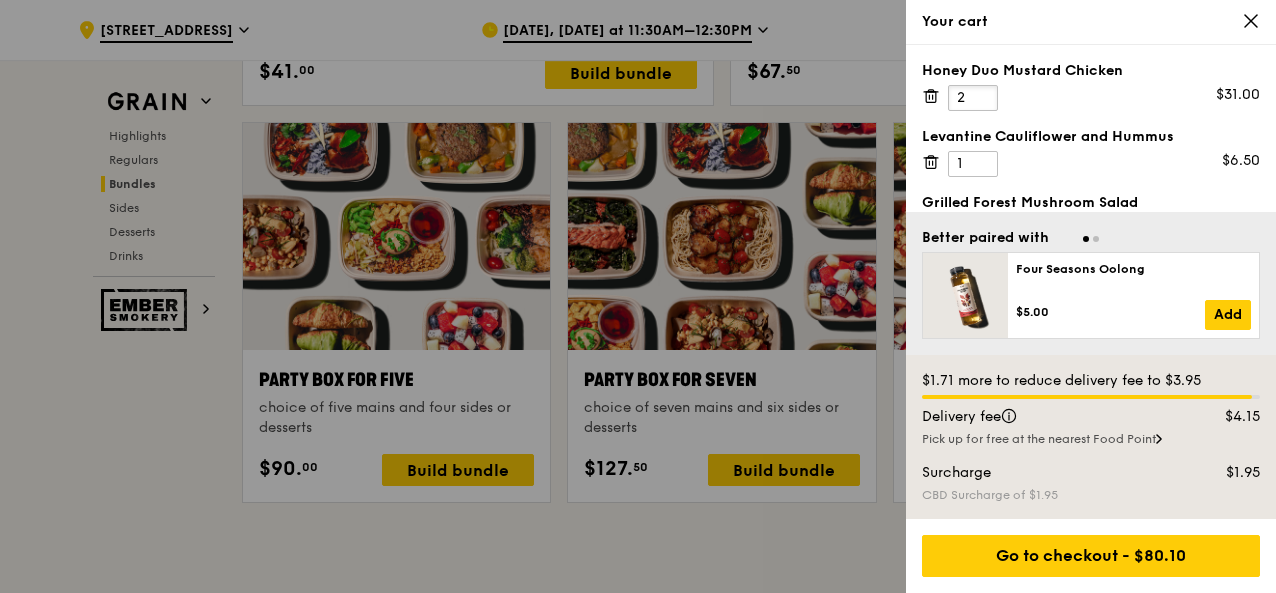 click on "2" at bounding box center (973, 98) 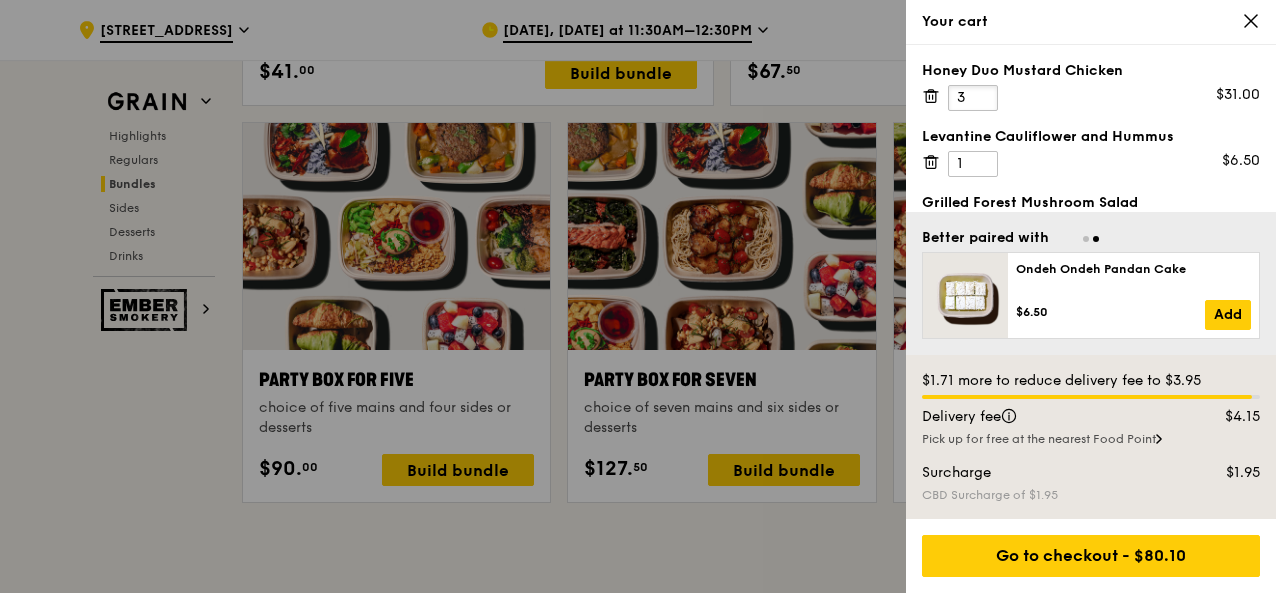 click on "3" at bounding box center [973, 98] 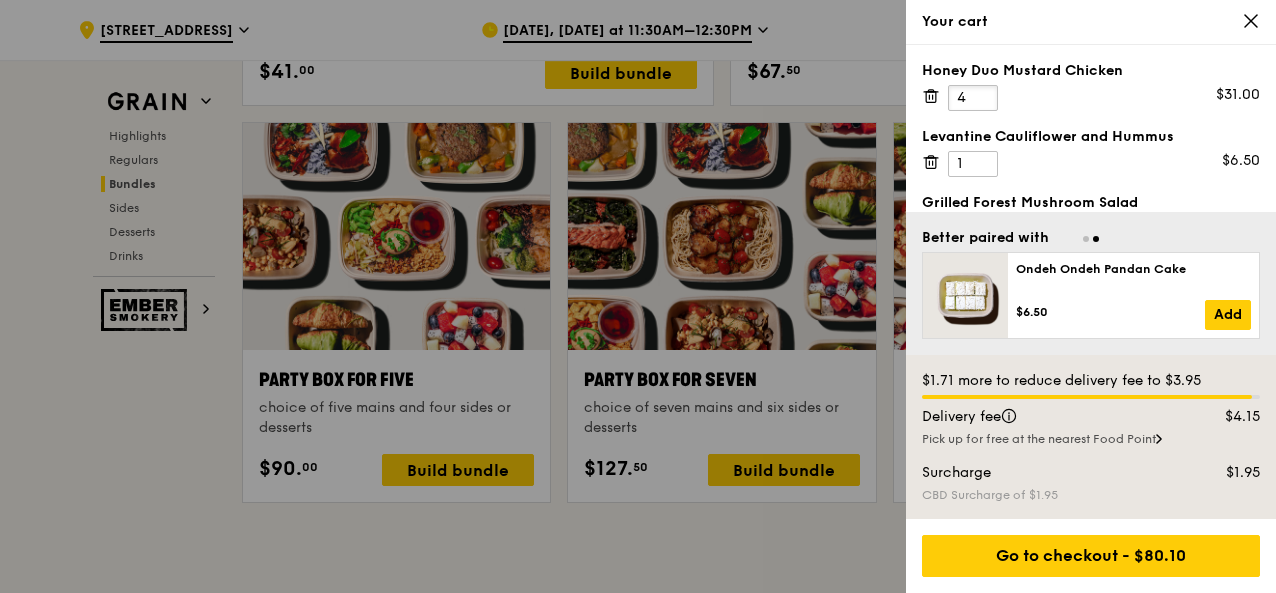 type on "4" 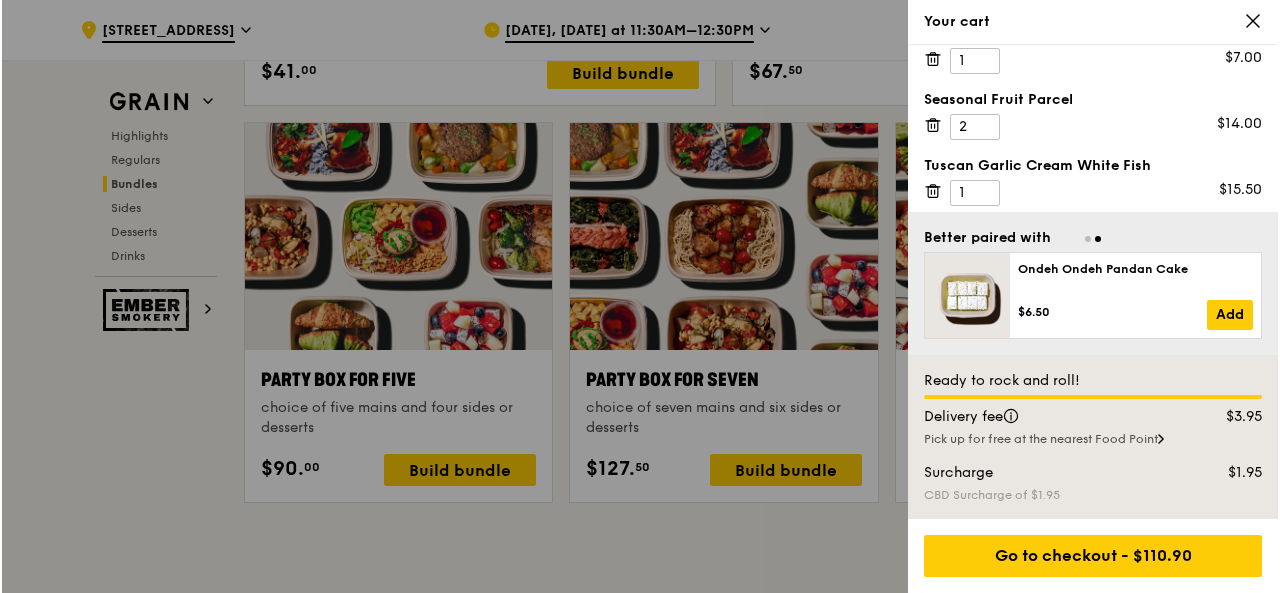 scroll, scrollTop: 173, scrollLeft: 0, axis: vertical 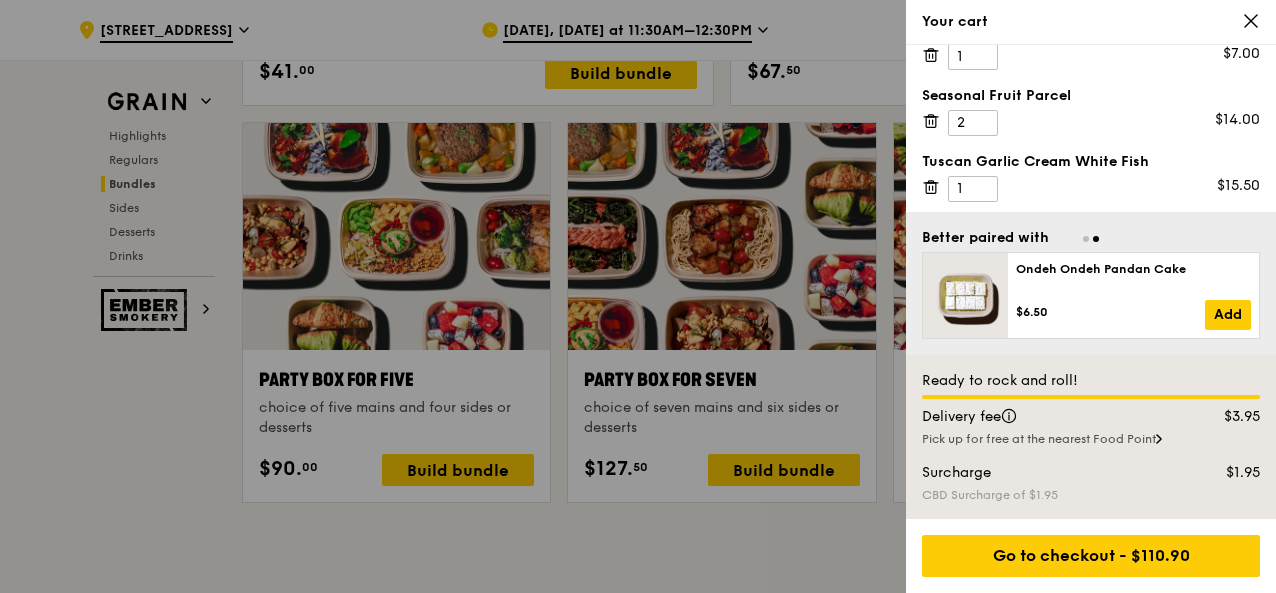 click at bounding box center (638, 296) 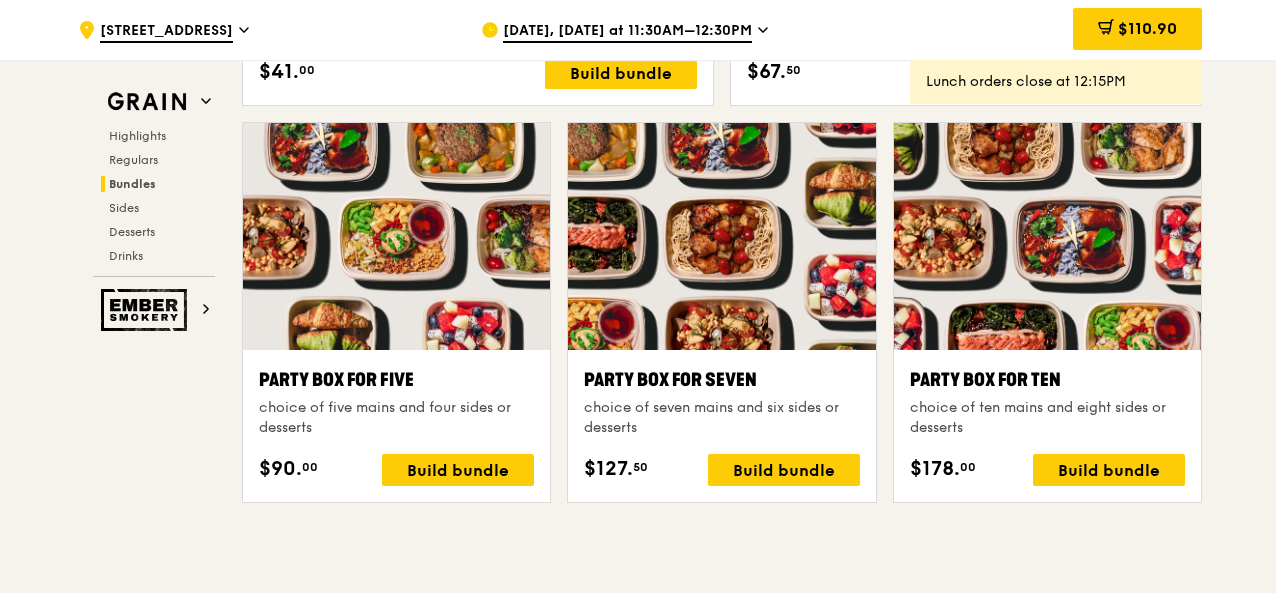 click on "Highlights
Weekly rotating dishes inspired by flavours from around the world.
Warm
Grain's [PERSON_NAME] Chicken Stew (and buns)
with nyonya [PERSON_NAME] paste, mini bread roll, roasted potato
spicy, contains allium, dairy, egg, soy, wheat
$15.
00
Add
1 item added to cart
Warm
Tuscan Garlic Cream White Fish
sanshoku steamed rice, traditional garlic cream sauce, sundried tomato
pescatarian, contains allium, dairy, soy
$15.
50
1
Regulars
Meals you can enjoy day in day out.
4 items added to cart (only 6 left)
Warm
Honey Duo Mustard Chicken
house-blend mustard, maple soy baked potato, linguine, cherry tomato
high protein, contains allium, soy, wheat
$15.
50
4
Warm
Mentai Mayonnaise Aburi Salmon
$20.
00
$6." at bounding box center [722, 636] 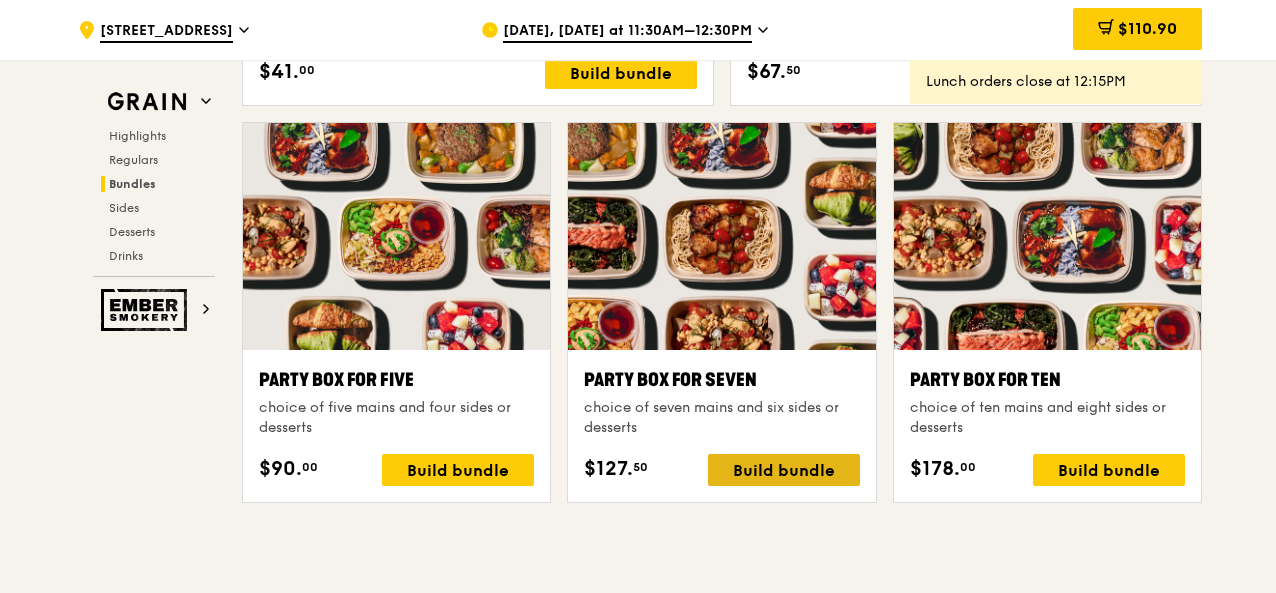 click on "Build bundle" at bounding box center (784, 470) 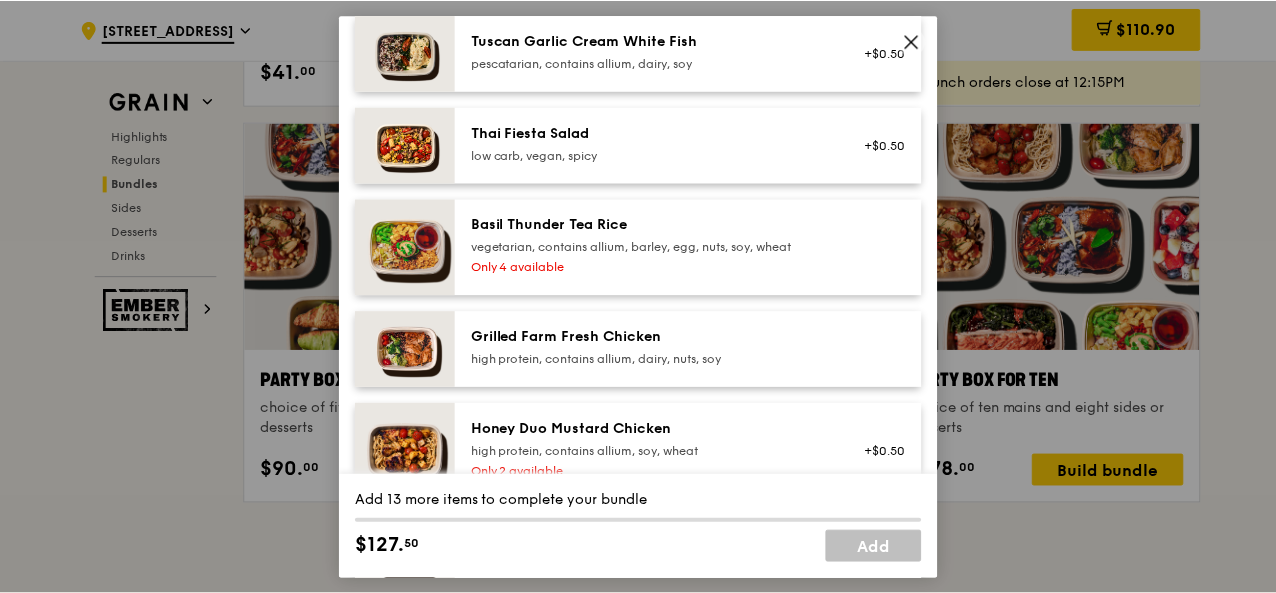 scroll, scrollTop: 467, scrollLeft: 0, axis: vertical 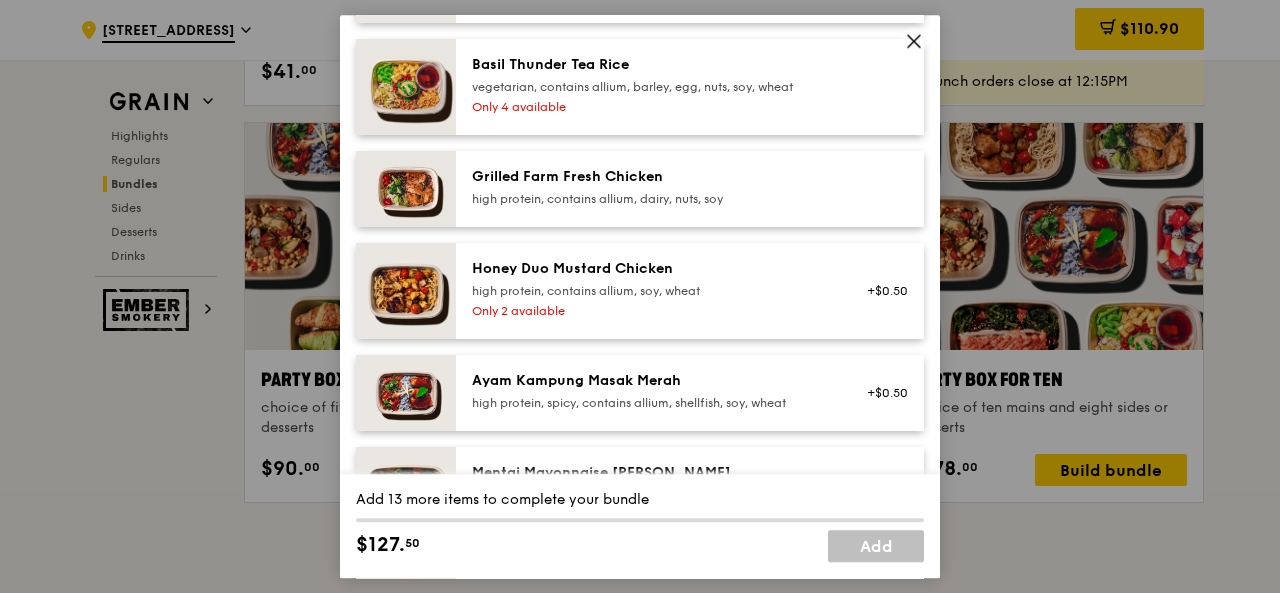 click on "Honey Duo Mustard Chicken
high protein, contains allium, soy, wheat
Only 2 available" at bounding box center [651, 291] 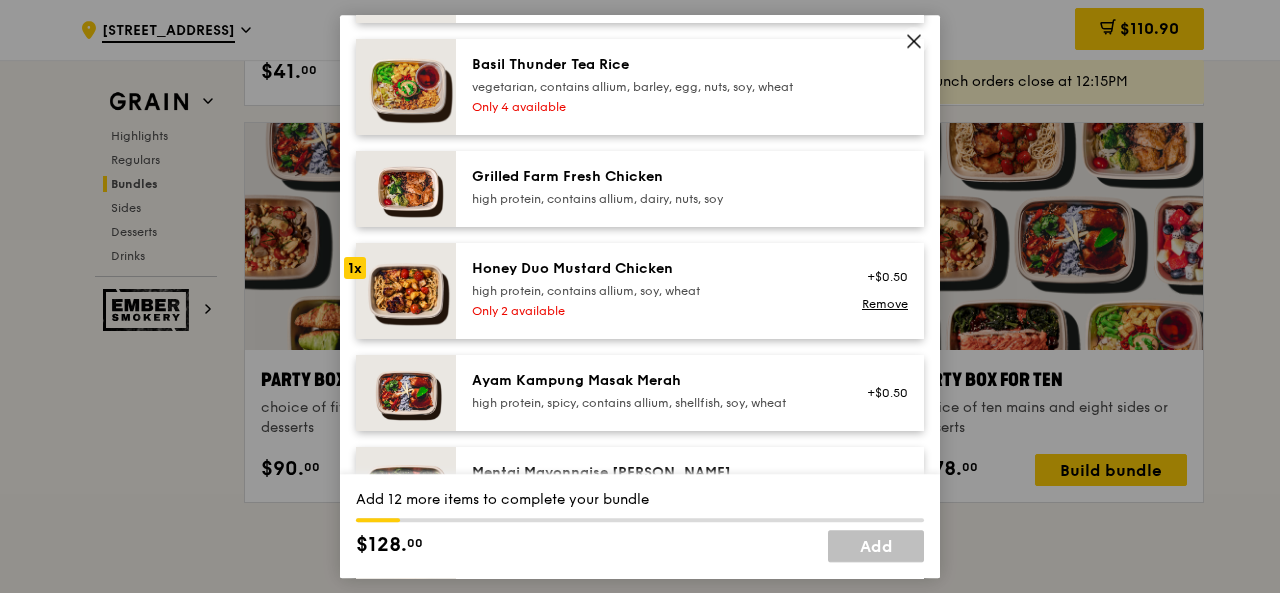 click on "Honey Duo Mustard Chicken
high protein, contains allium, soy, wheat
Only 2 available" at bounding box center [651, 291] 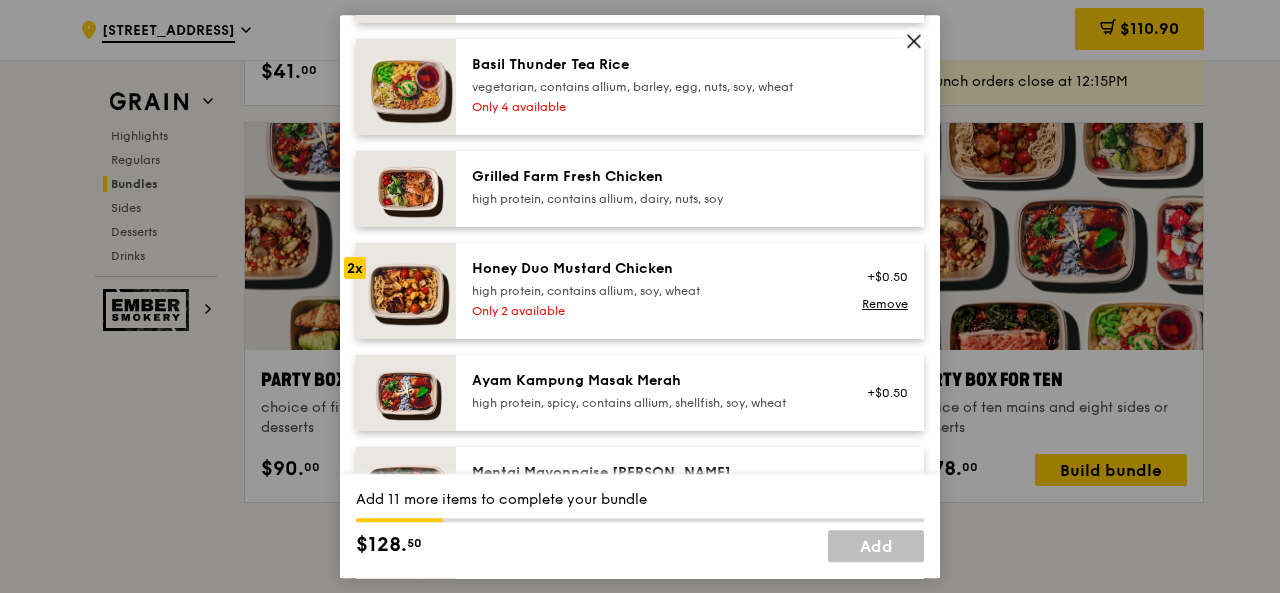 click on "Honey Duo Mustard Chicken
high protein, contains allium, soy, wheat
Only 2 available" at bounding box center (651, 291) 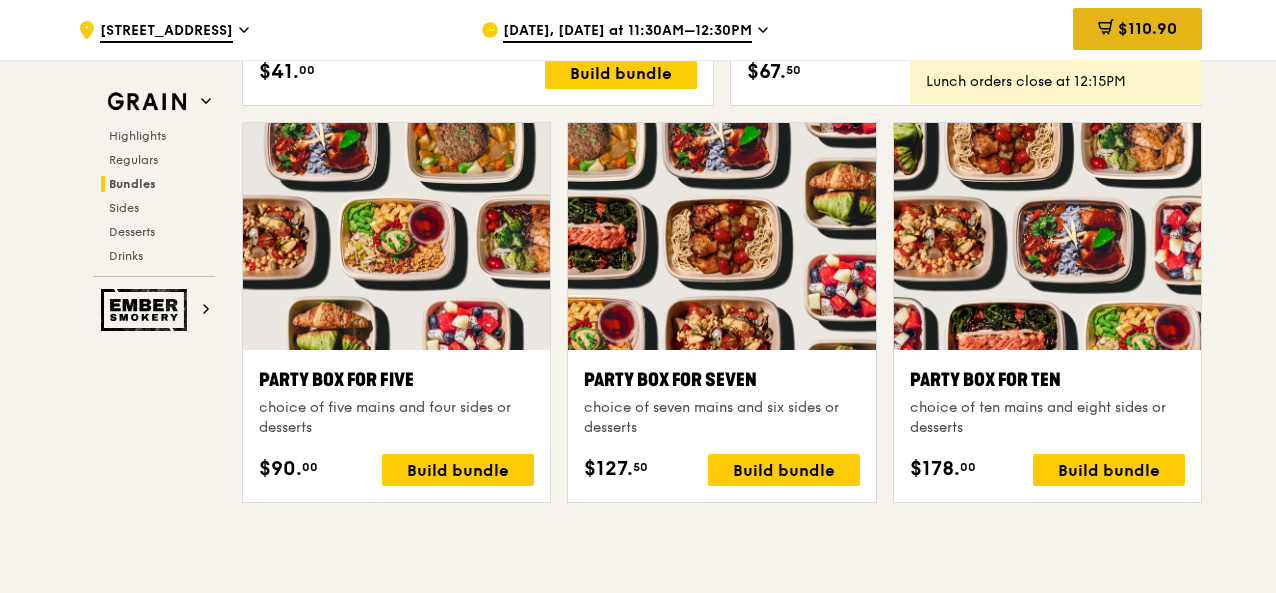 click on "$110.90" at bounding box center (1137, 29) 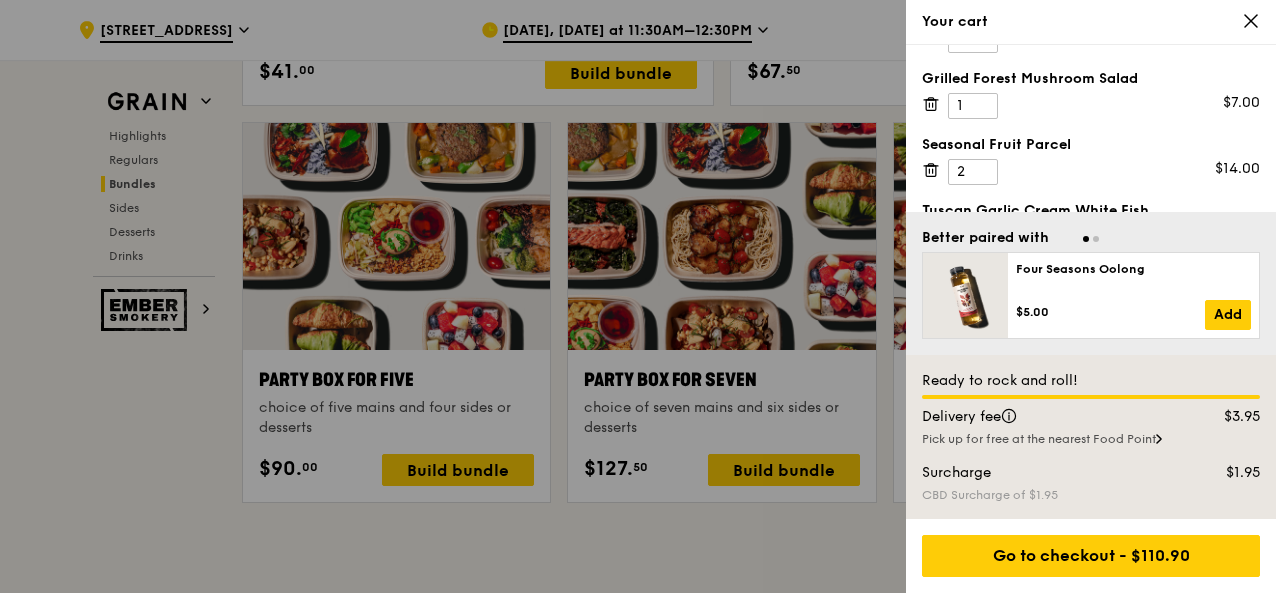 scroll, scrollTop: 173, scrollLeft: 0, axis: vertical 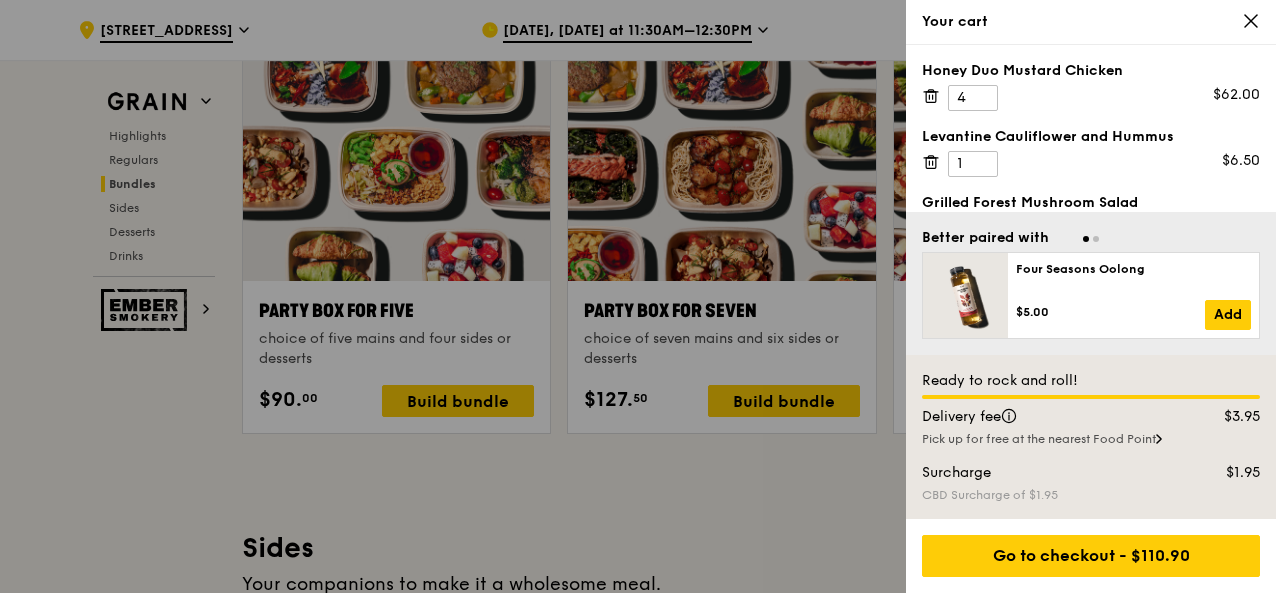 click 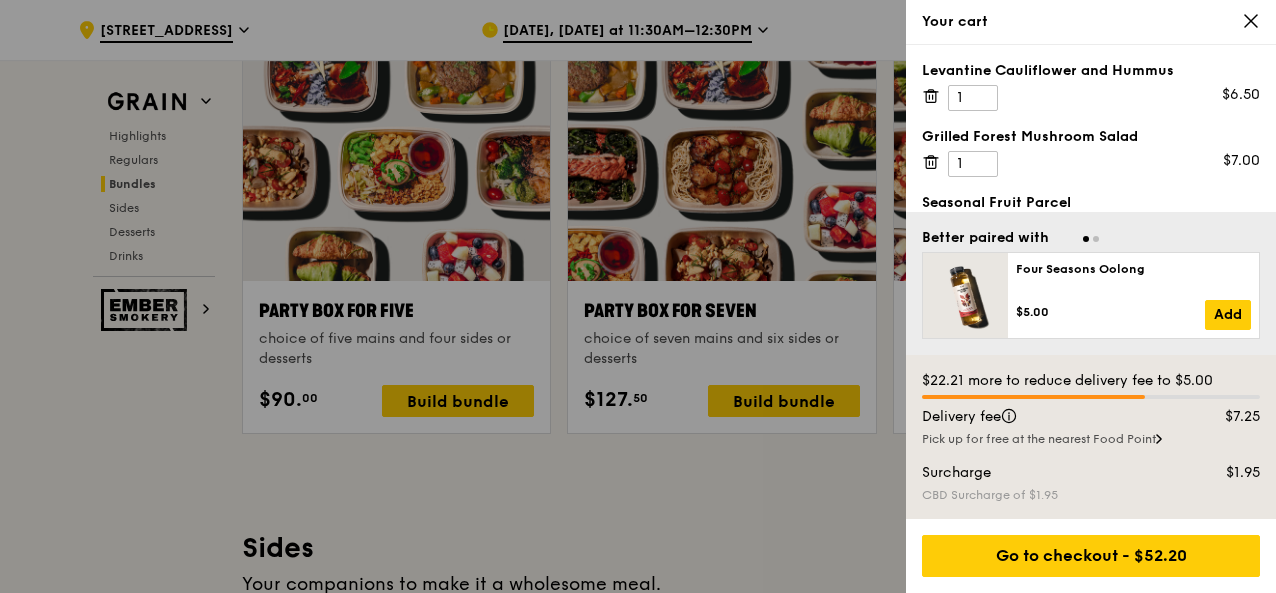 click 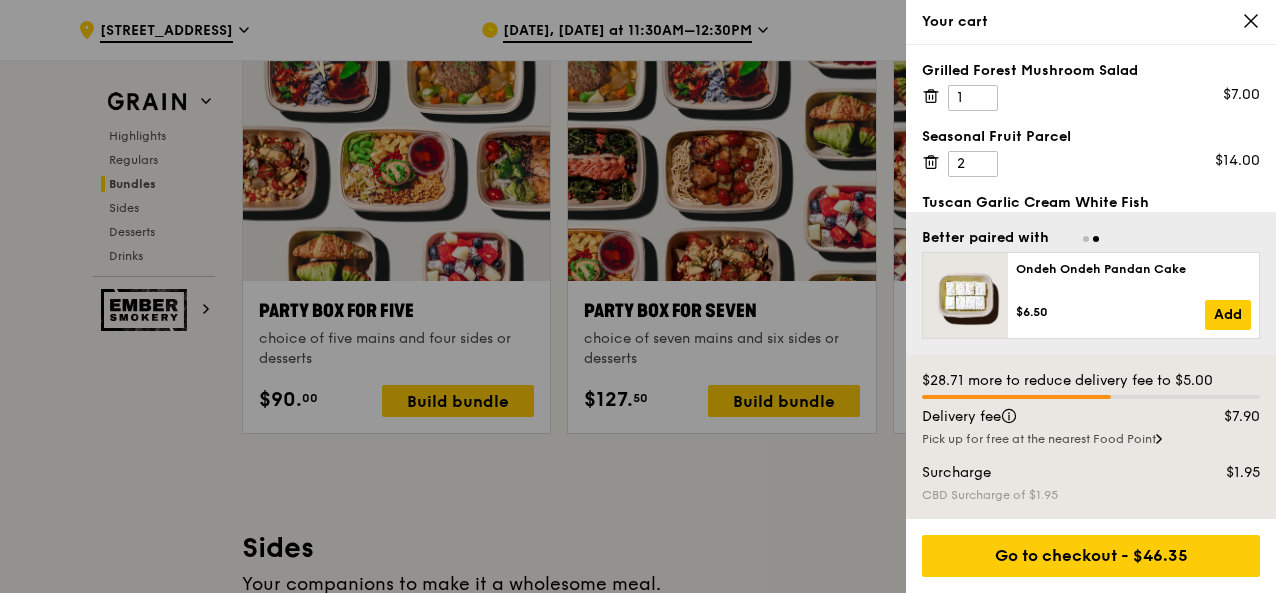 click 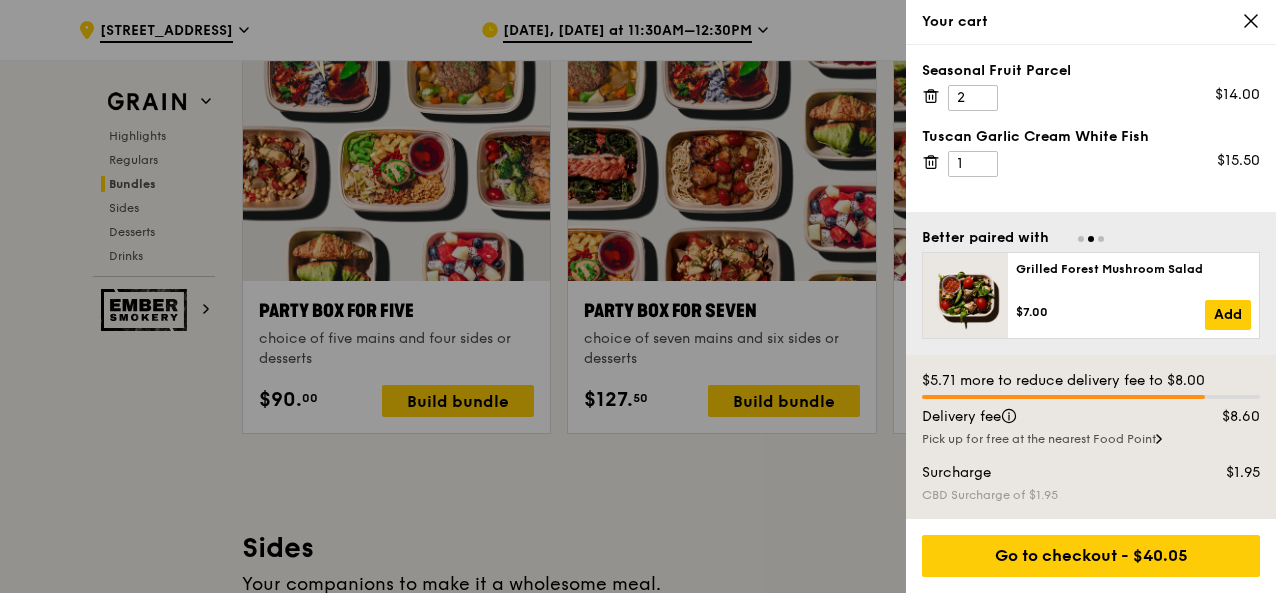 click 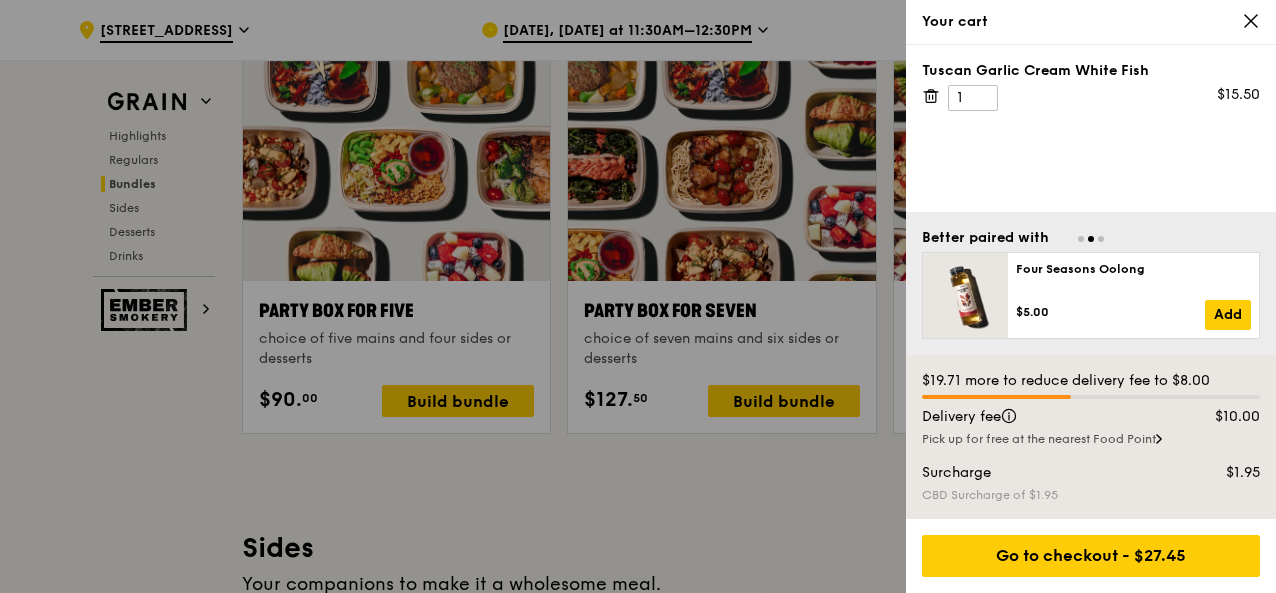 click 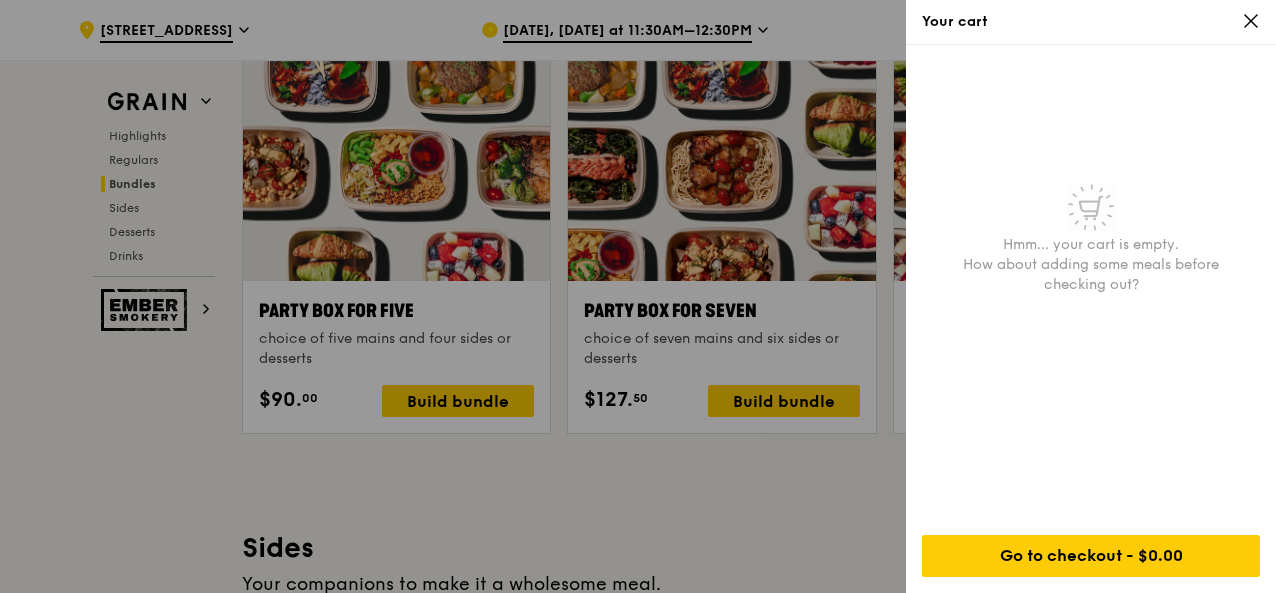 click at bounding box center [638, 296] 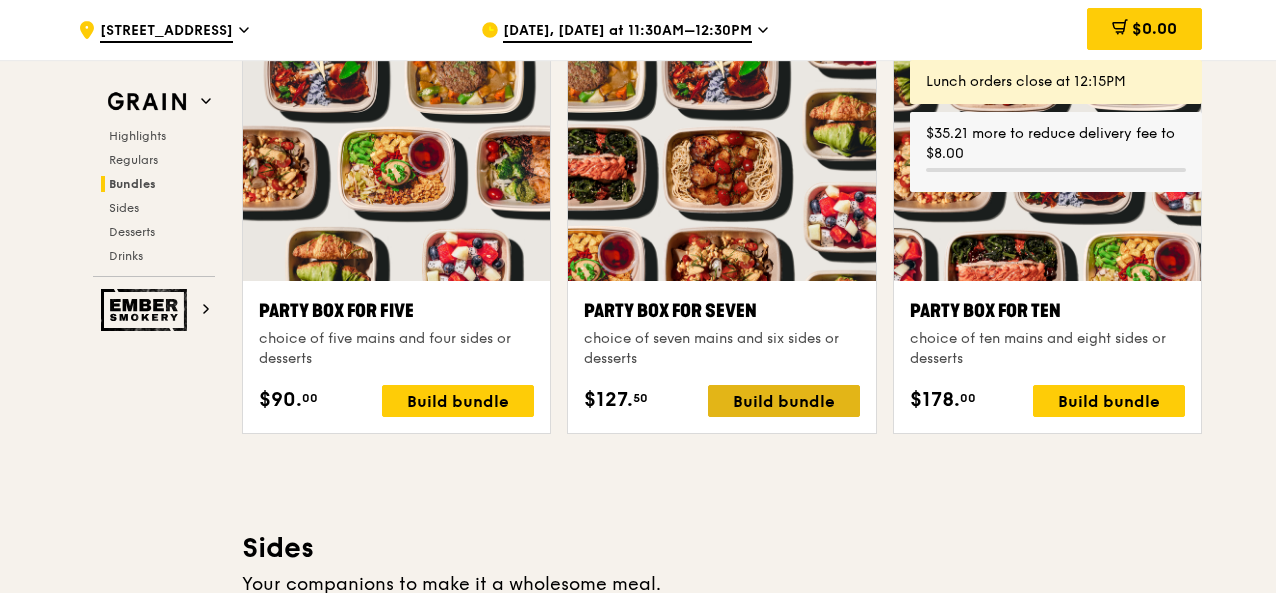 click on "Build bundle" at bounding box center (784, 401) 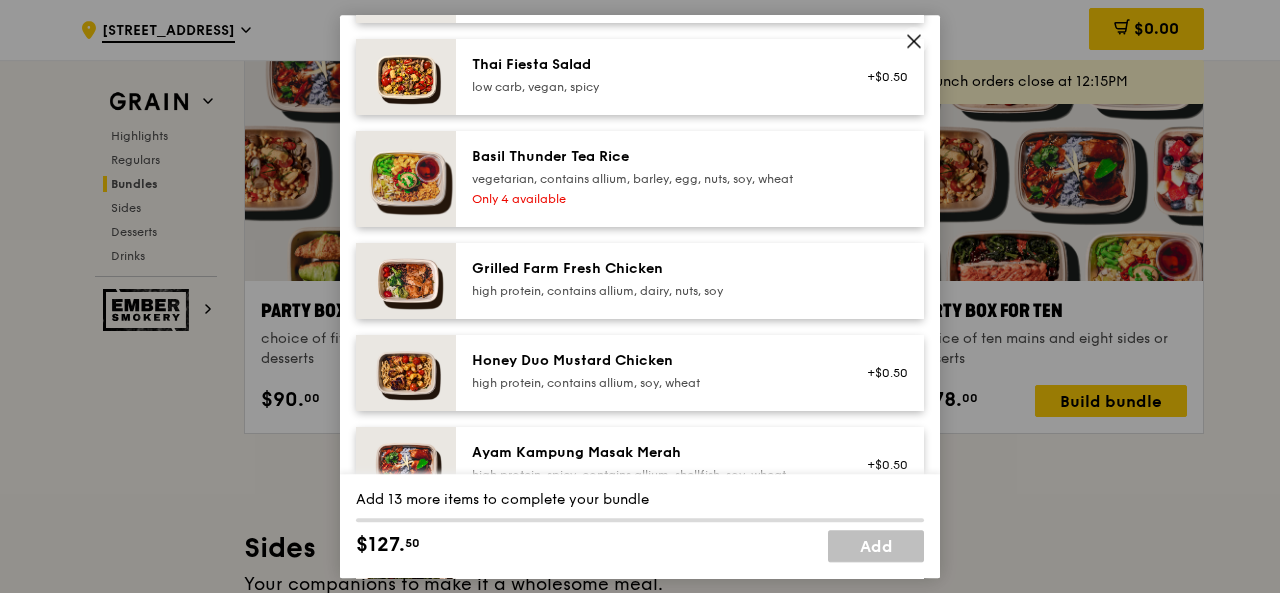 scroll, scrollTop: 376, scrollLeft: 0, axis: vertical 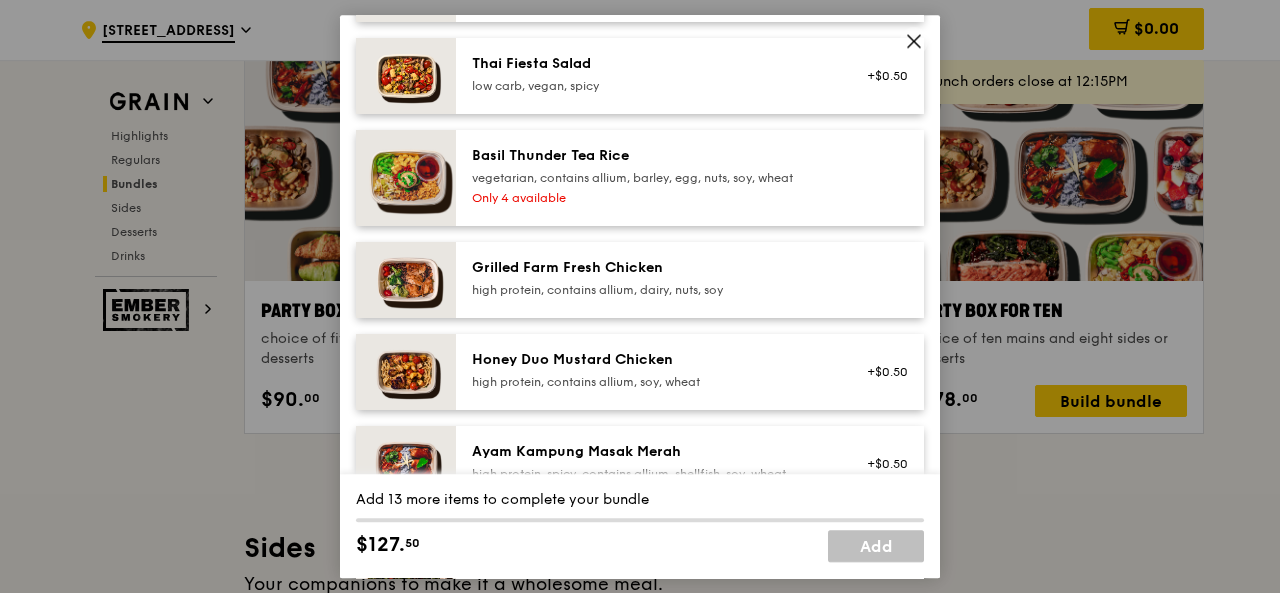 click on "high protein, contains allium, soy, wheat" at bounding box center (651, 382) 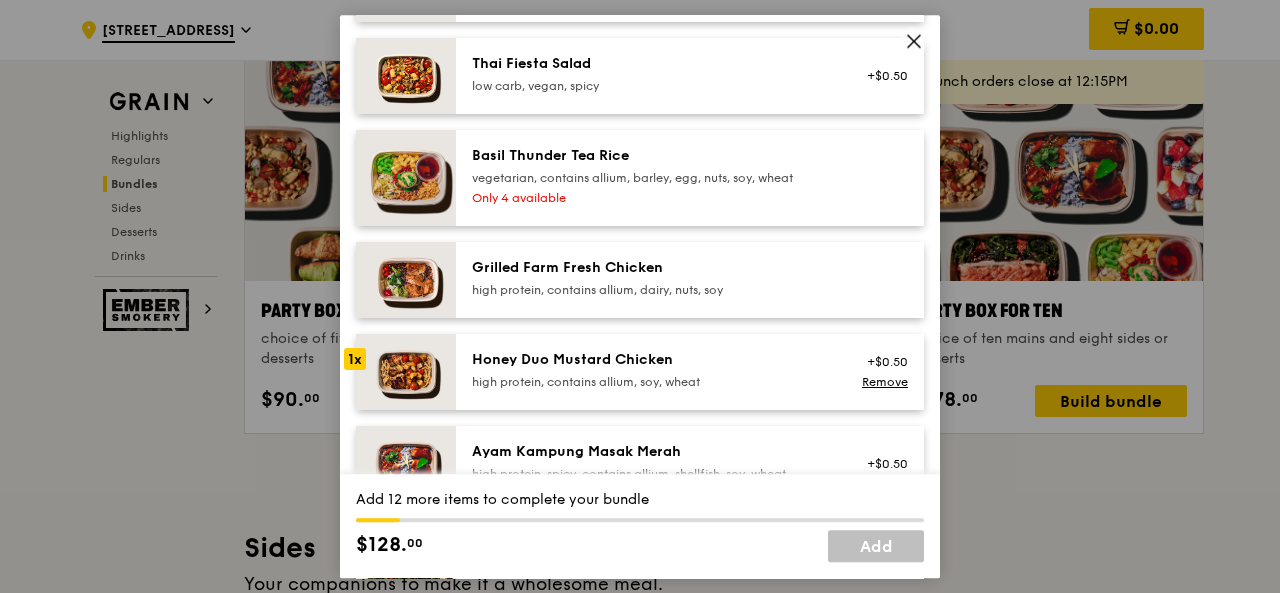 click on "high protein, contains allium, soy, wheat" at bounding box center (651, 382) 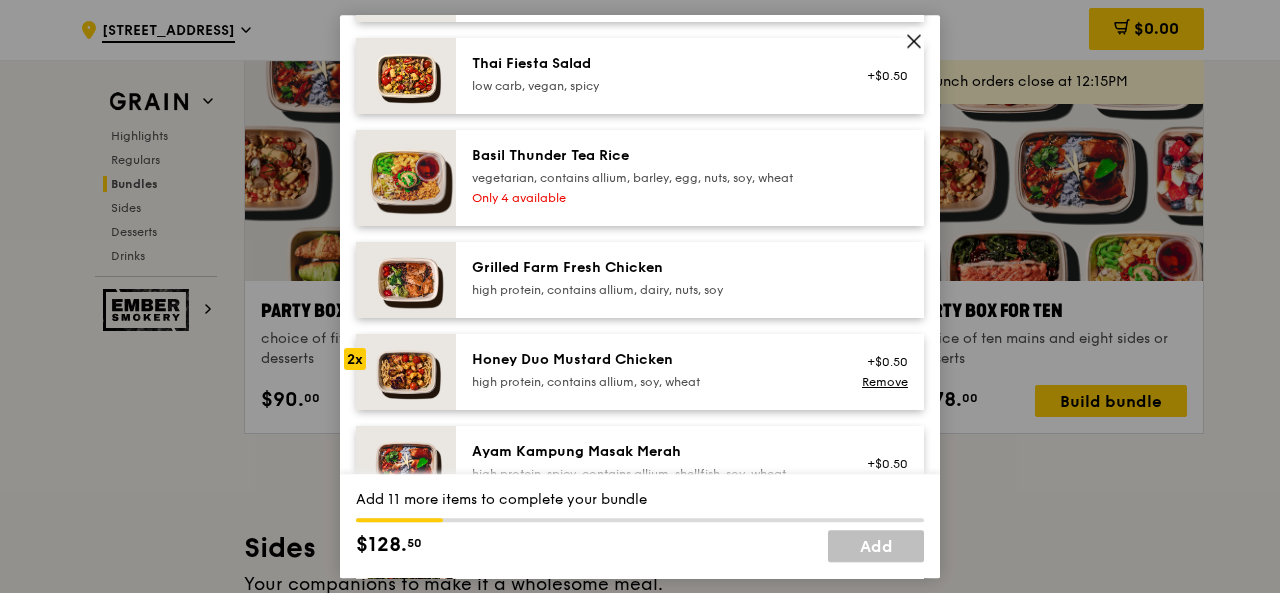 click on "high protein, contains allium, soy, wheat" at bounding box center [651, 382] 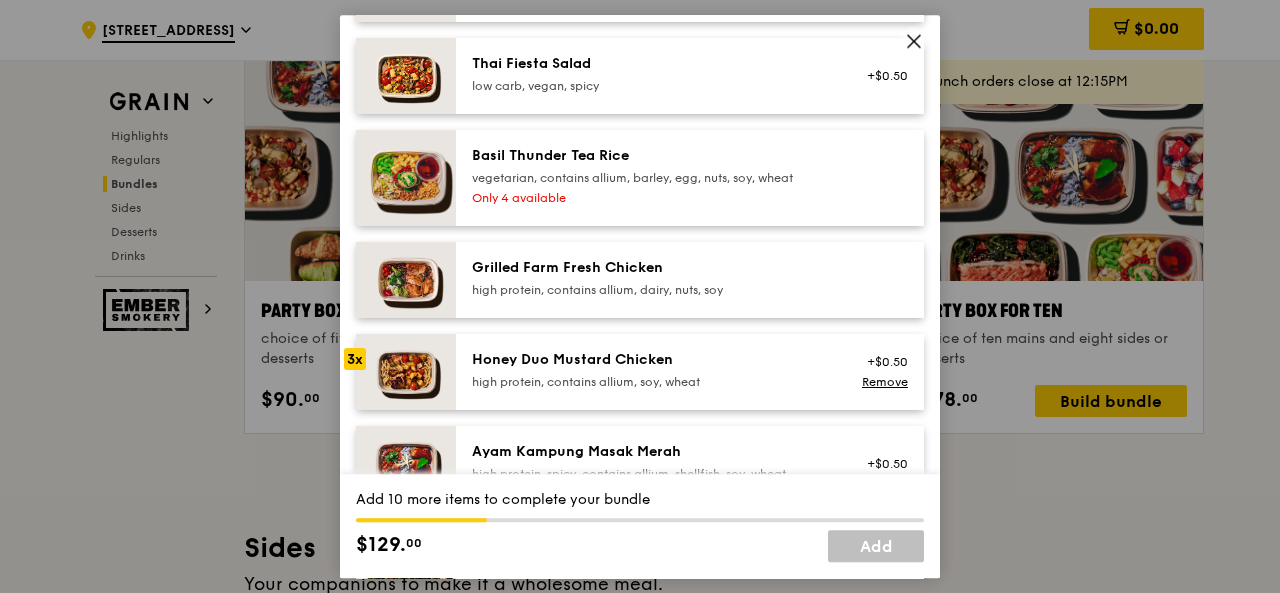 click on "high protein, contains allium, soy, wheat" at bounding box center [651, 382] 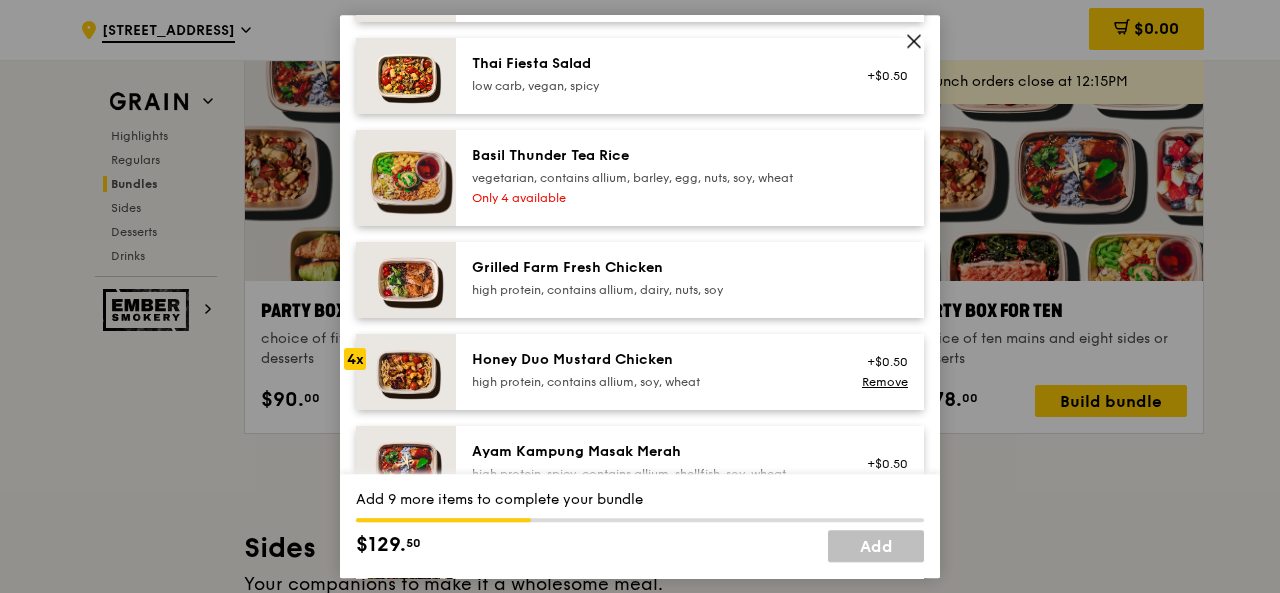 click on "high protein, contains allium, soy, wheat" at bounding box center (651, 382) 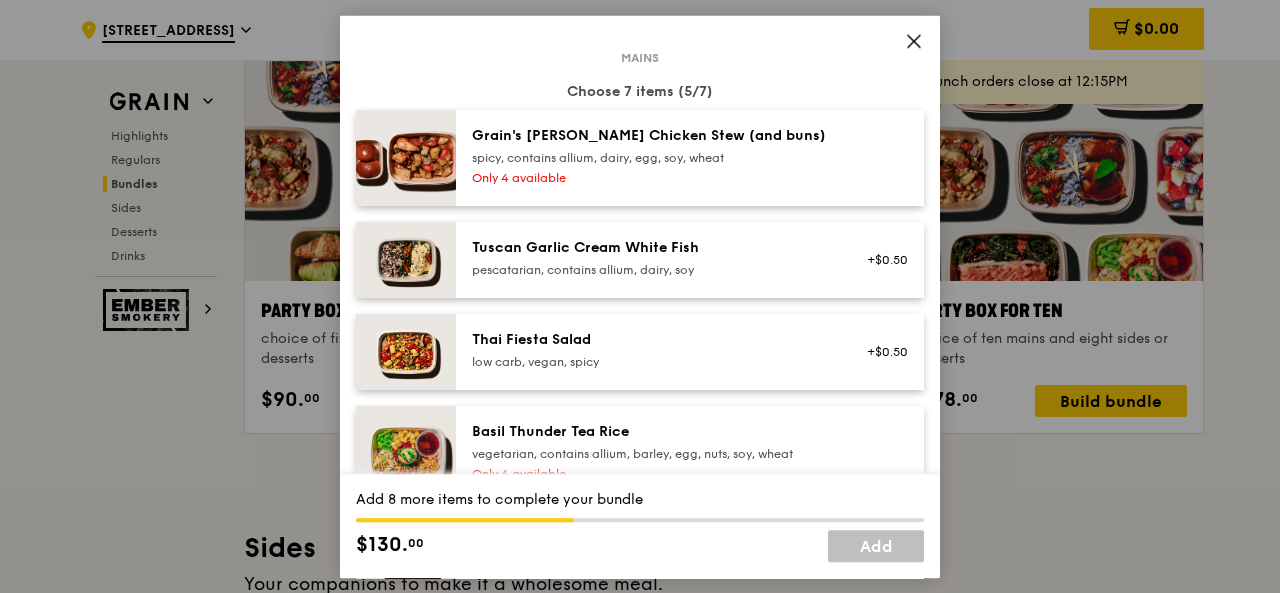 scroll, scrollTop: 99, scrollLeft: 0, axis: vertical 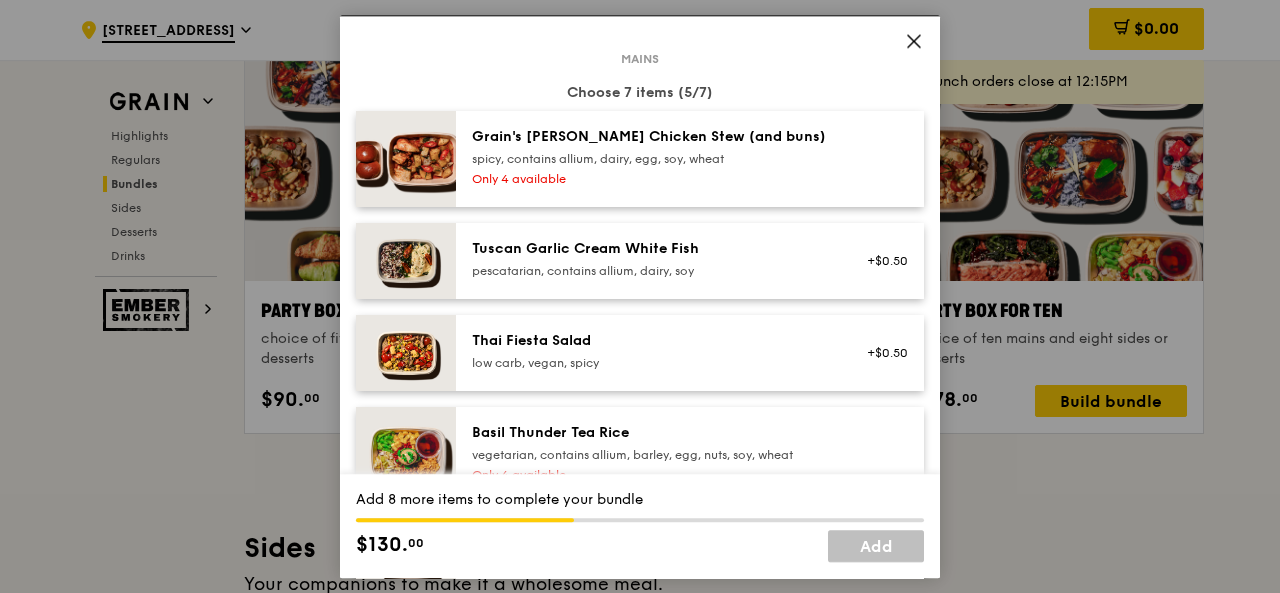 click on "Tuscan Garlic Cream White Fish" at bounding box center (651, 249) 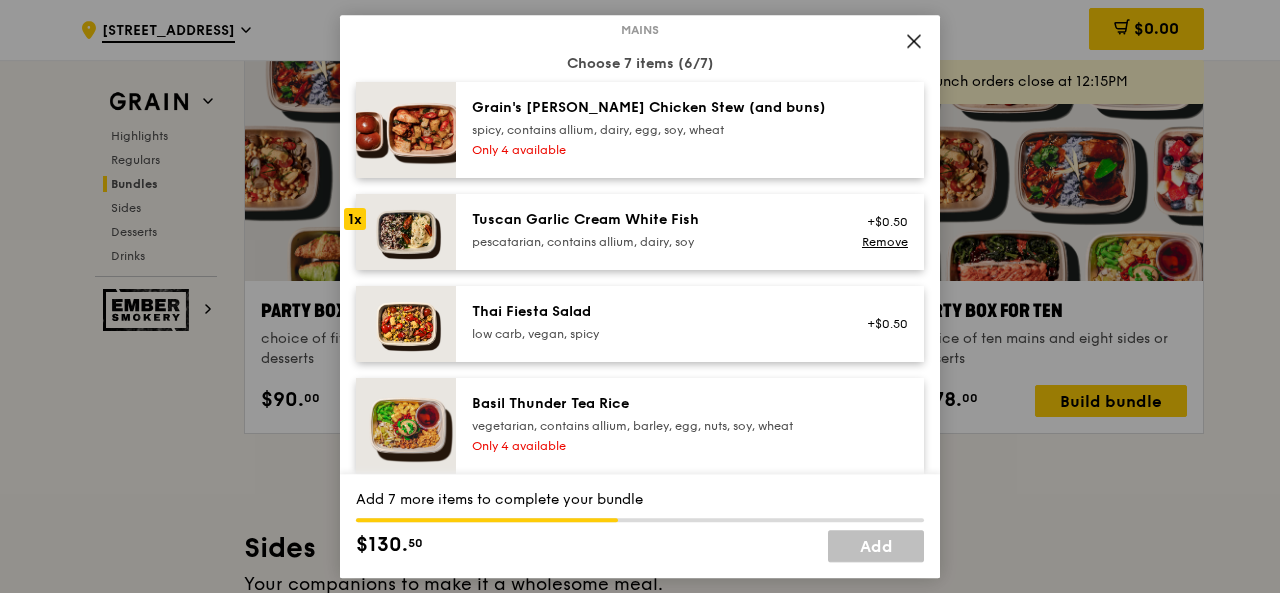 scroll, scrollTop: 127, scrollLeft: 0, axis: vertical 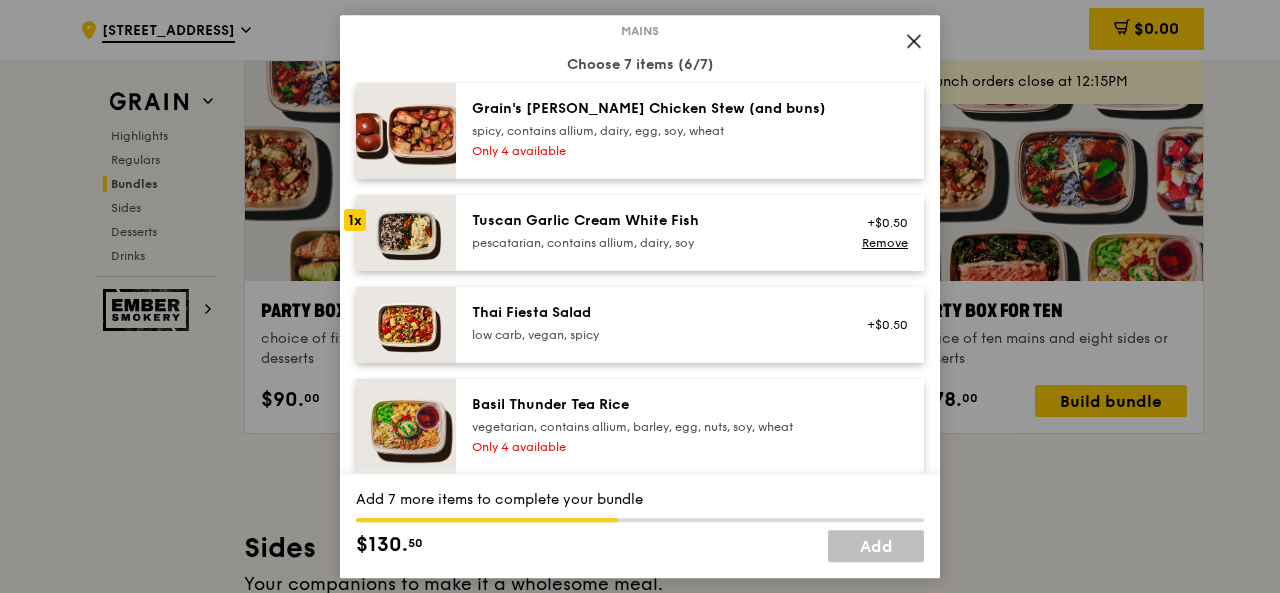 click on "low carb, vegan, spicy" at bounding box center [651, 335] 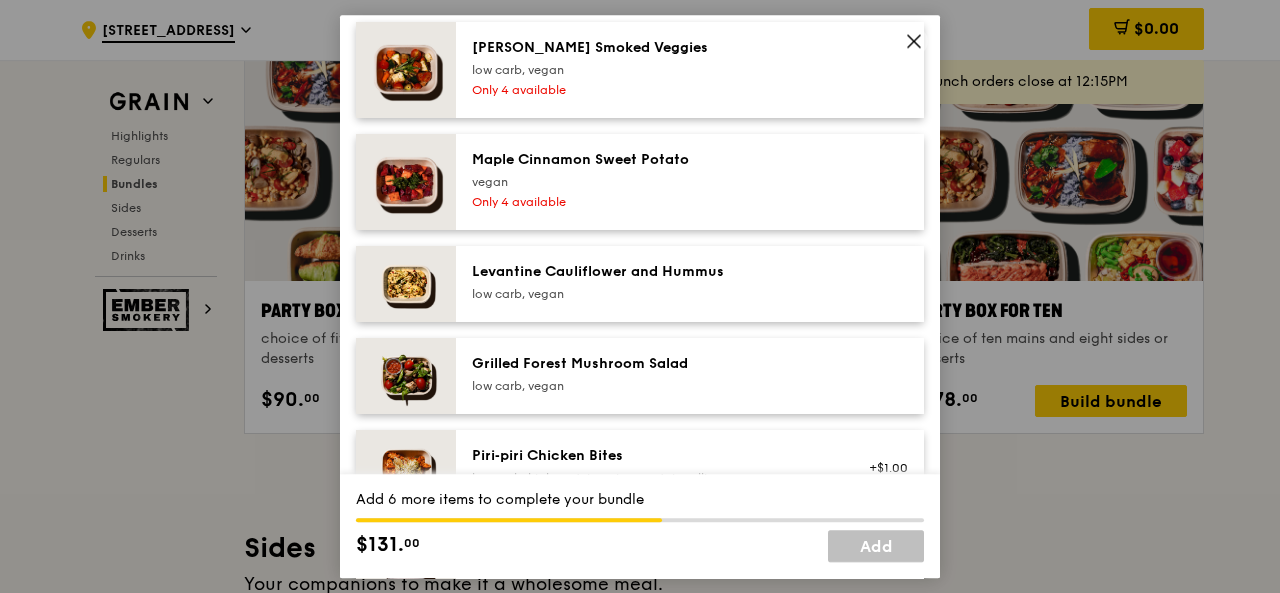 scroll, scrollTop: 1176, scrollLeft: 0, axis: vertical 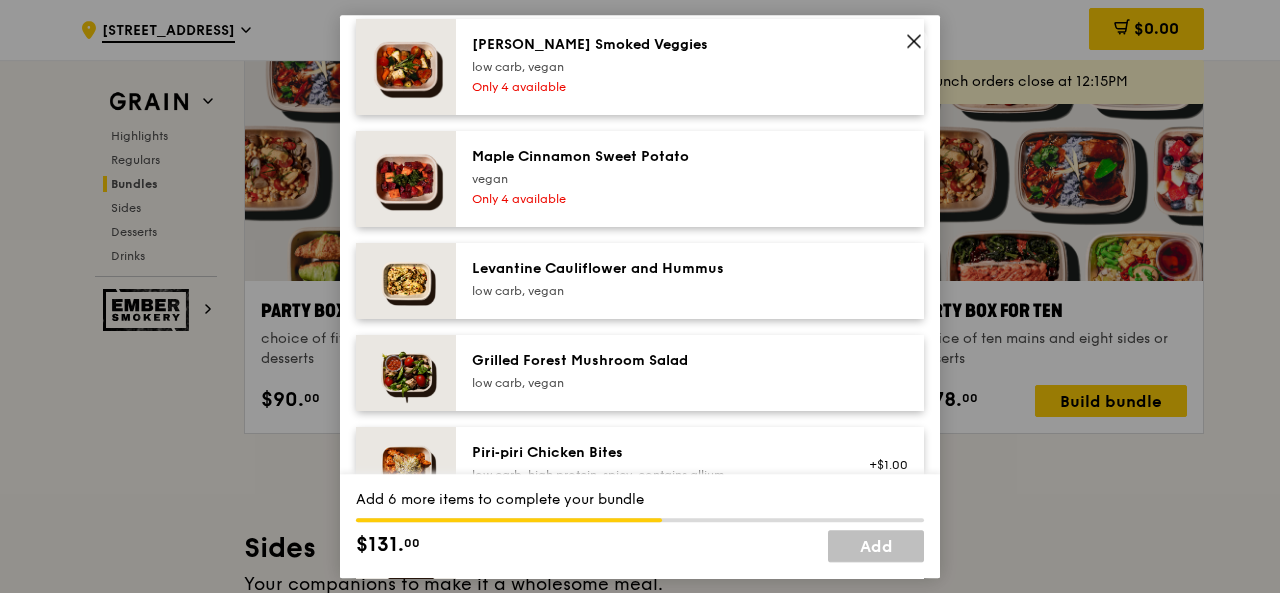click on "low carb, vegan" at bounding box center [651, 291] 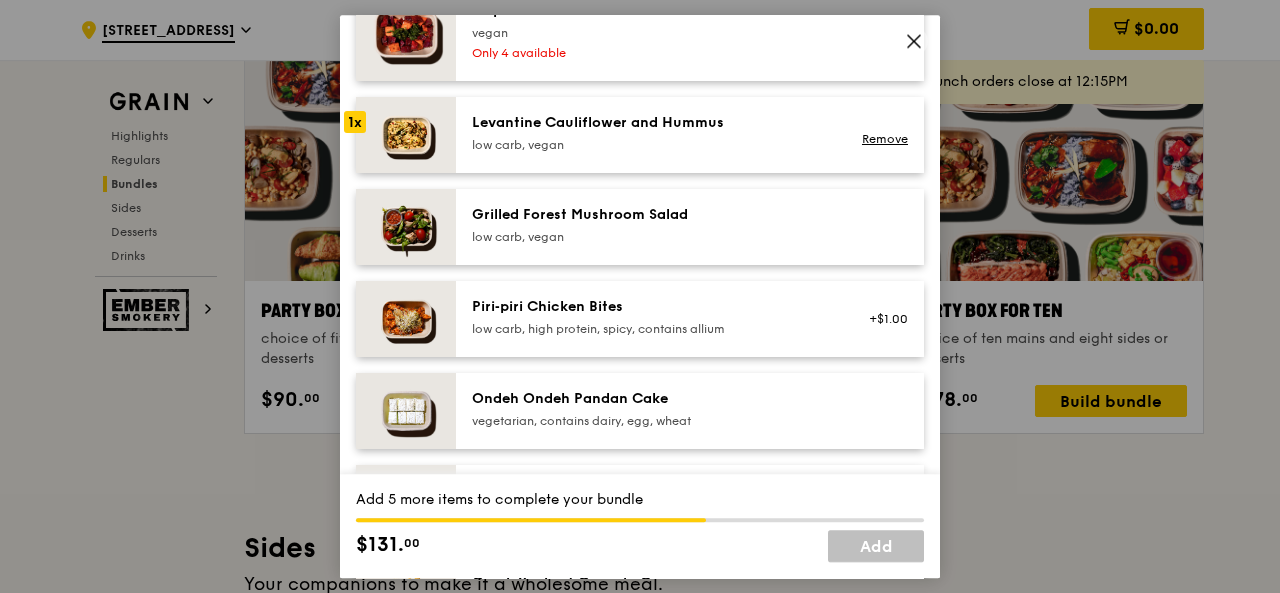 scroll, scrollTop: 1328, scrollLeft: 0, axis: vertical 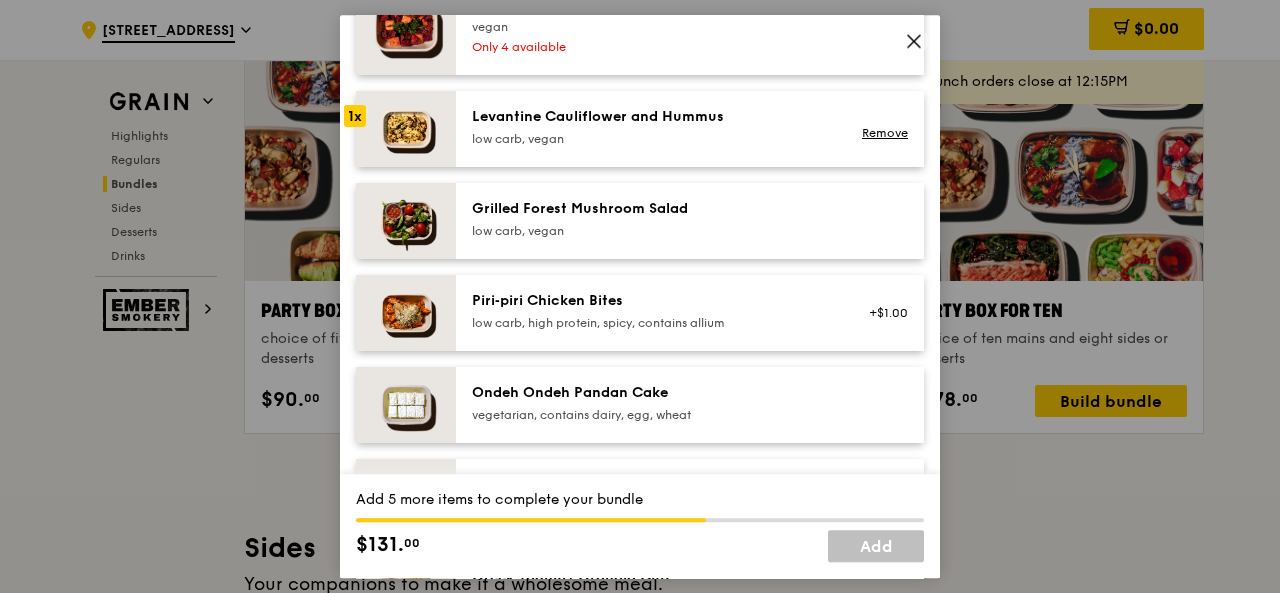 click on "low carb, high protein, spicy, contains allium" at bounding box center [651, 323] 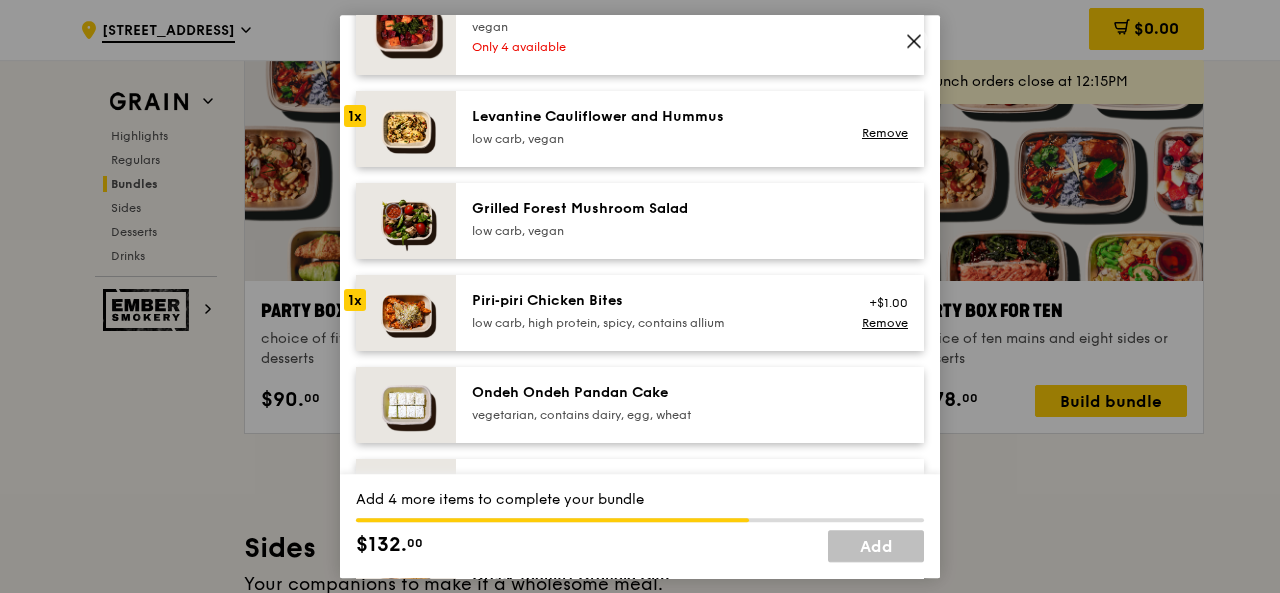 click on "low carb, high protein, spicy, contains allium" at bounding box center [651, 323] 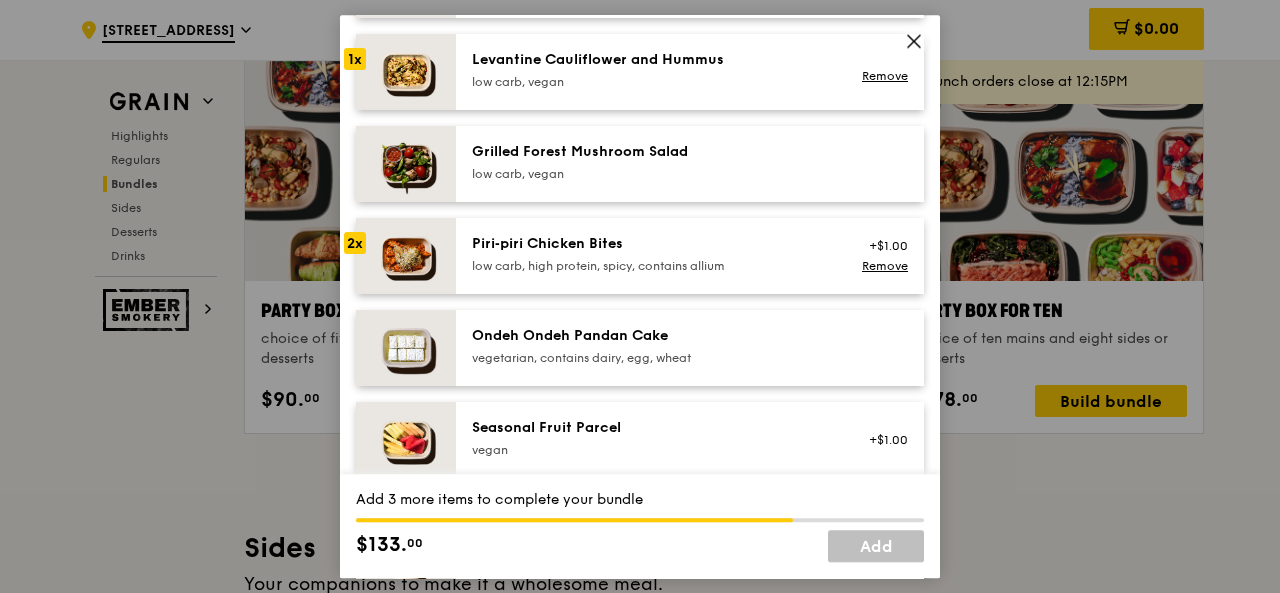 scroll, scrollTop: 1387, scrollLeft: 0, axis: vertical 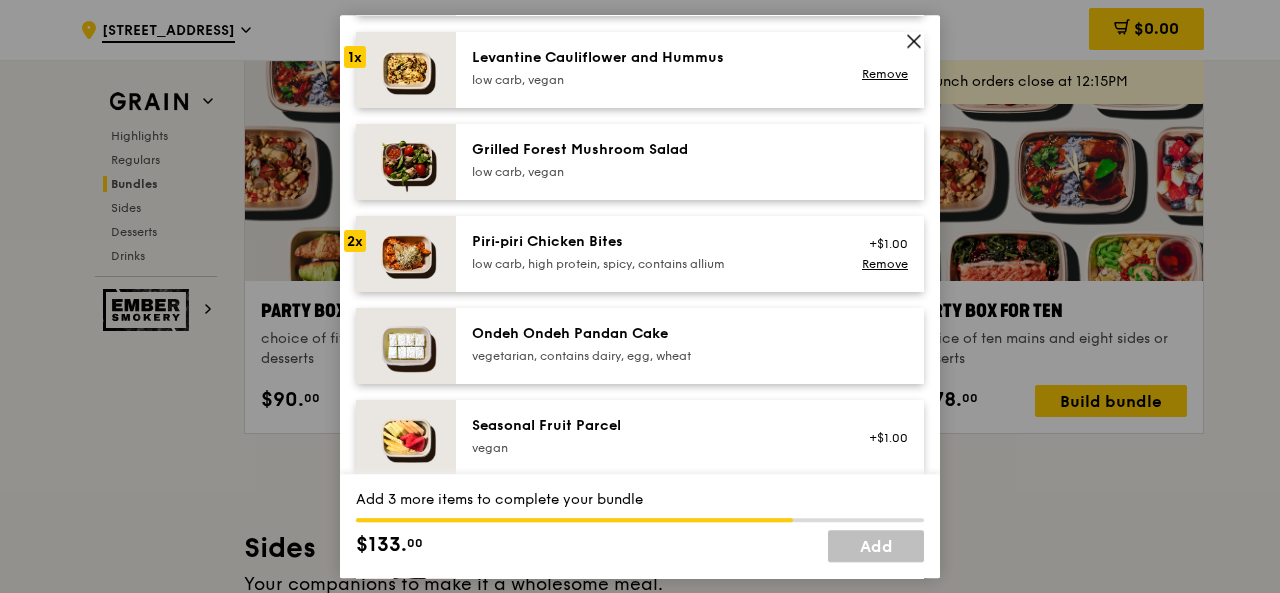 click on "vegetarian, contains dairy, egg, wheat" at bounding box center (651, 356) 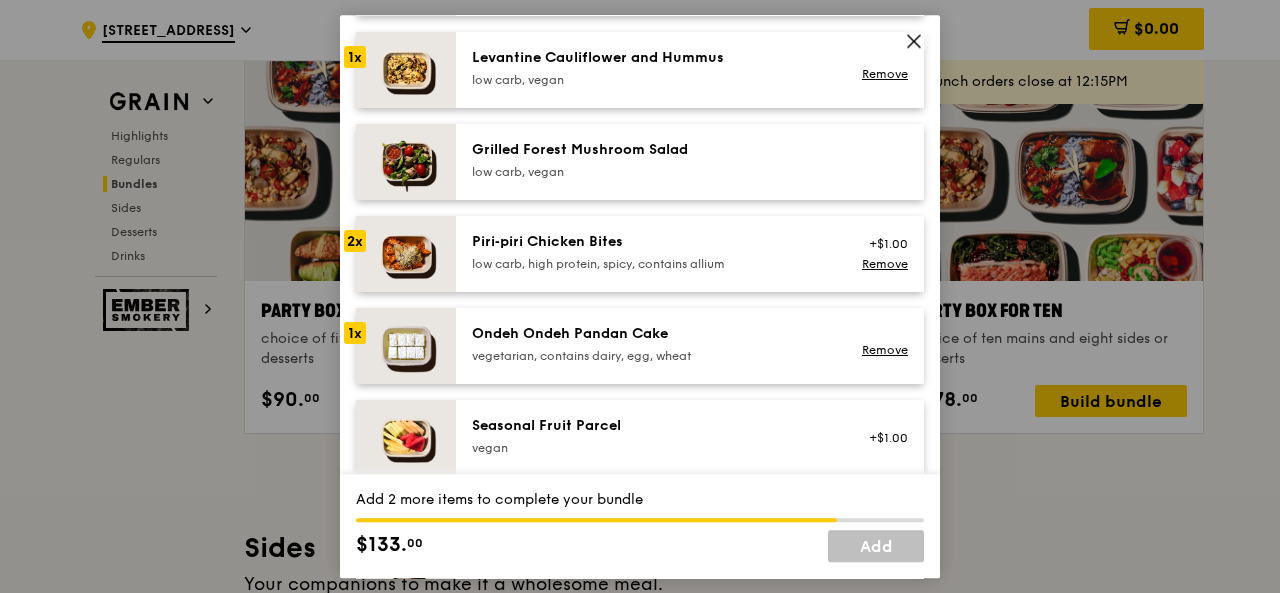 click on "vegan" at bounding box center [651, 448] 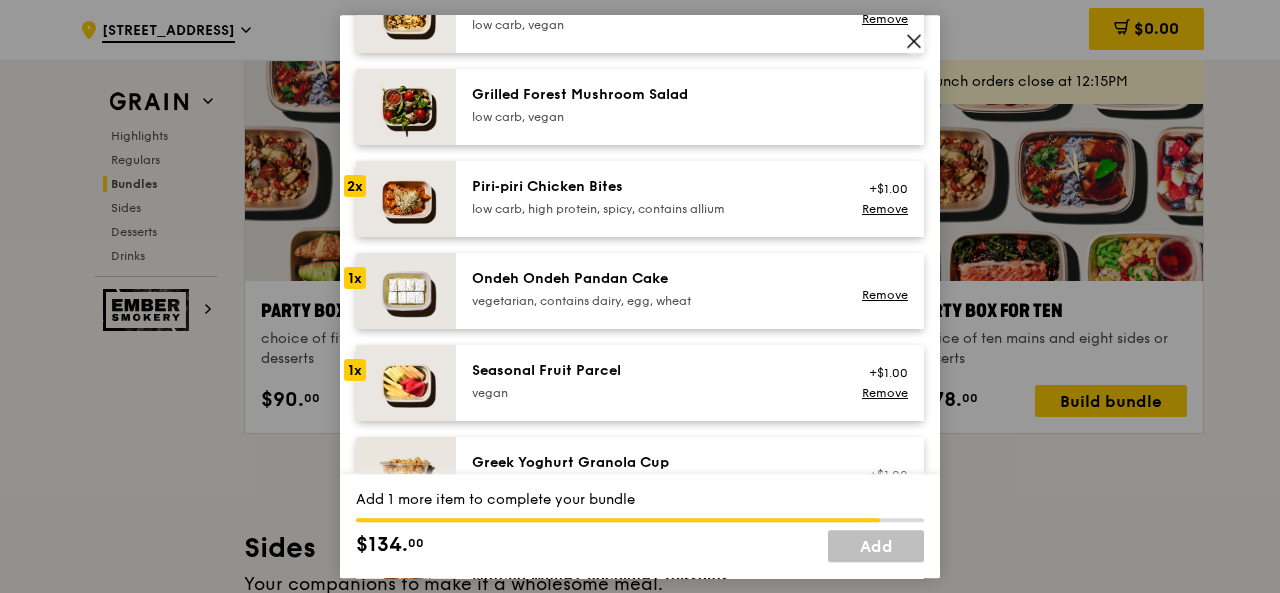 scroll, scrollTop: 1442, scrollLeft: 0, axis: vertical 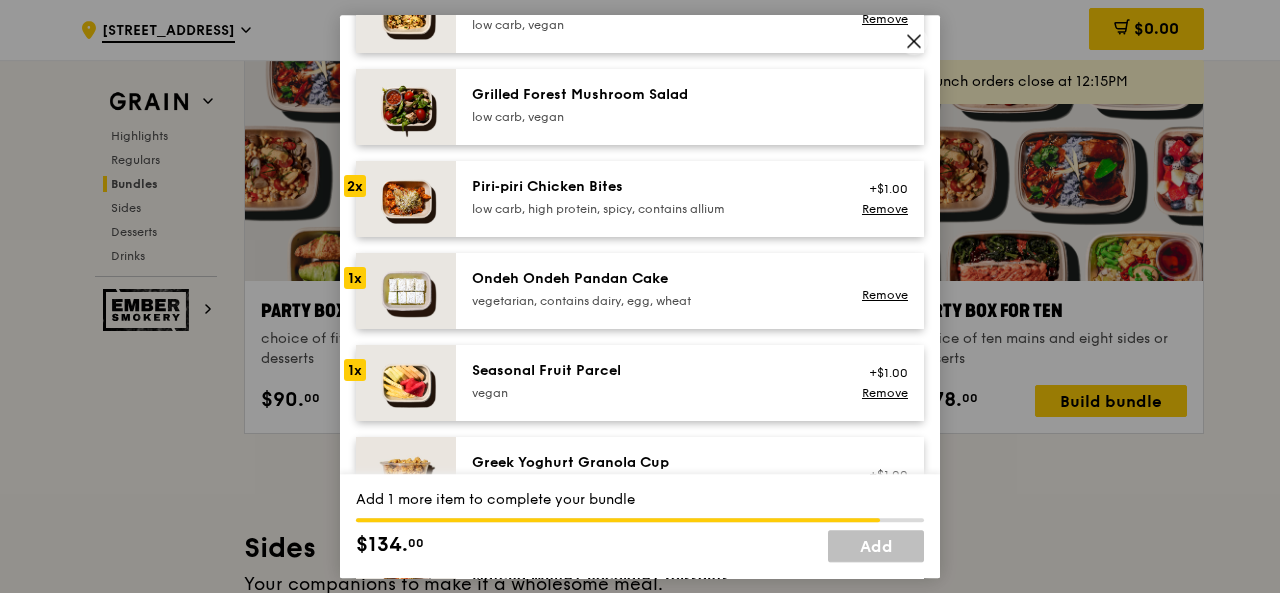 click on "Seasonal Fruit Parcel" at bounding box center (651, 371) 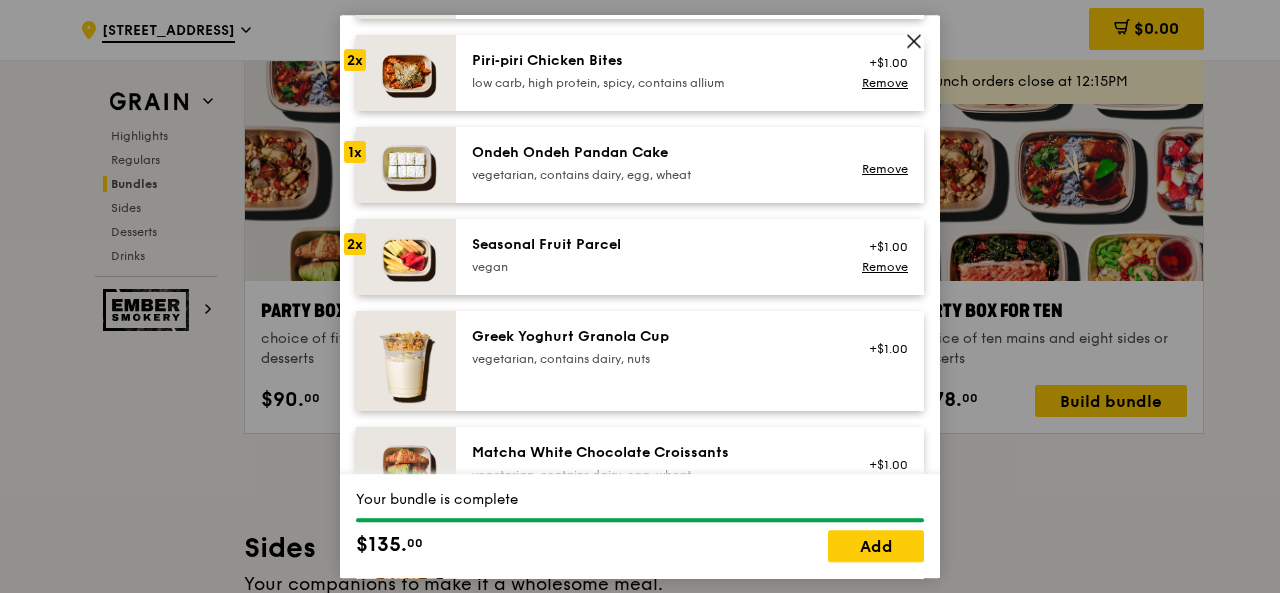 scroll, scrollTop: 1569, scrollLeft: 0, axis: vertical 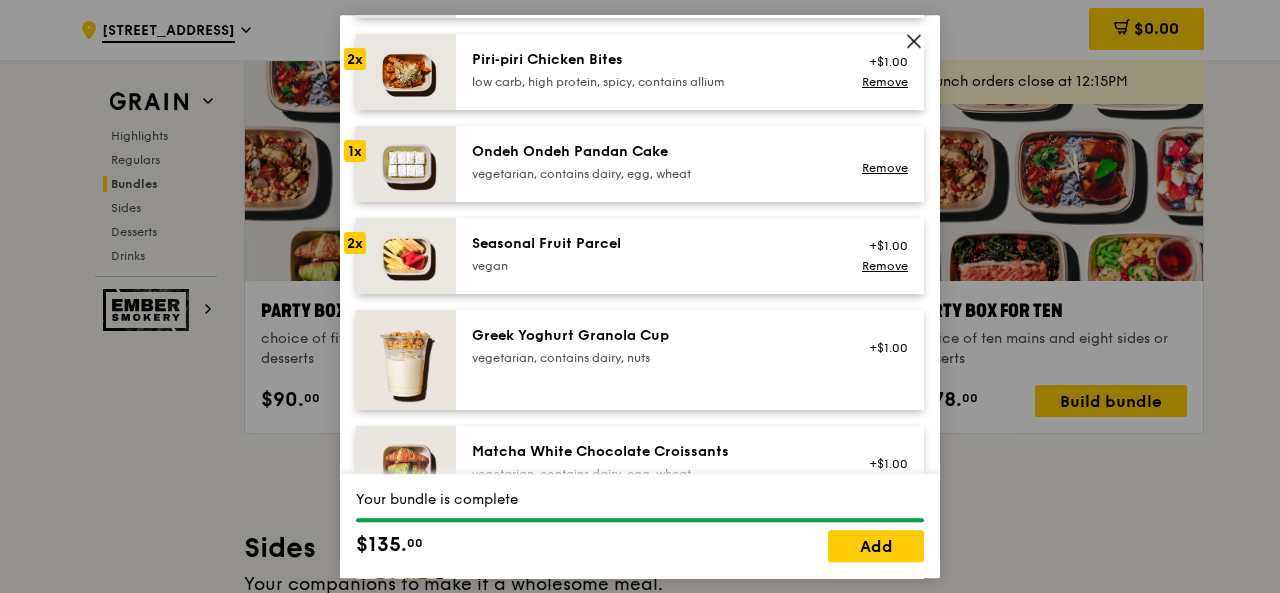 click on "vegan" at bounding box center [651, 266] 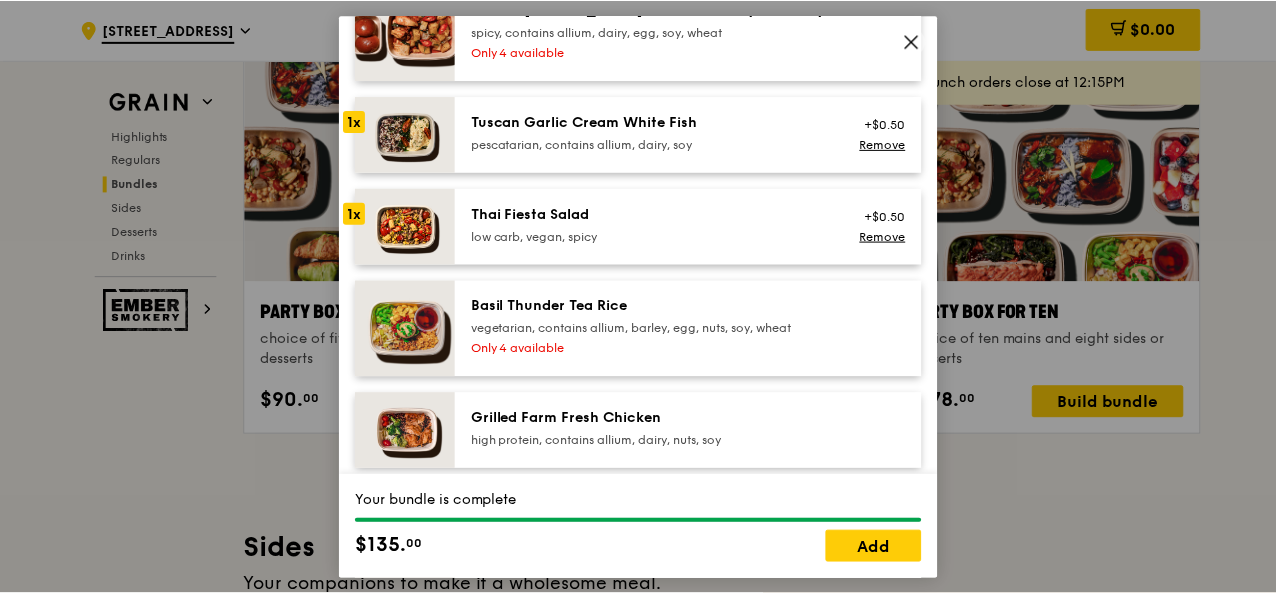 scroll, scrollTop: 225, scrollLeft: 0, axis: vertical 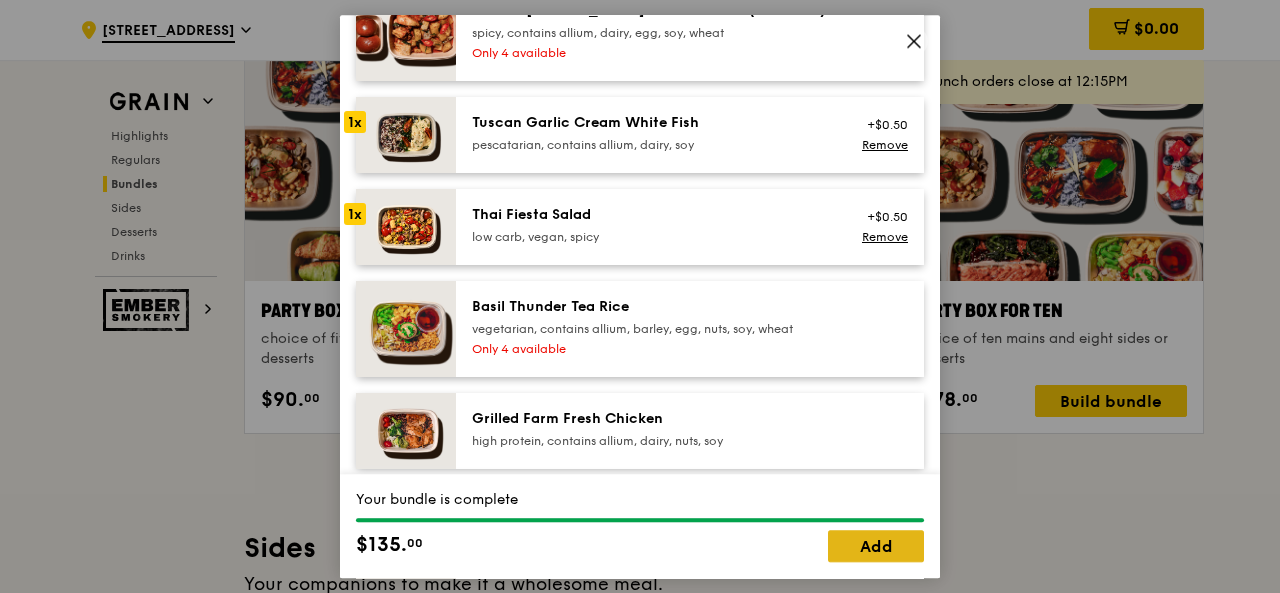 click on "Add" at bounding box center (876, 546) 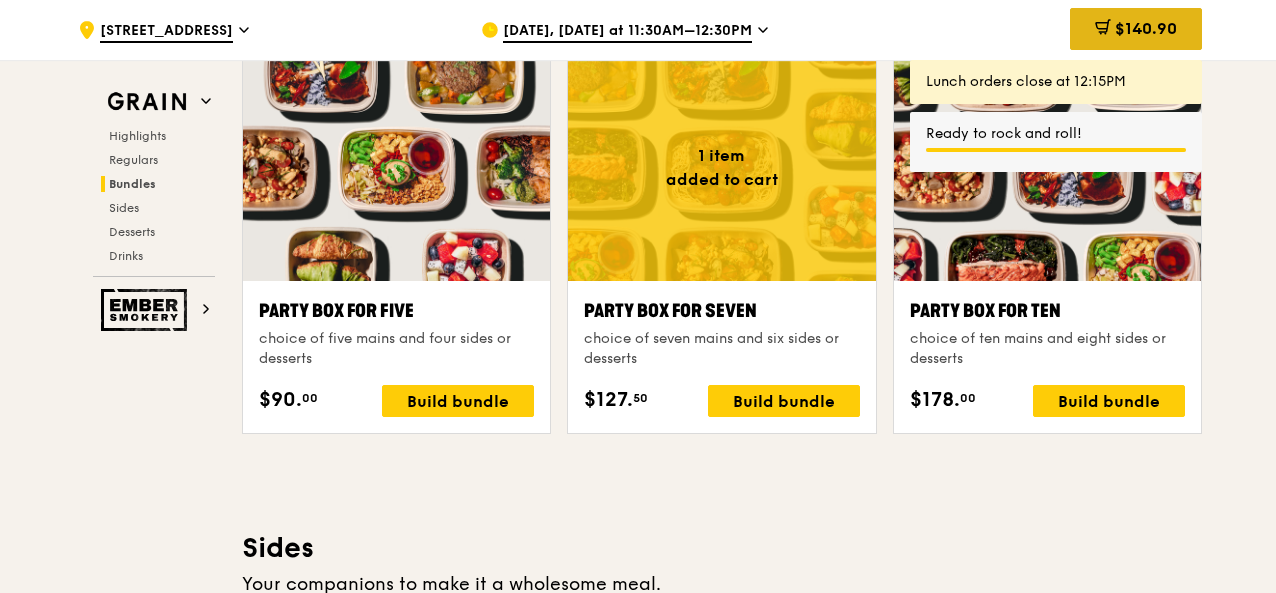 click on "$140.90" at bounding box center [1136, 29] 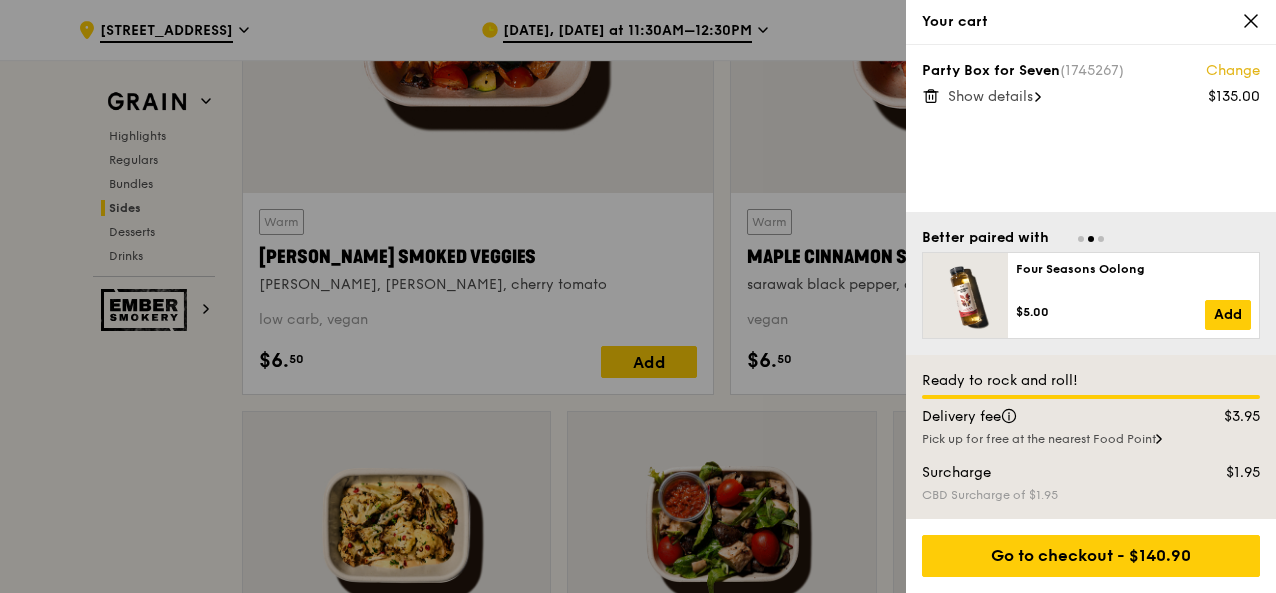 scroll, scrollTop: 4772, scrollLeft: 0, axis: vertical 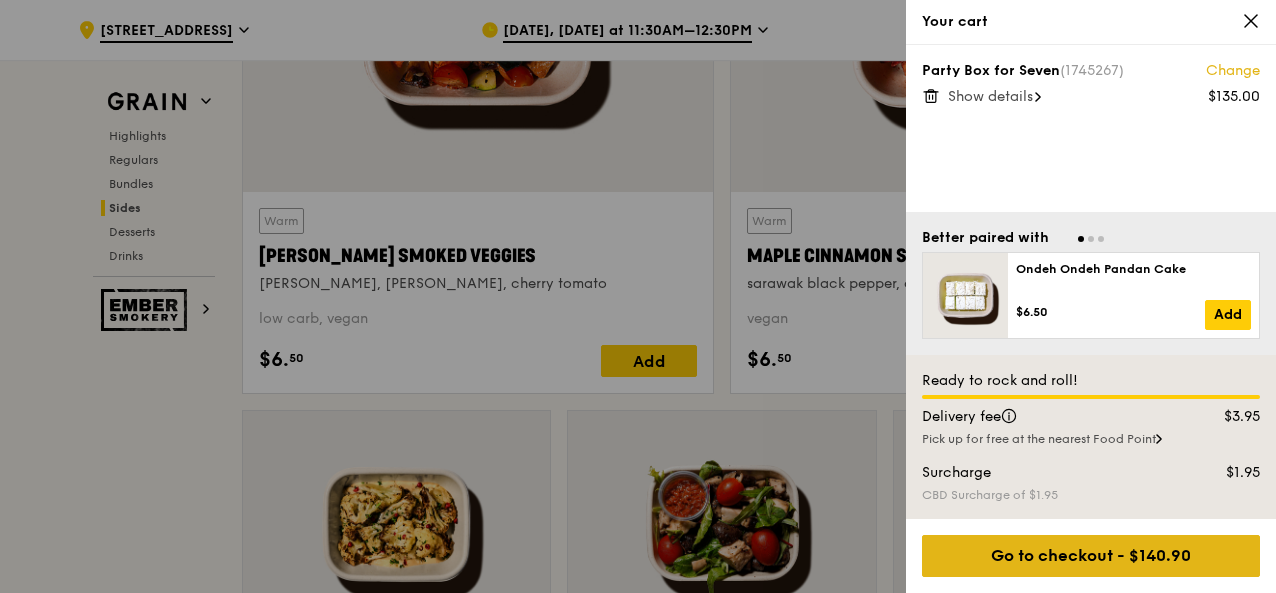 click on "Go to checkout - $140.90" at bounding box center (1091, 556) 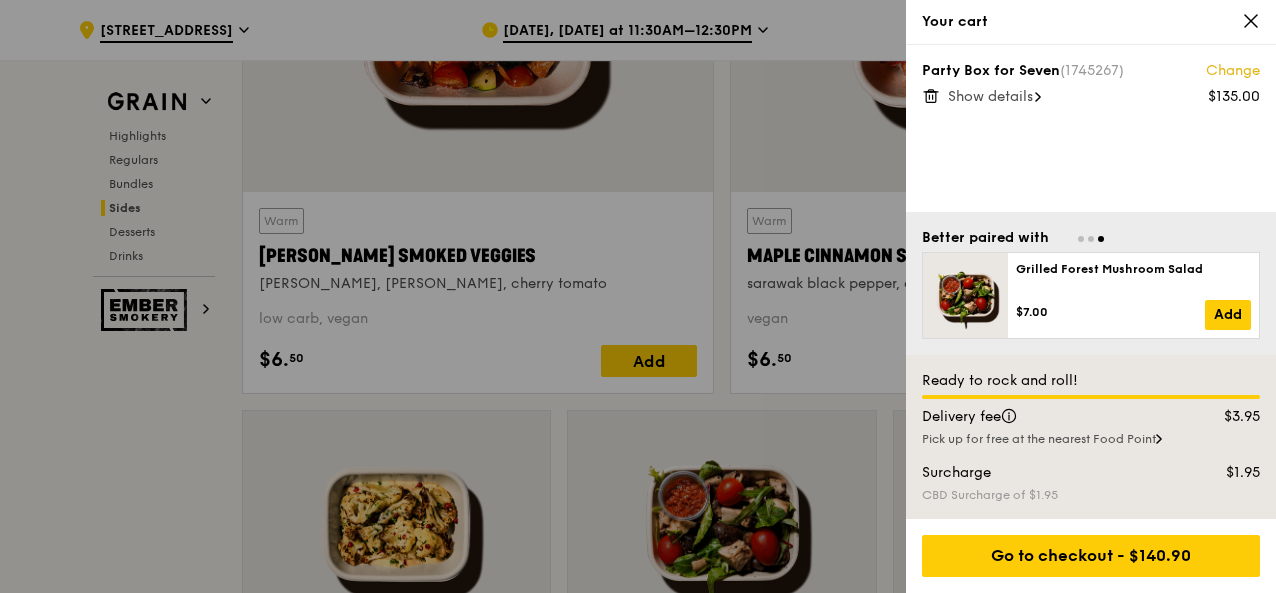 click 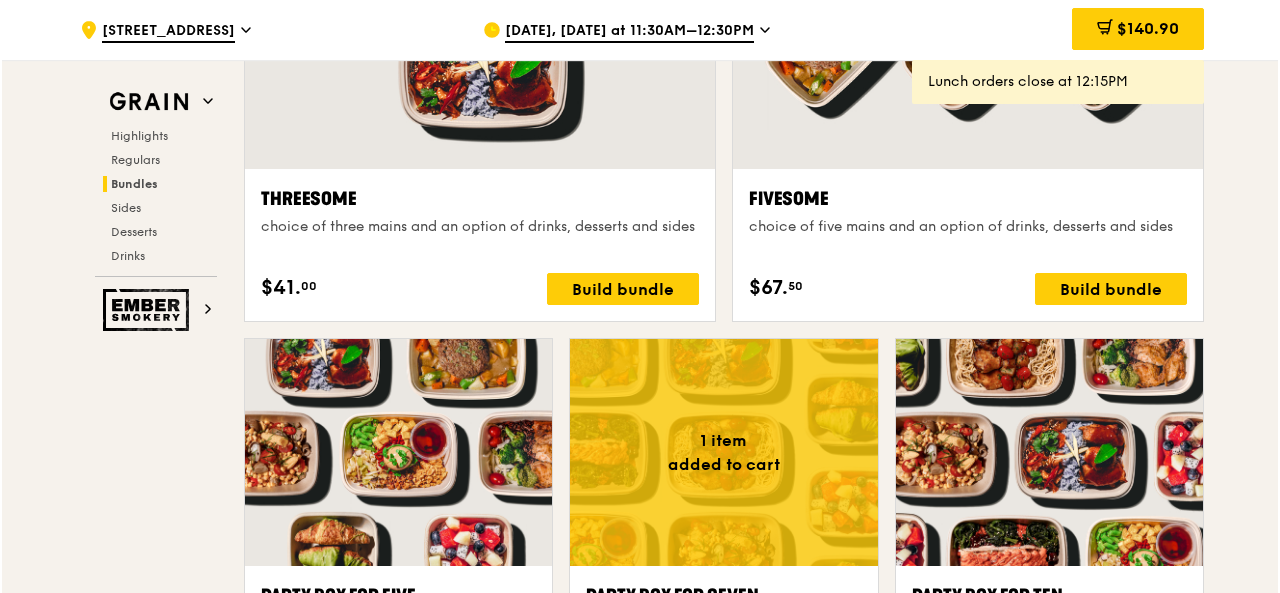 scroll, scrollTop: 3716, scrollLeft: 0, axis: vertical 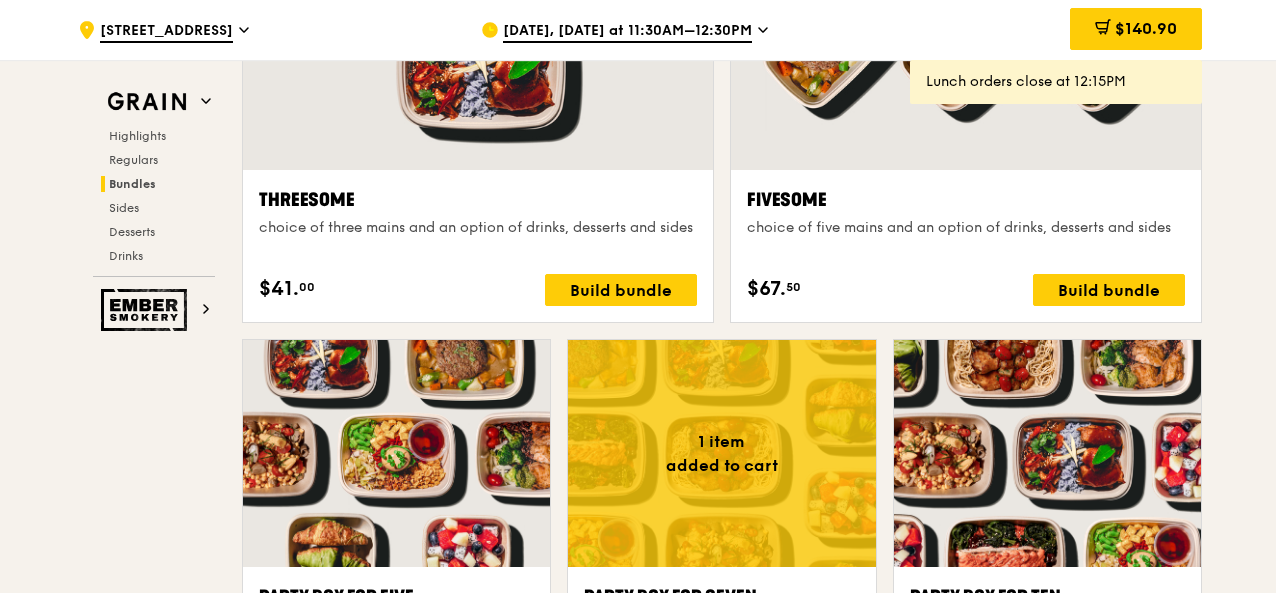 drag, startPoint x: 1012, startPoint y: 234, endPoint x: 1164, endPoint y: 175, distance: 163.04907 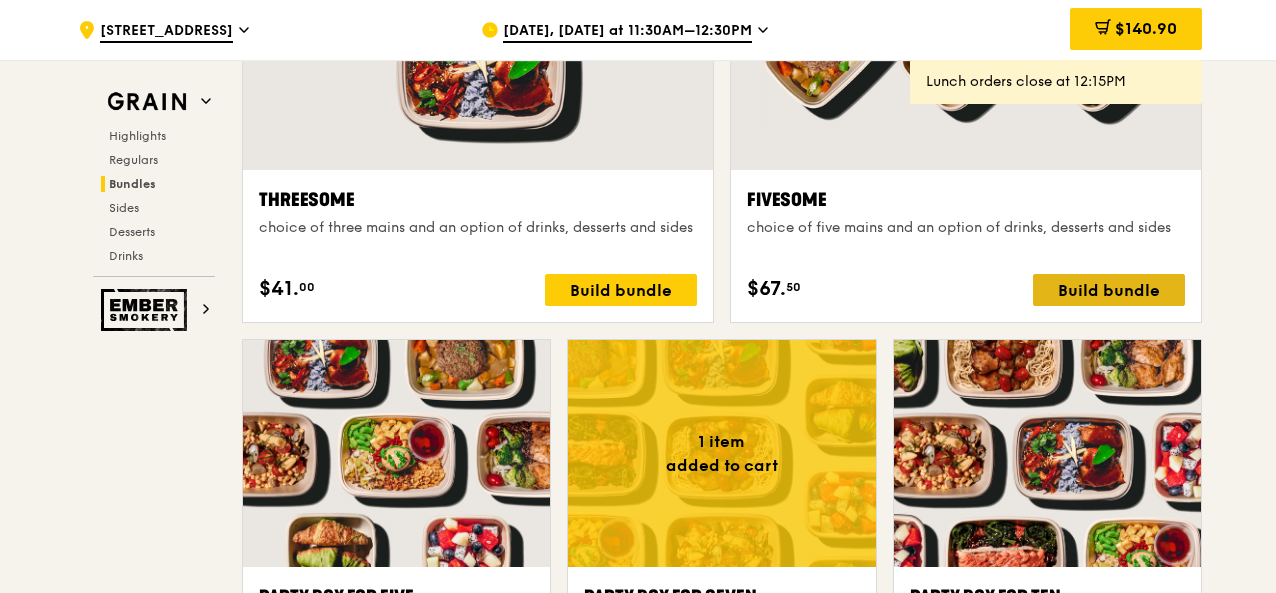 click on "Build bundle" at bounding box center [1109, 290] 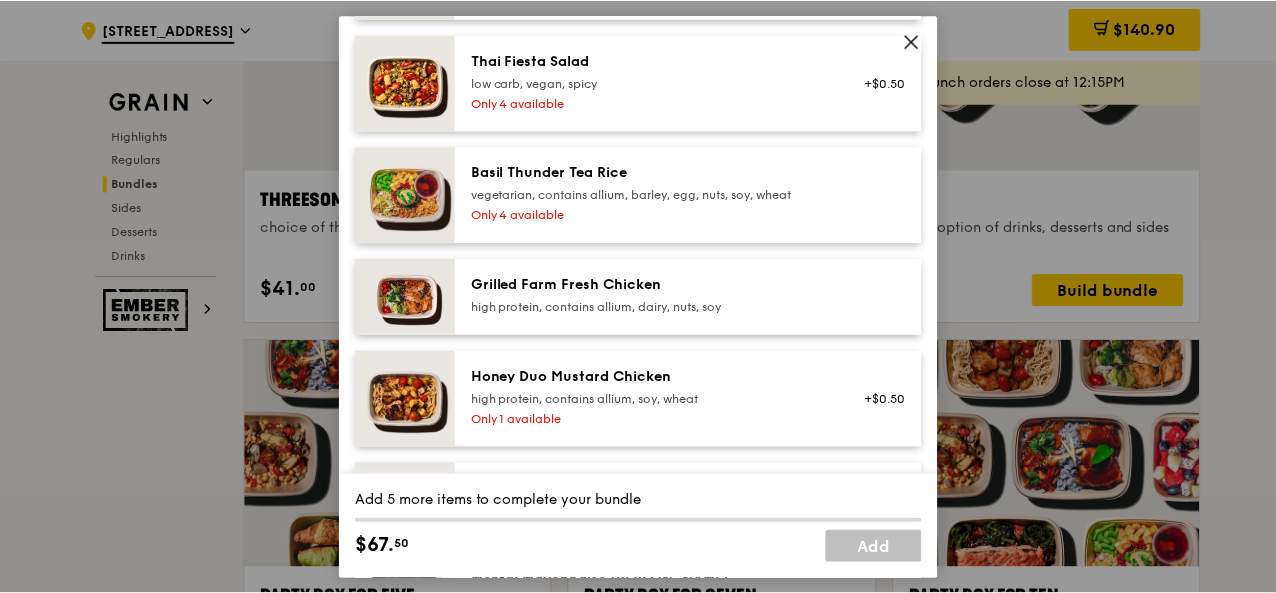 scroll, scrollTop: 0, scrollLeft: 0, axis: both 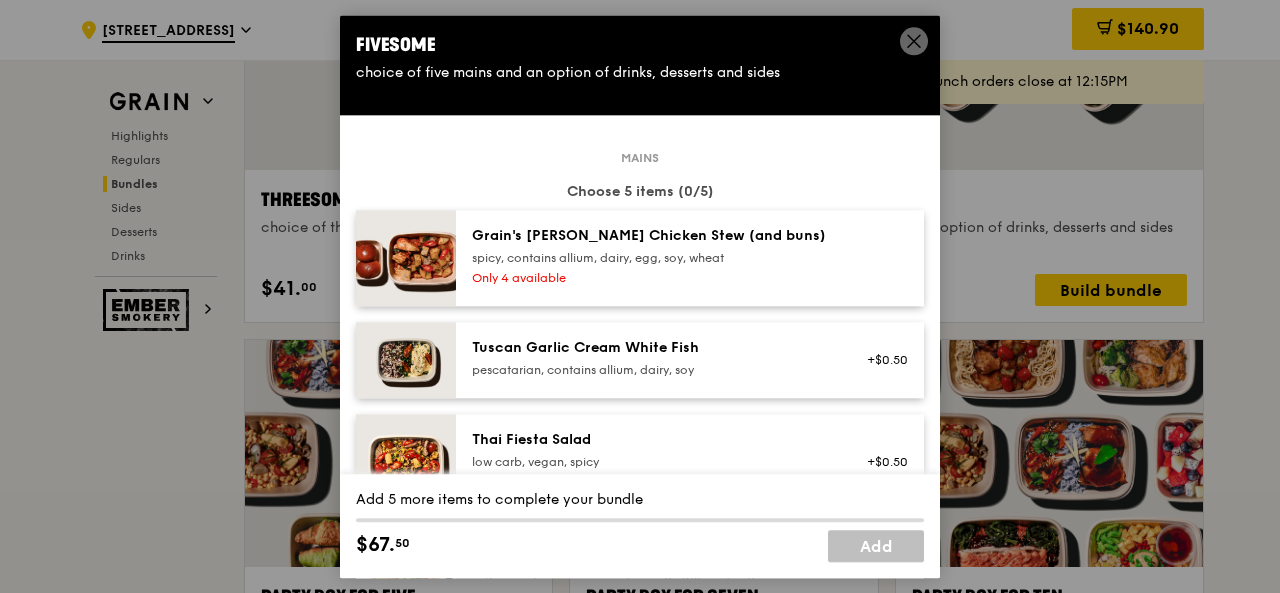 click 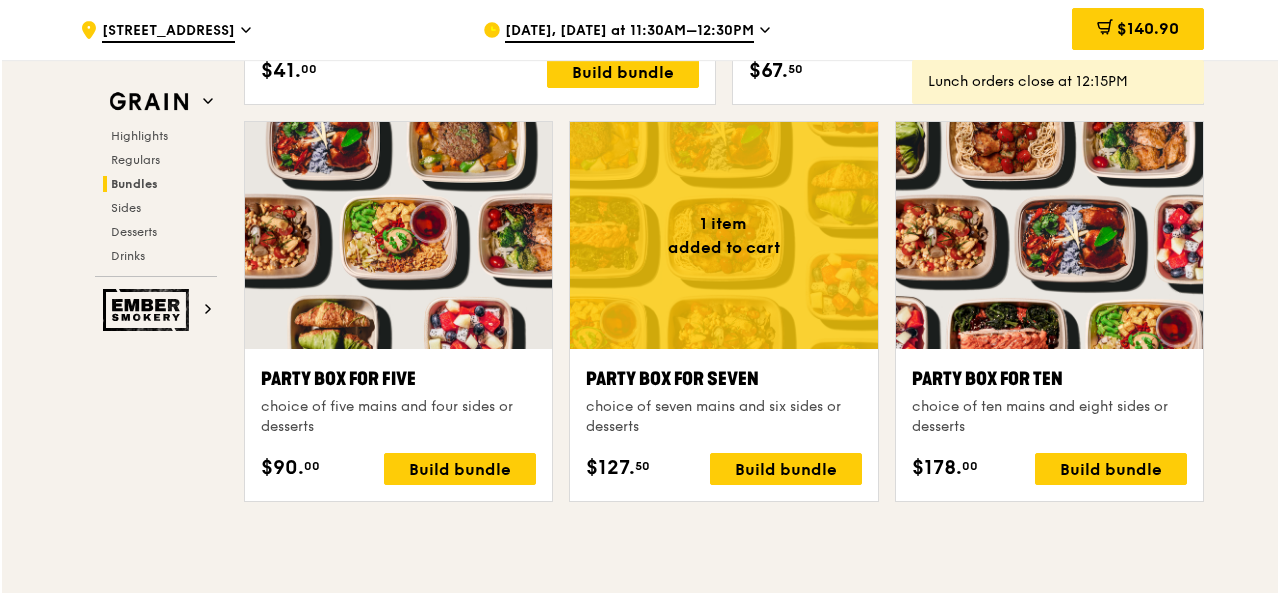scroll, scrollTop: 3936, scrollLeft: 0, axis: vertical 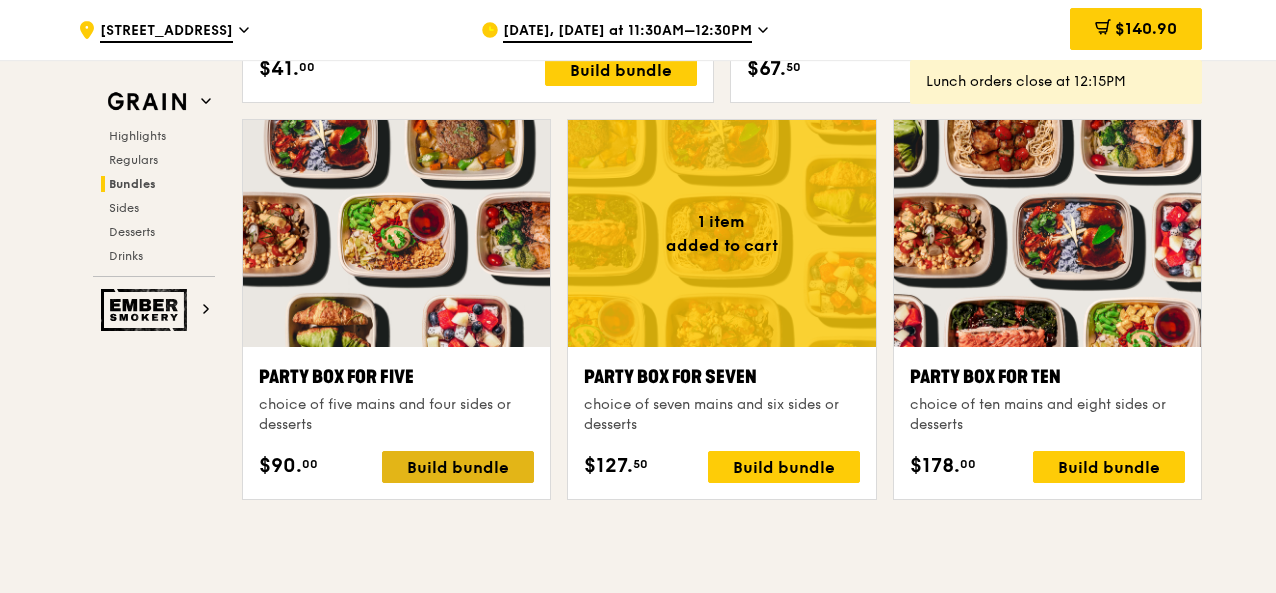 click on "Build bundle" at bounding box center (458, 467) 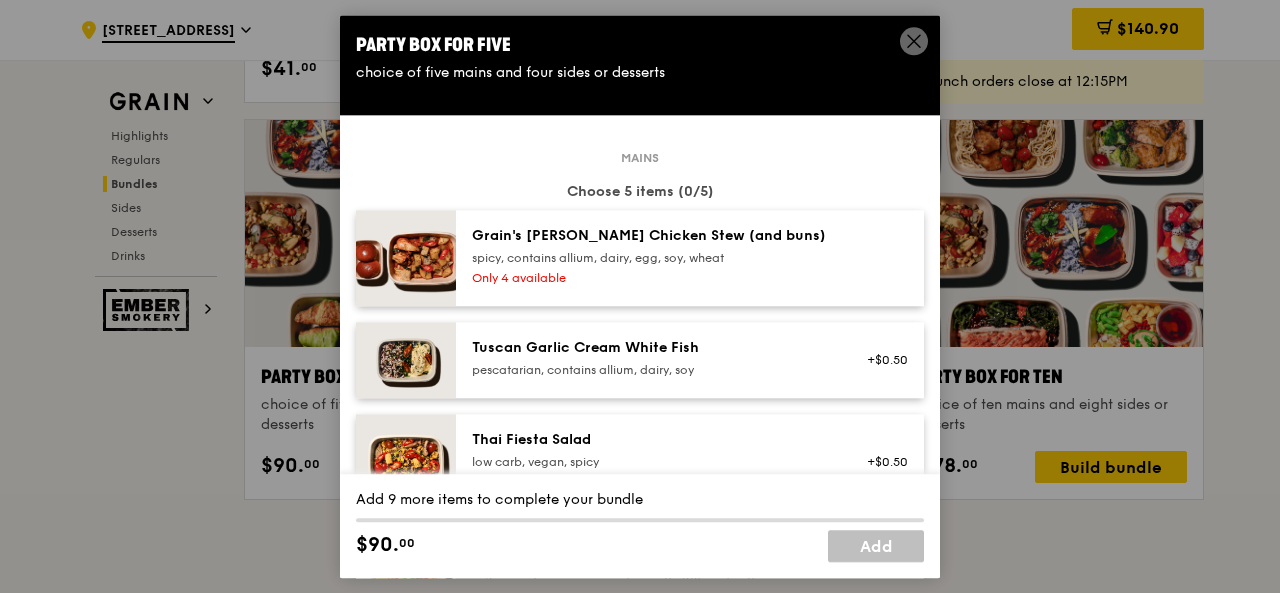 scroll, scrollTop: 174, scrollLeft: 0, axis: vertical 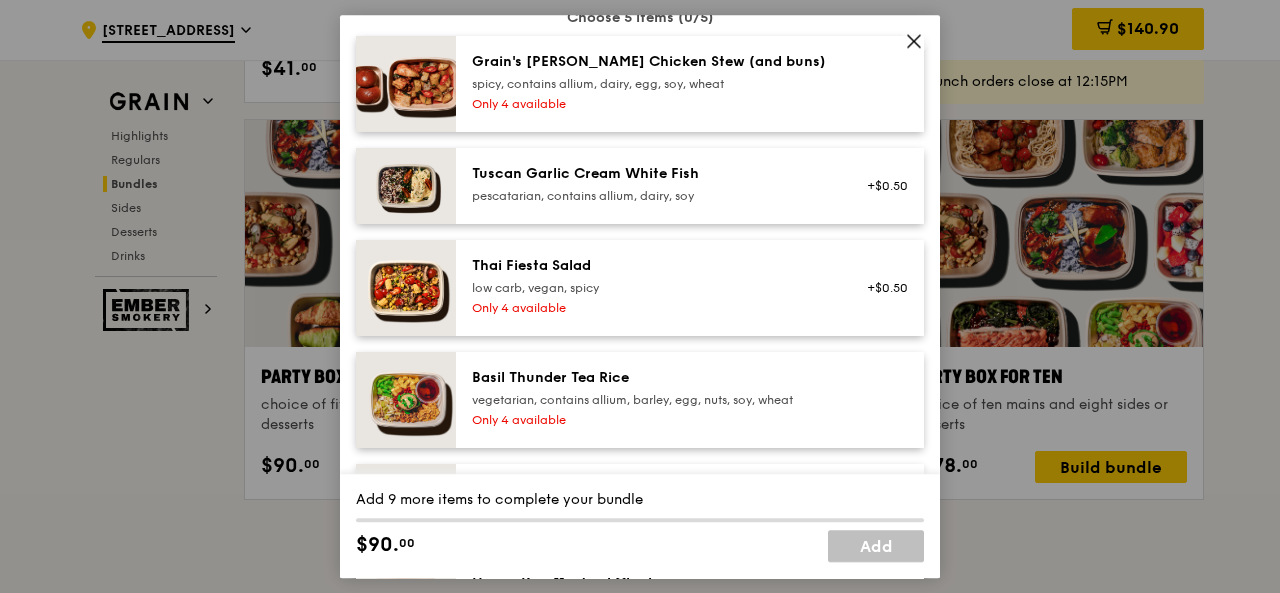 click on "pescatarian, contains allium, dairy, soy" at bounding box center [651, 196] 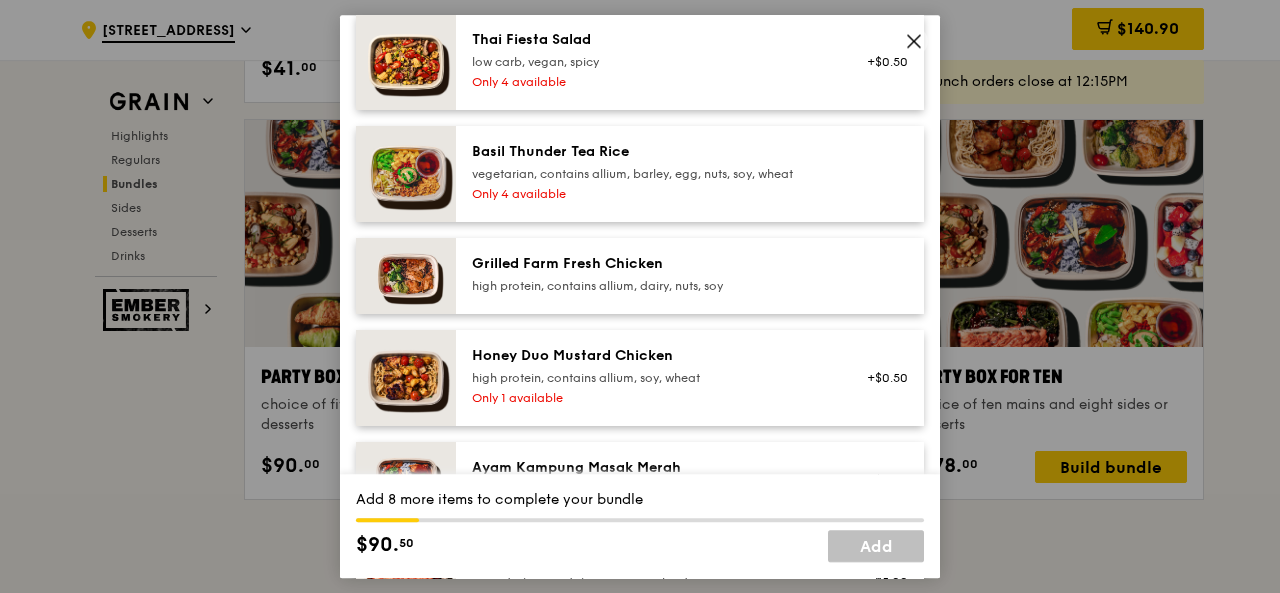 scroll, scrollTop: 537, scrollLeft: 0, axis: vertical 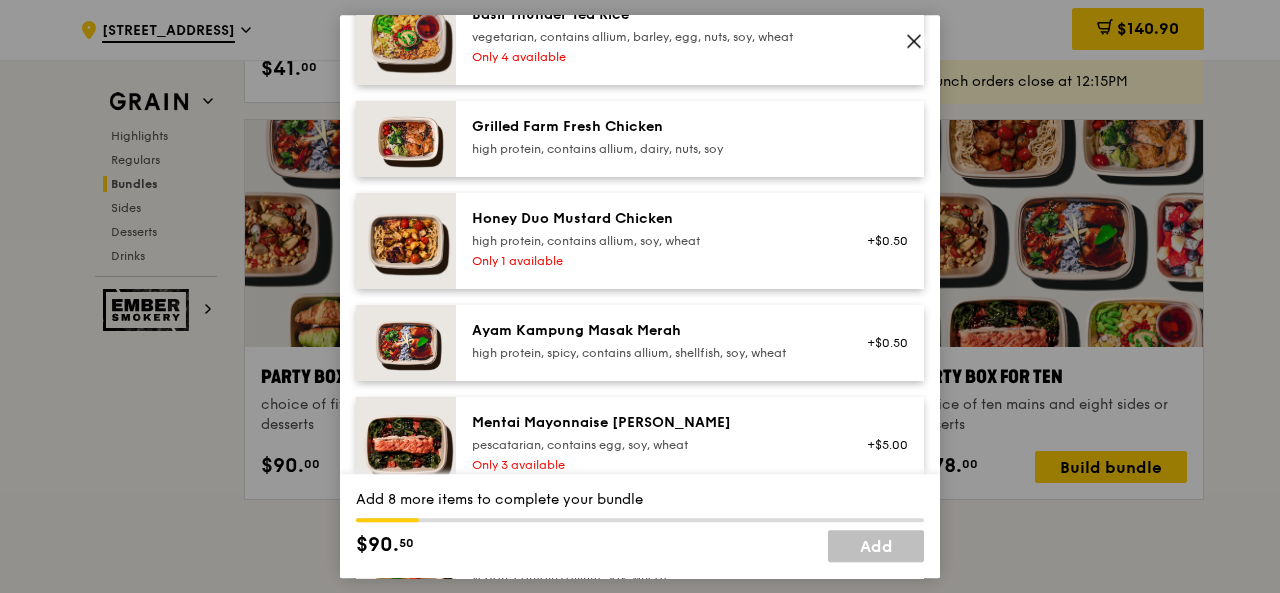 click on "high protein, contains allium, soy, wheat" at bounding box center [651, 241] 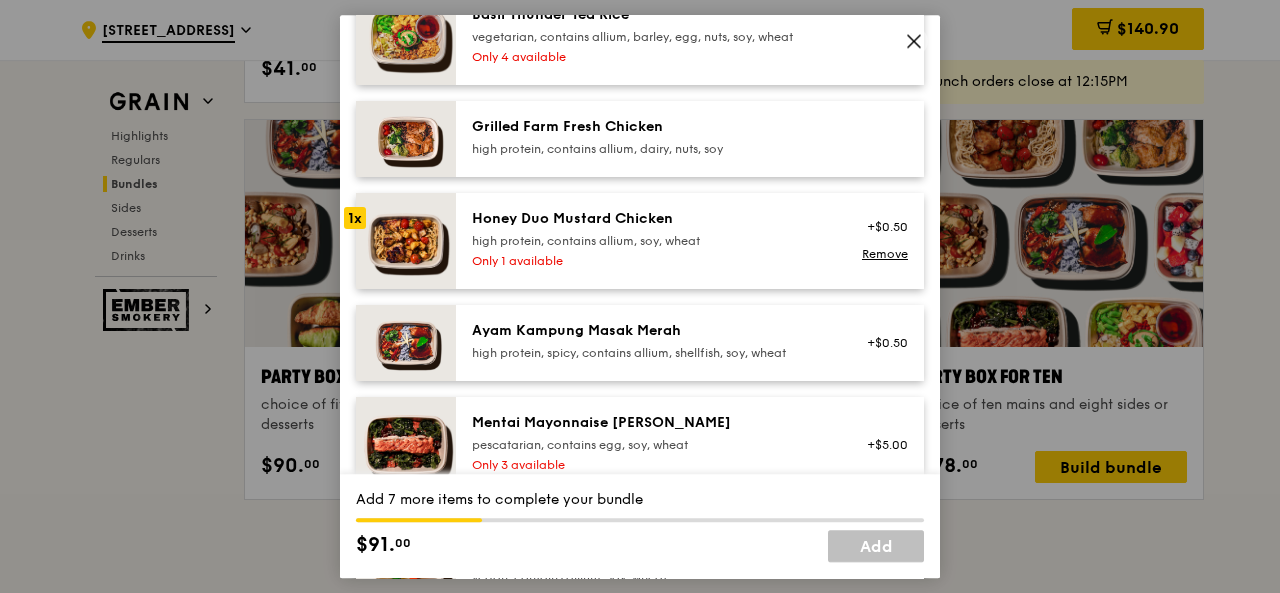 click on "Grilled Farm Fresh Chicken" at bounding box center [651, 127] 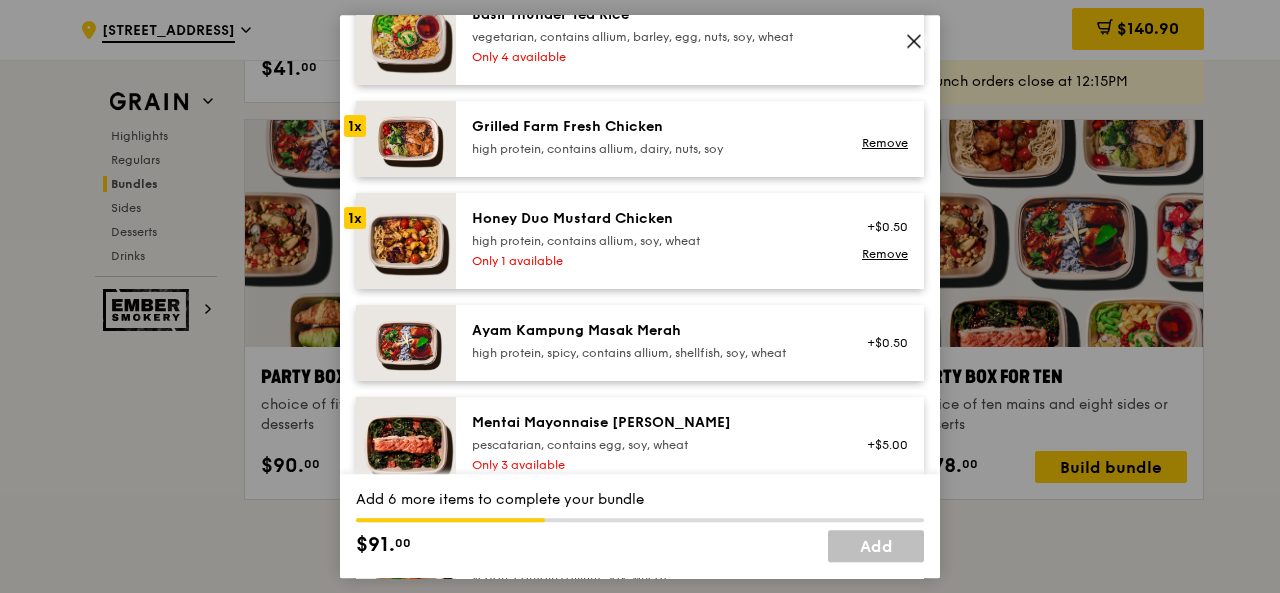 click on "Grilled Farm Fresh Chicken" at bounding box center [651, 127] 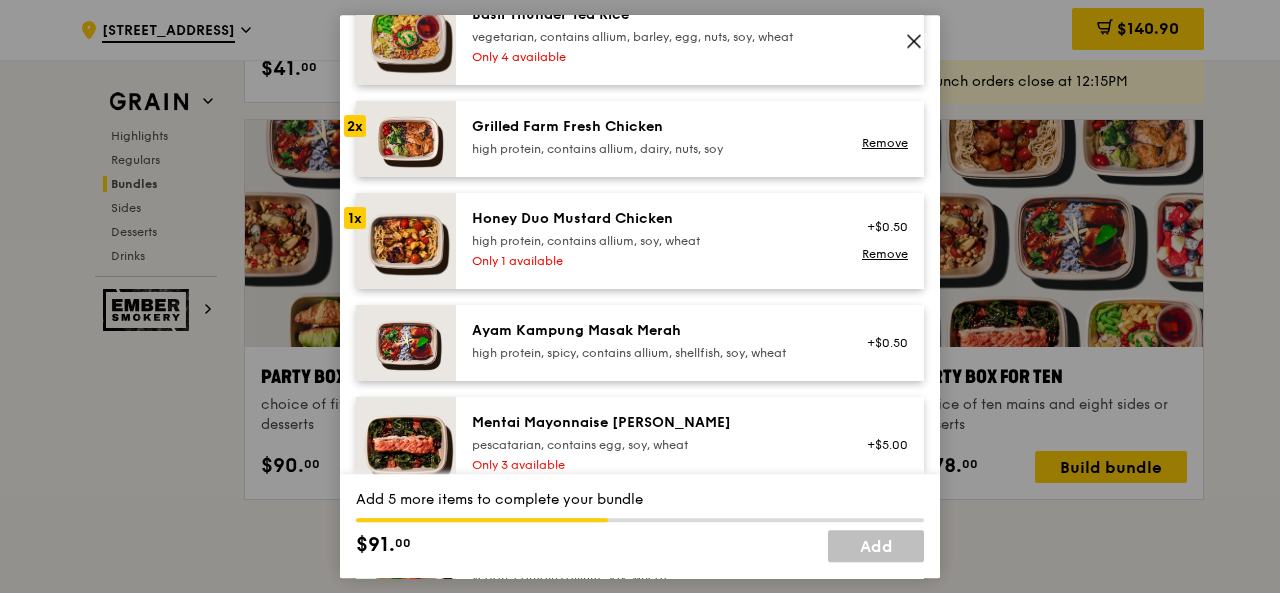 click on "Grilled Farm Fresh Chicken" at bounding box center (651, 127) 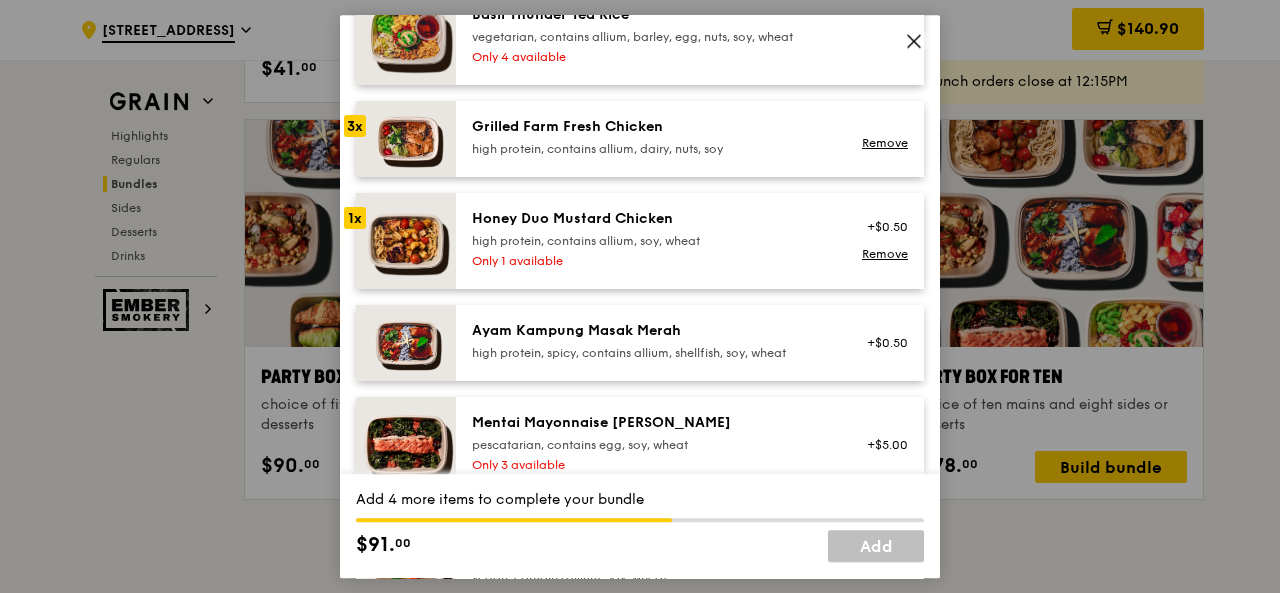 click on "Grilled Farm Fresh Chicken" at bounding box center [651, 127] 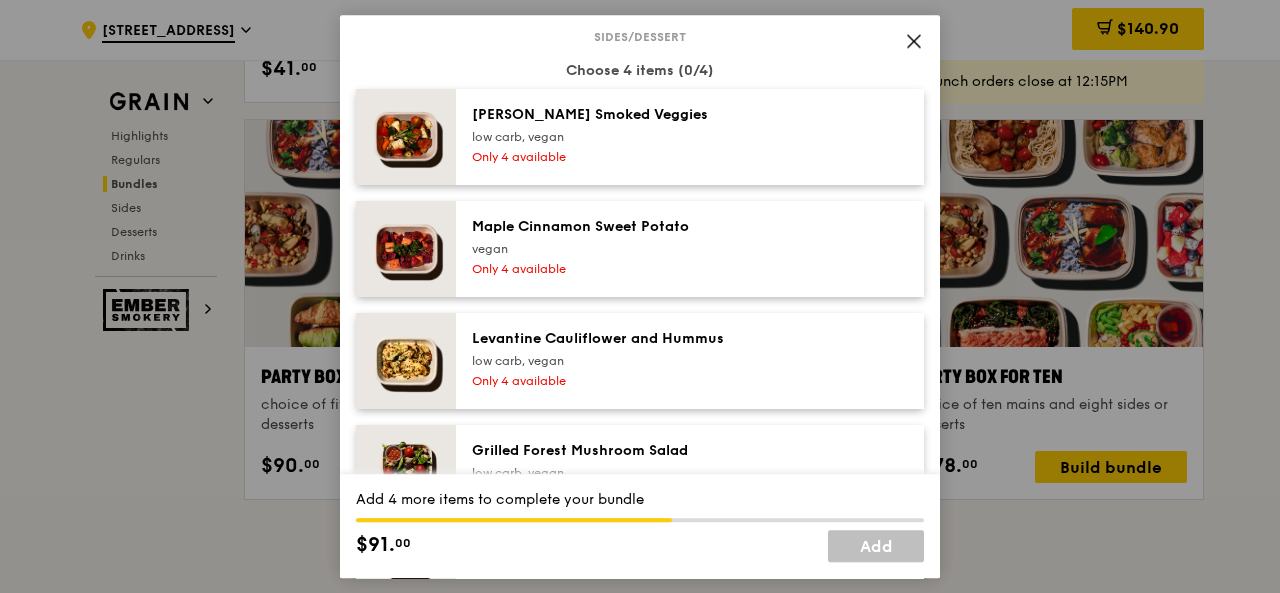 scroll, scrollTop: 1152, scrollLeft: 0, axis: vertical 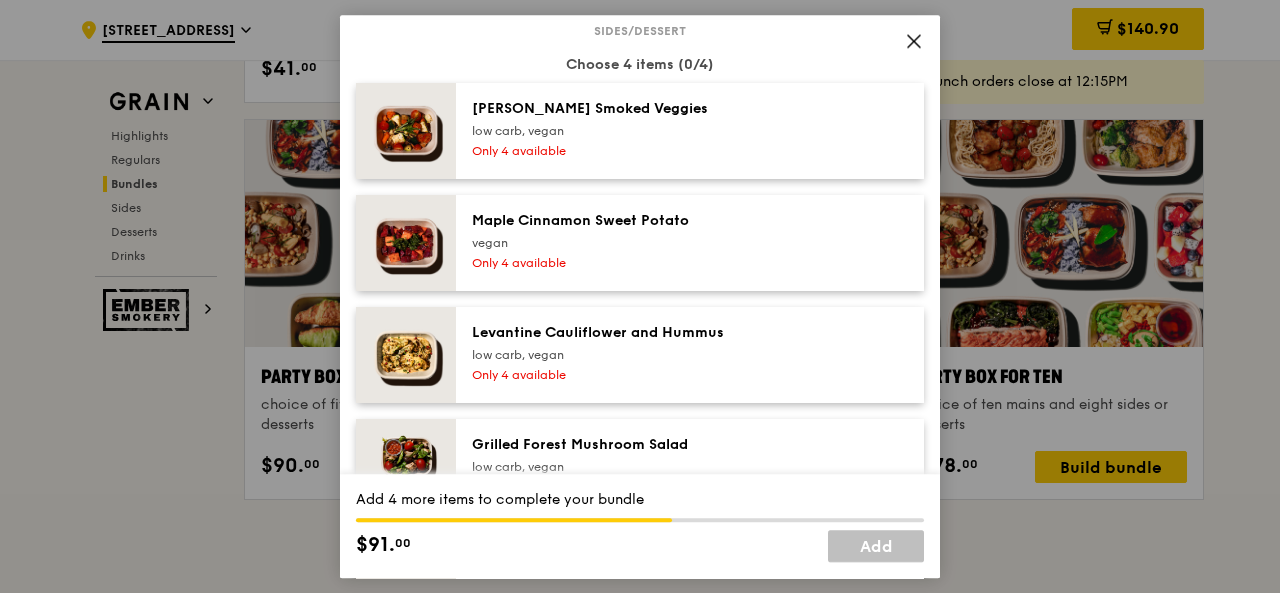 click on "low carb, vegan" at bounding box center (651, 355) 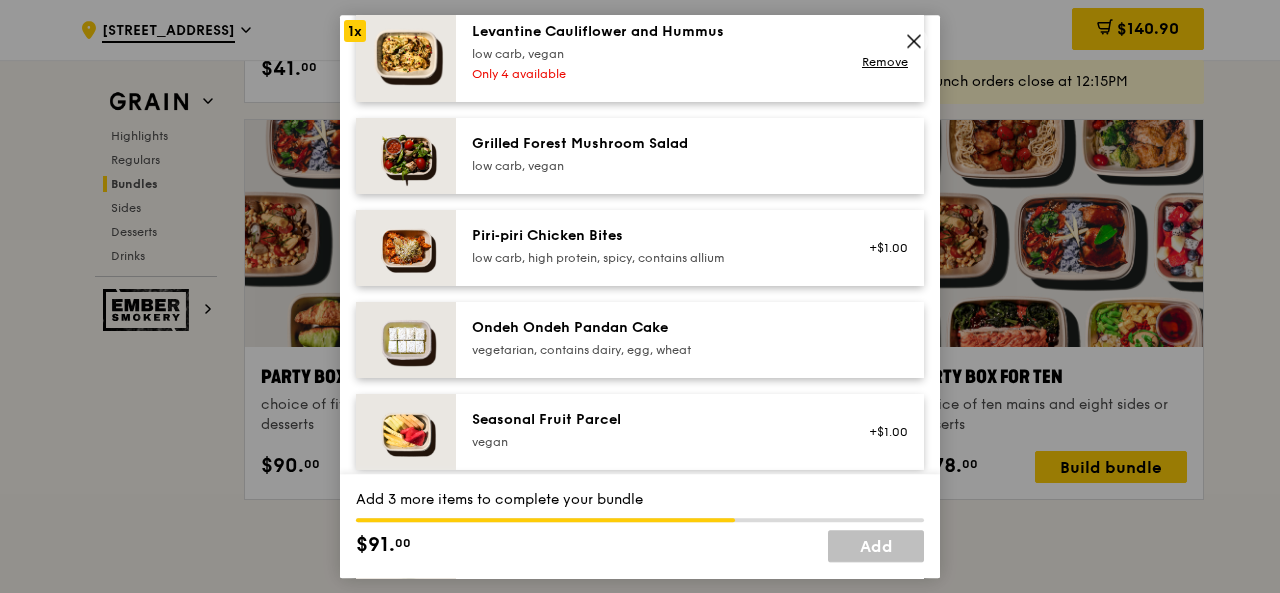 scroll, scrollTop: 1454, scrollLeft: 0, axis: vertical 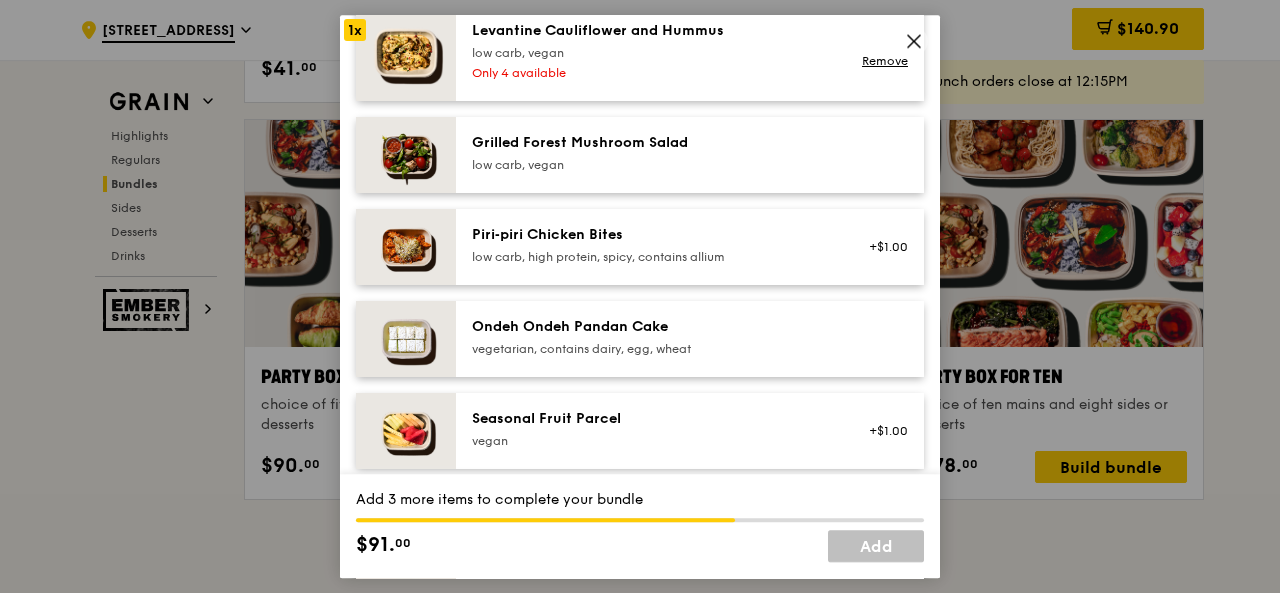 click on "vegetarian, contains dairy, egg, wheat" at bounding box center (651, 349) 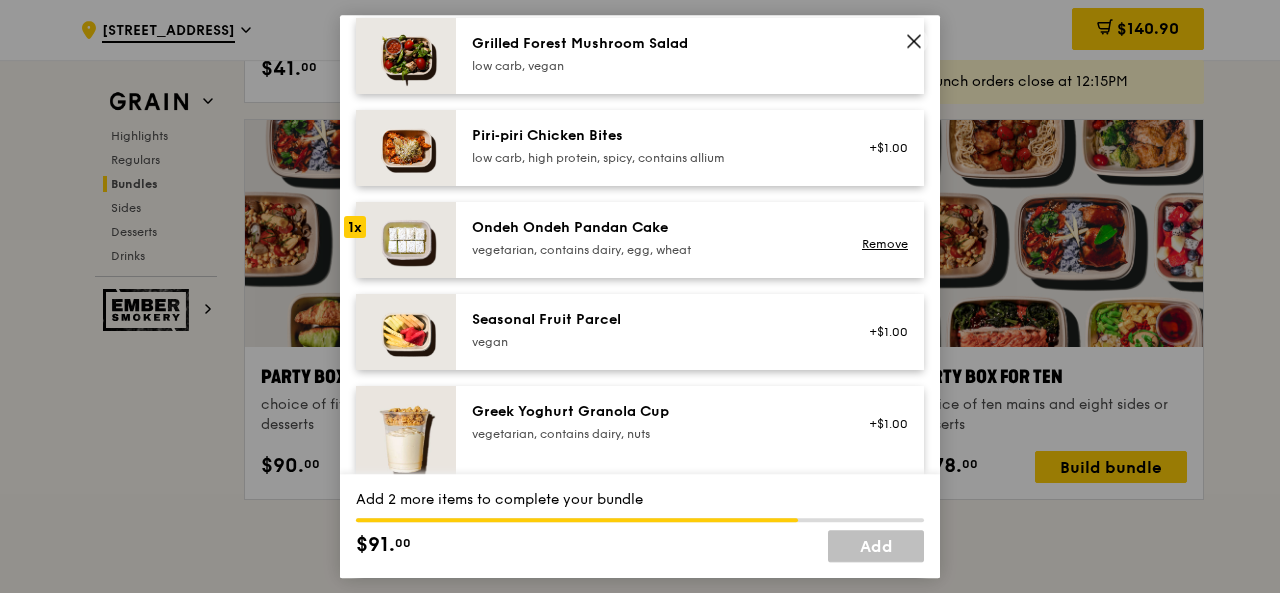 scroll, scrollTop: 1555, scrollLeft: 0, axis: vertical 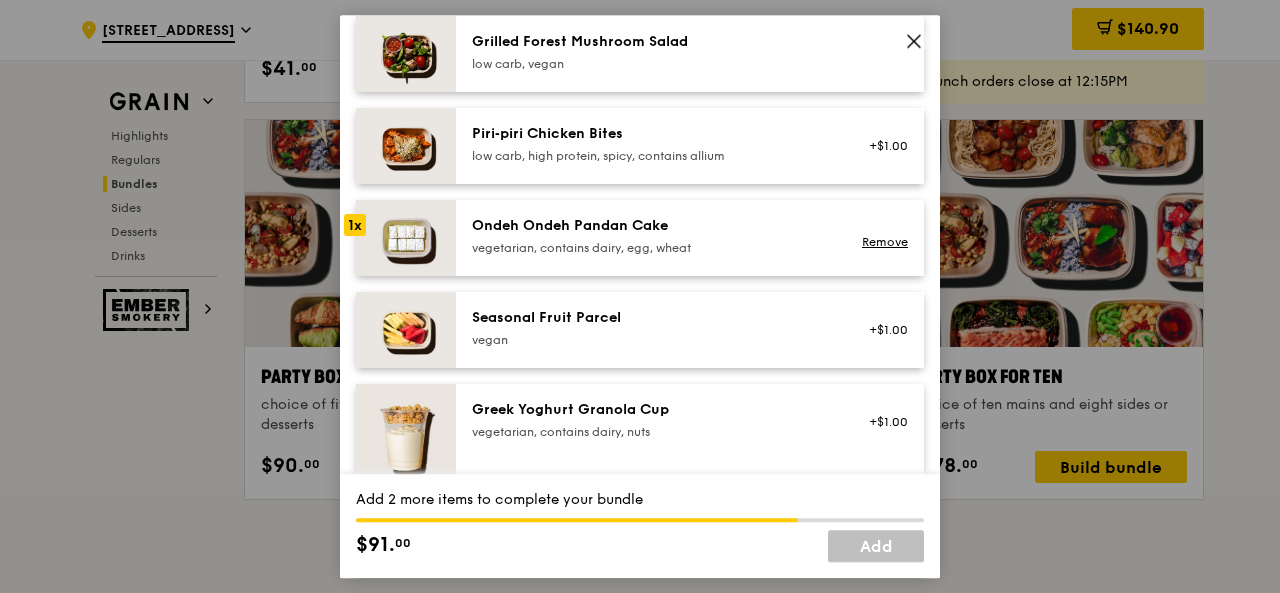 click on "Seasonal Fruit Parcel" at bounding box center [651, 318] 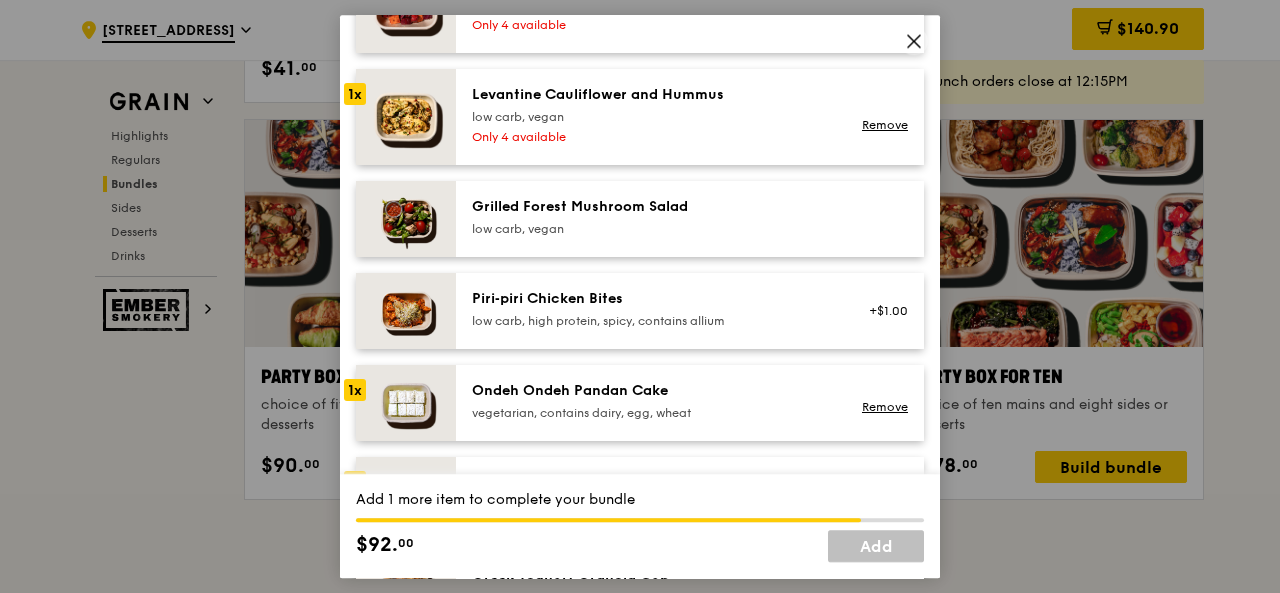 scroll, scrollTop: 1391, scrollLeft: 0, axis: vertical 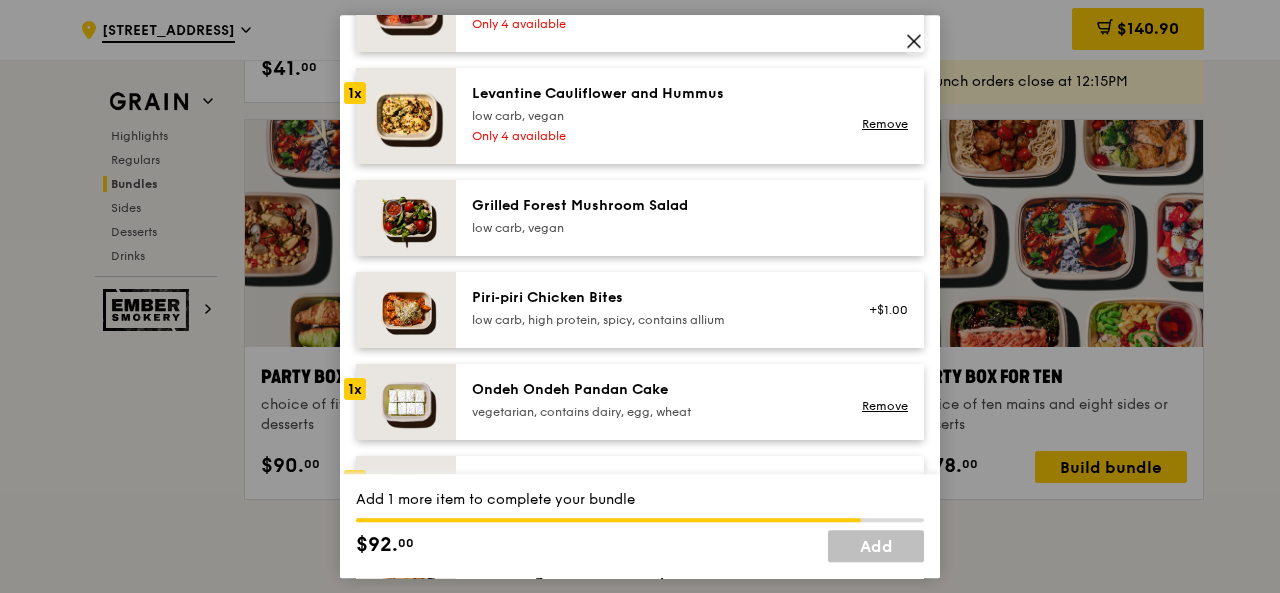 click on "low carb, high protein, spicy, contains allium" at bounding box center [651, 320] 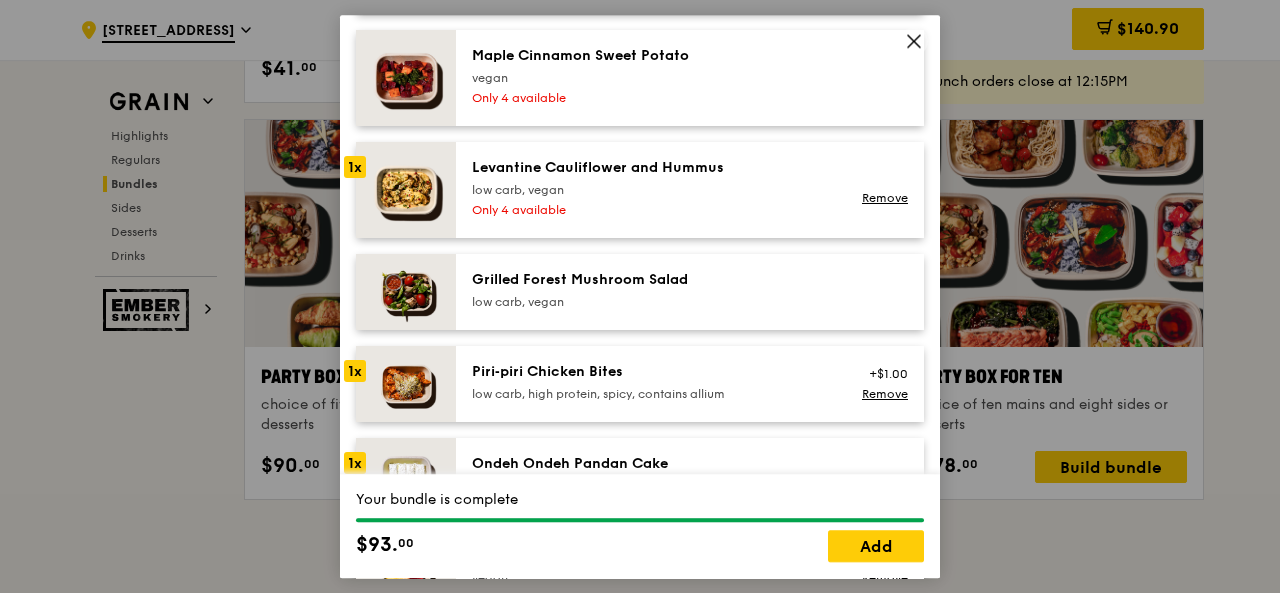 scroll, scrollTop: 1318, scrollLeft: 0, axis: vertical 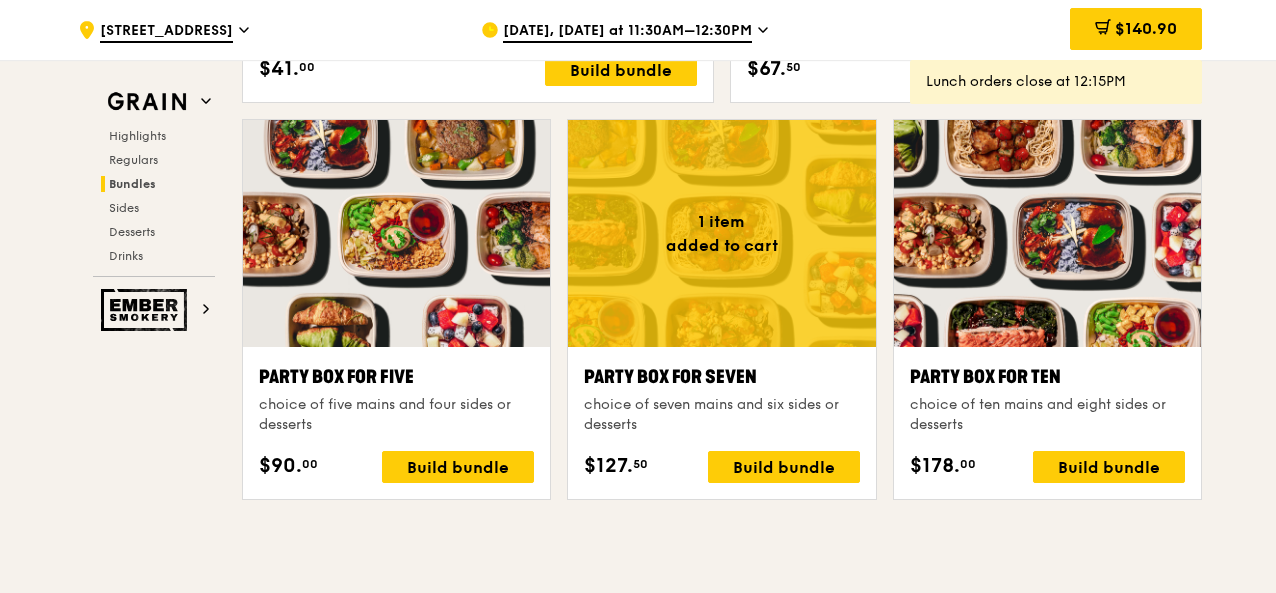 click at bounding box center (721, 233) 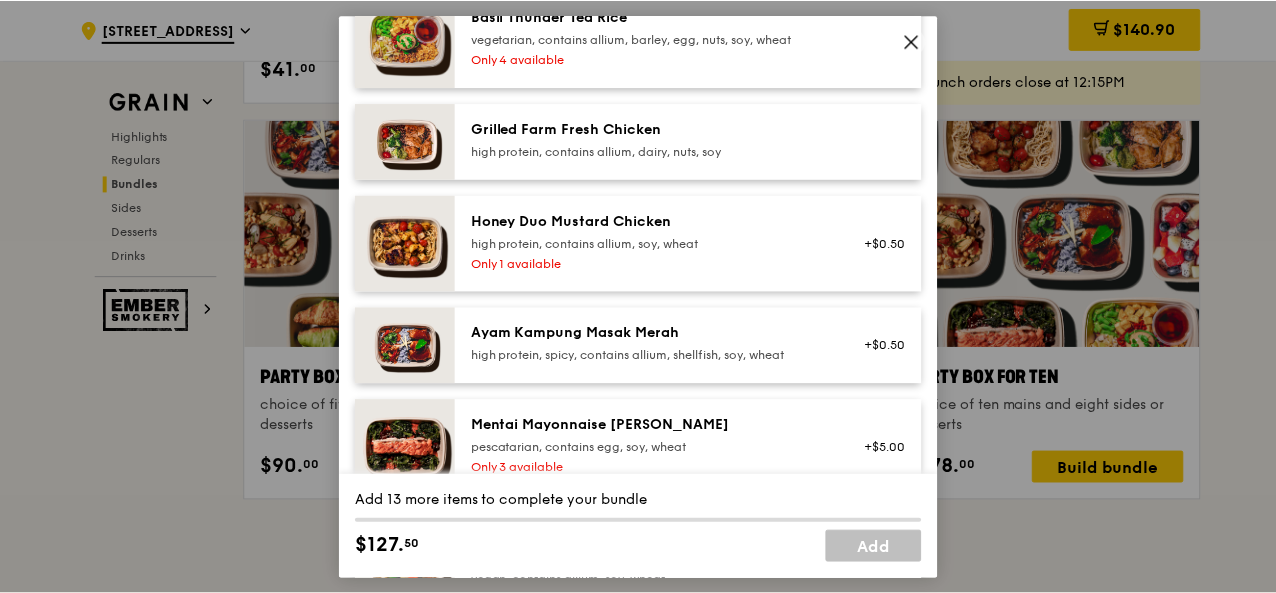 scroll, scrollTop: 651, scrollLeft: 0, axis: vertical 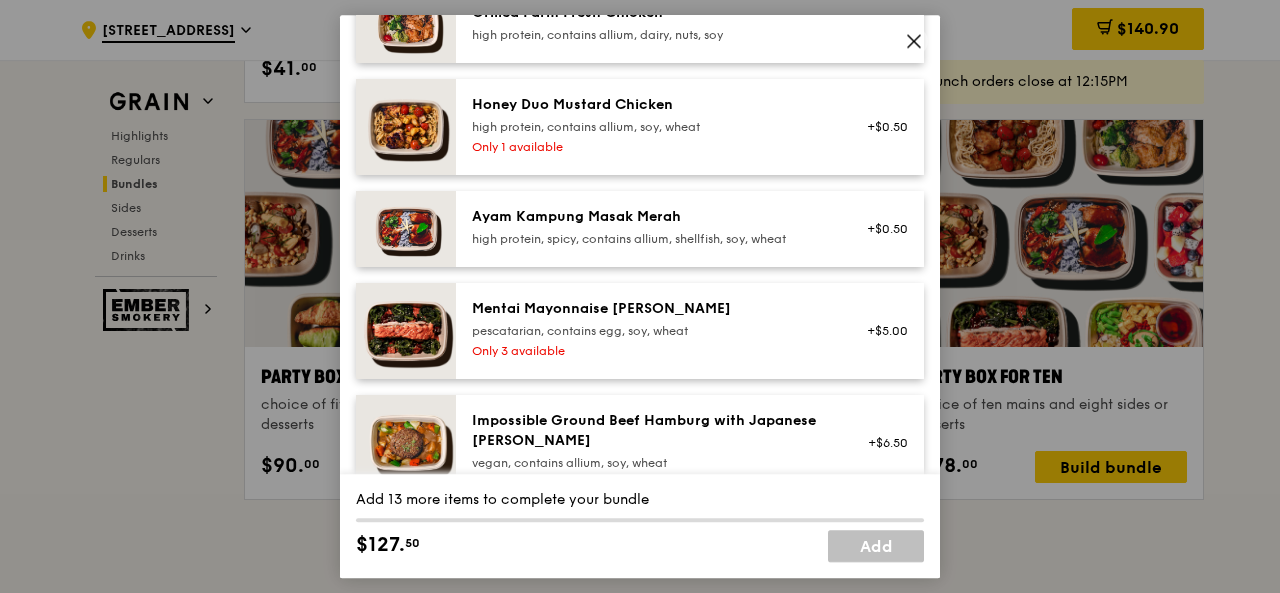 click 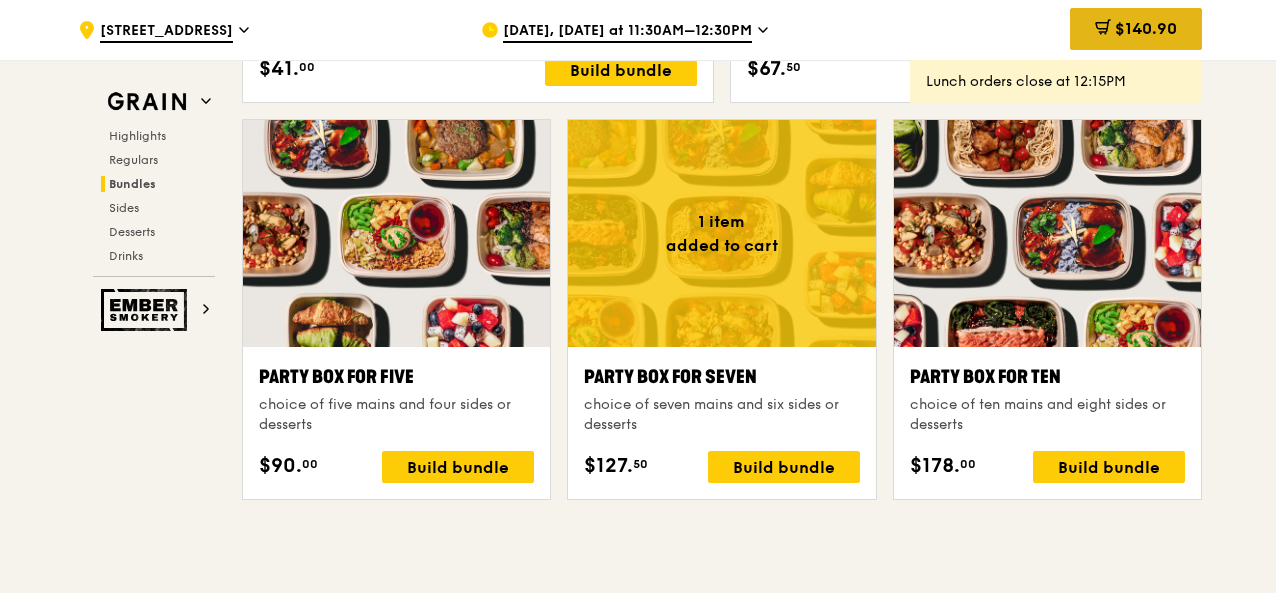 click on "$140.90" at bounding box center [1136, 29] 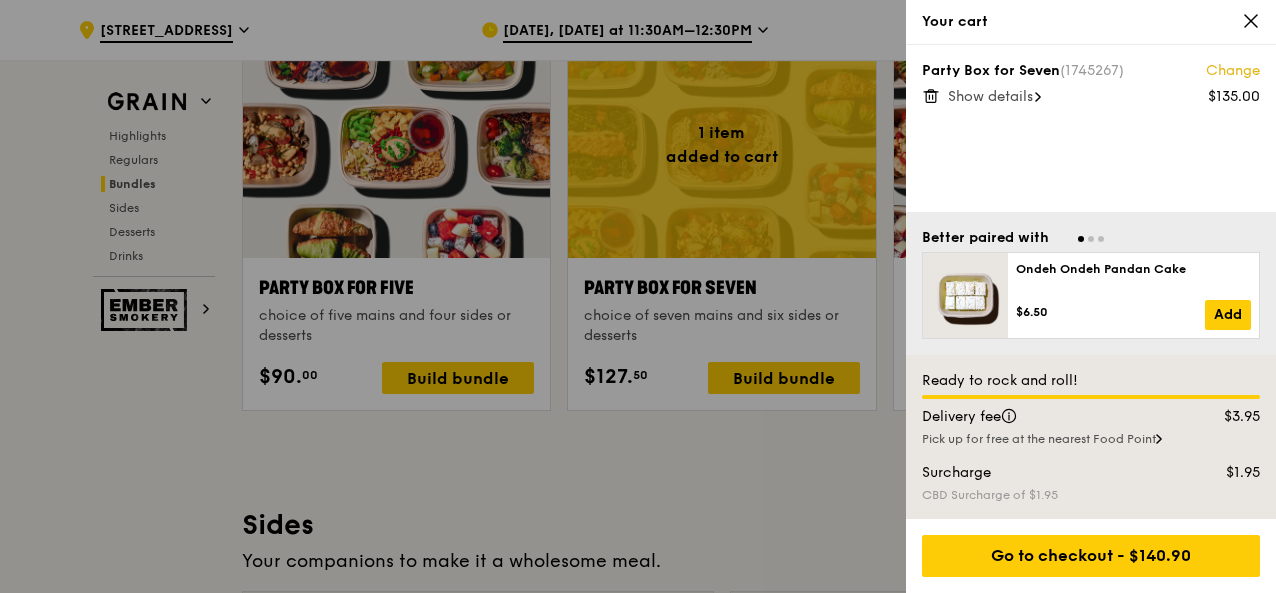 scroll, scrollTop: 4064, scrollLeft: 0, axis: vertical 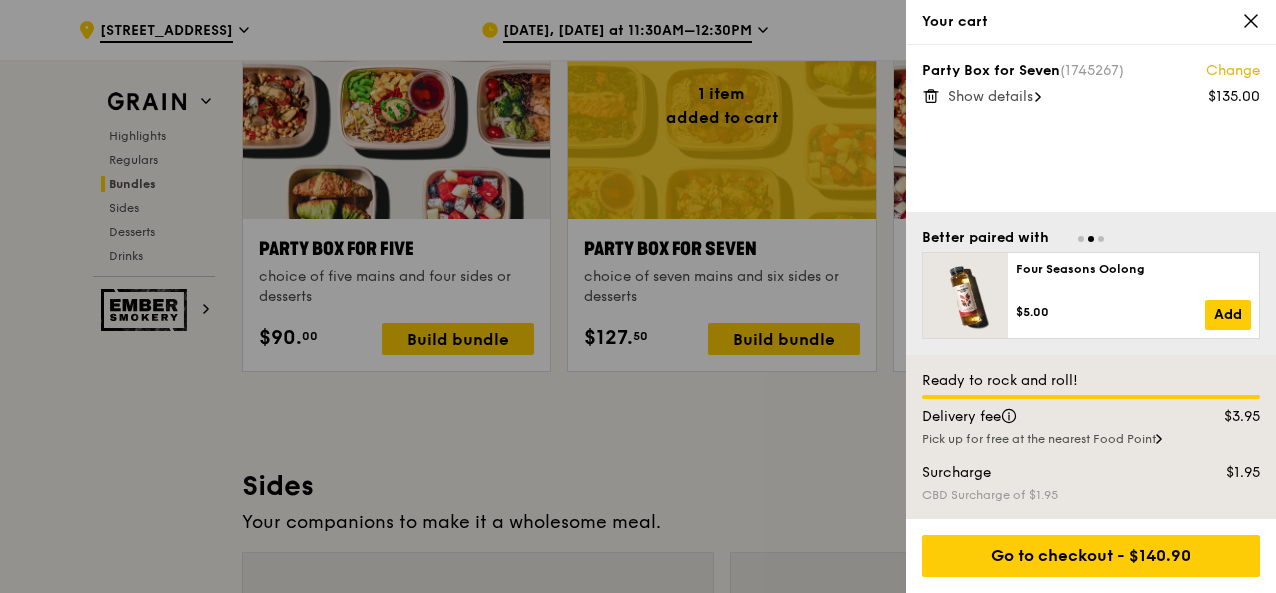 click on "Show details" at bounding box center (990, 96) 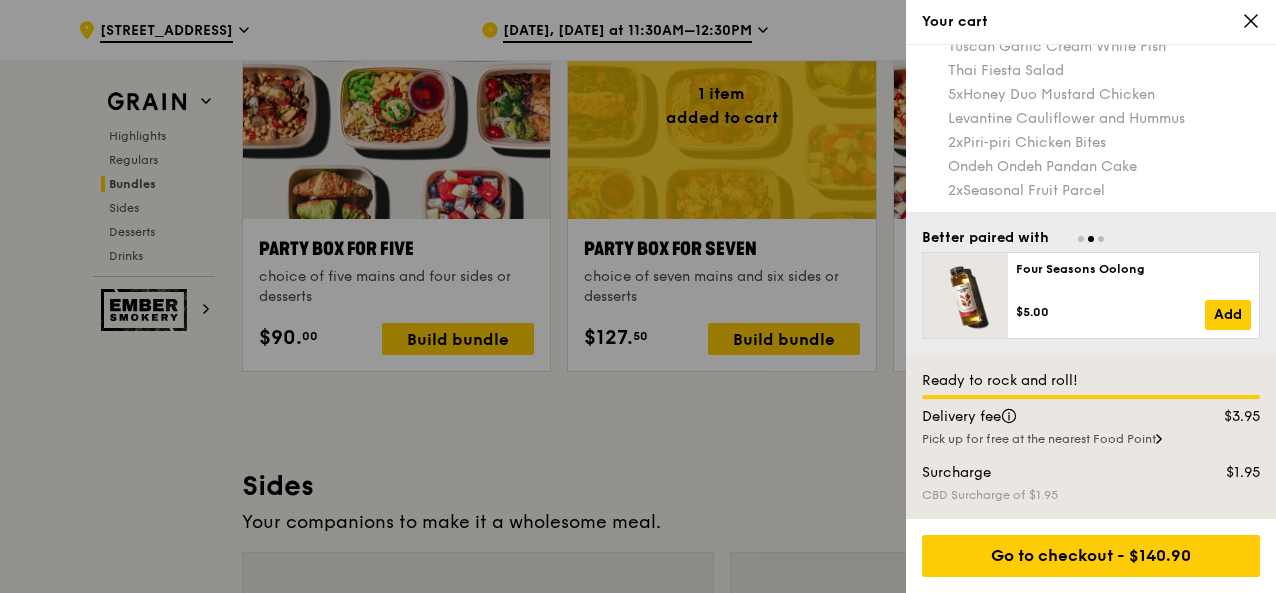 scroll, scrollTop: 74, scrollLeft: 0, axis: vertical 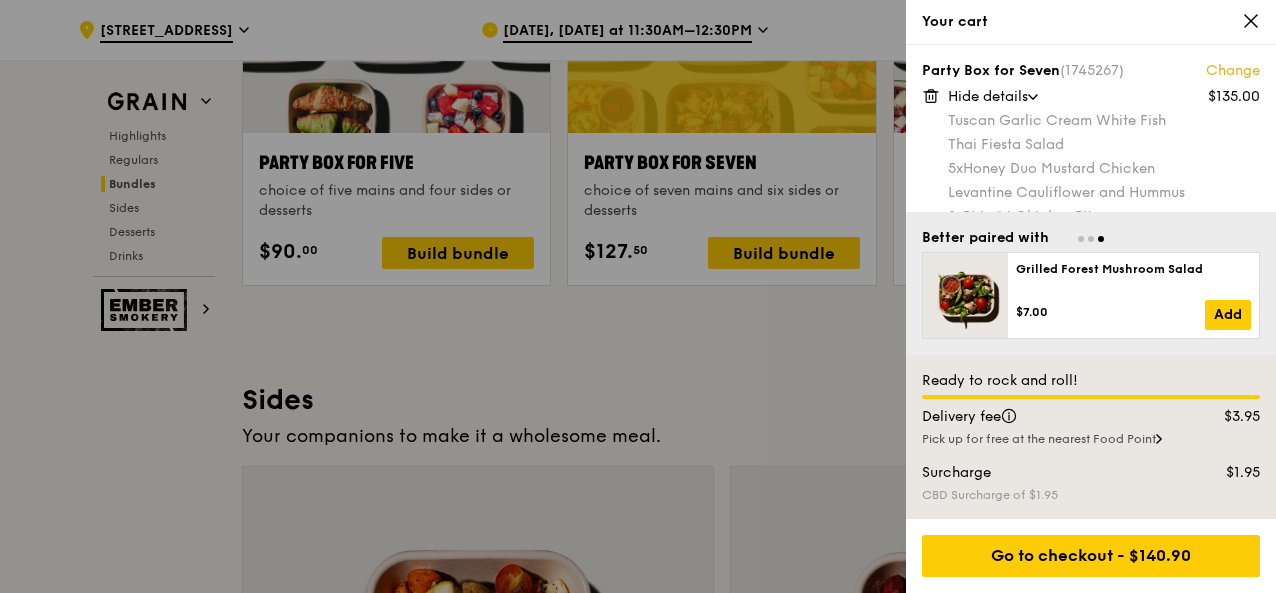 click on "Change" at bounding box center [1233, 71] 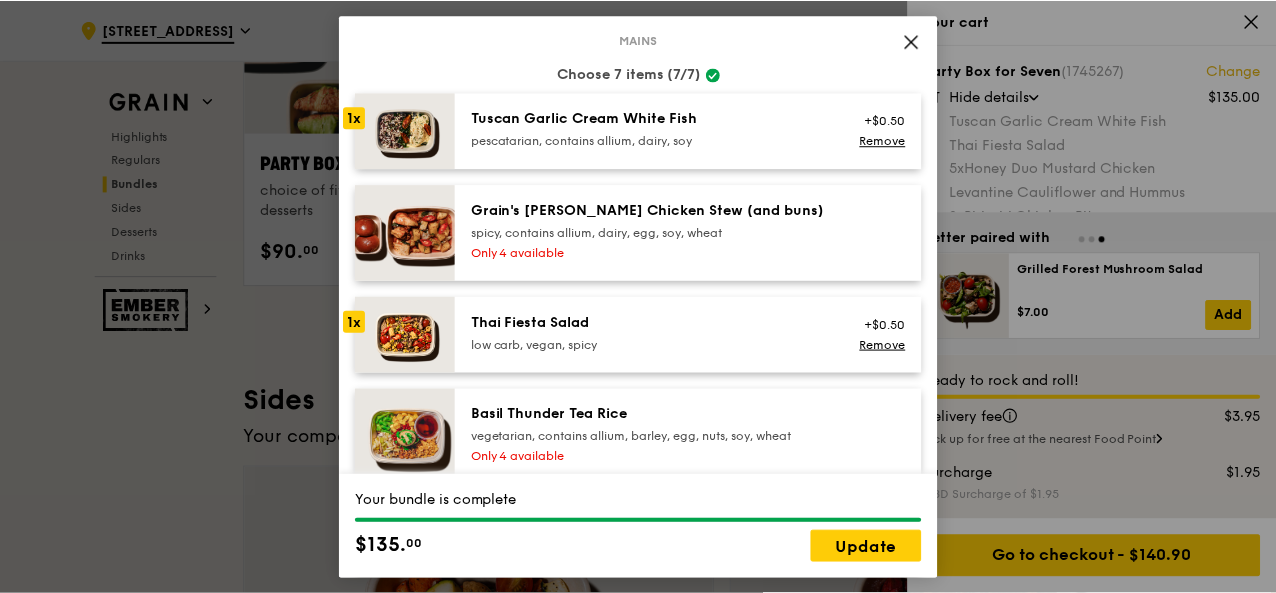 scroll, scrollTop: 112, scrollLeft: 0, axis: vertical 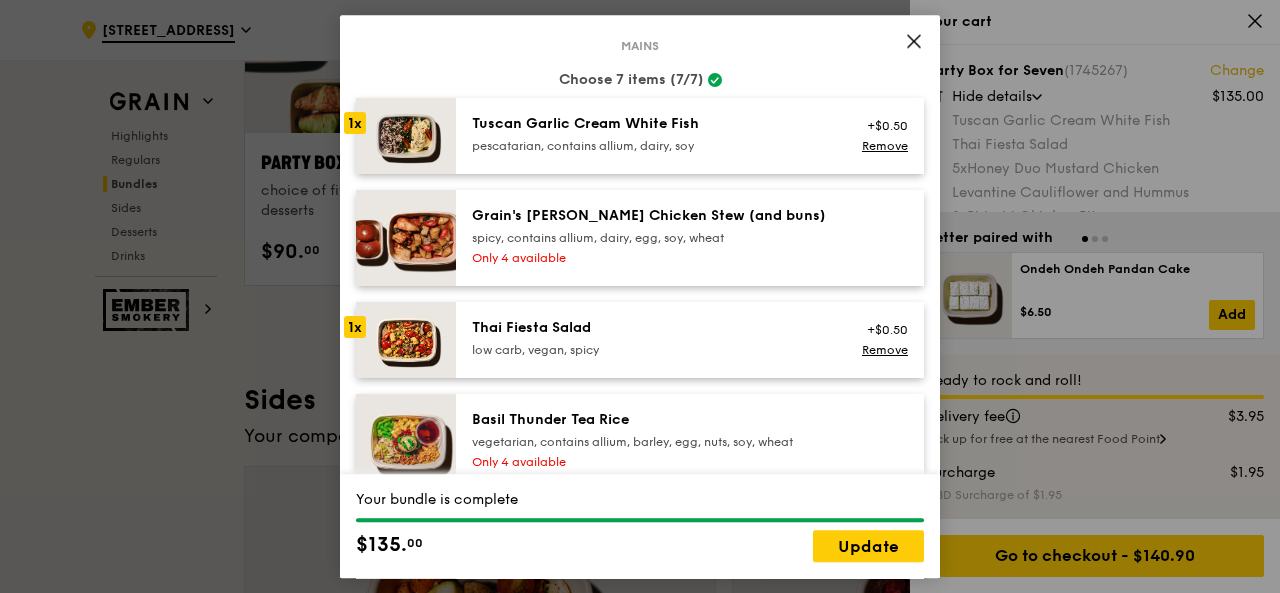 click 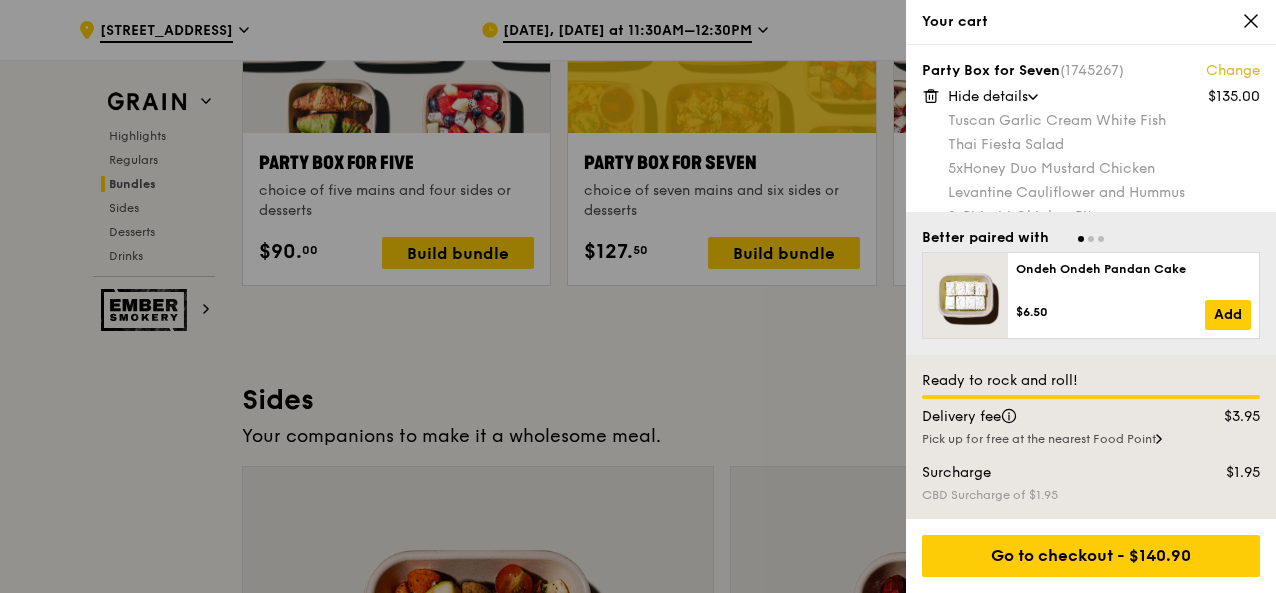 scroll, scrollTop: 74, scrollLeft: 0, axis: vertical 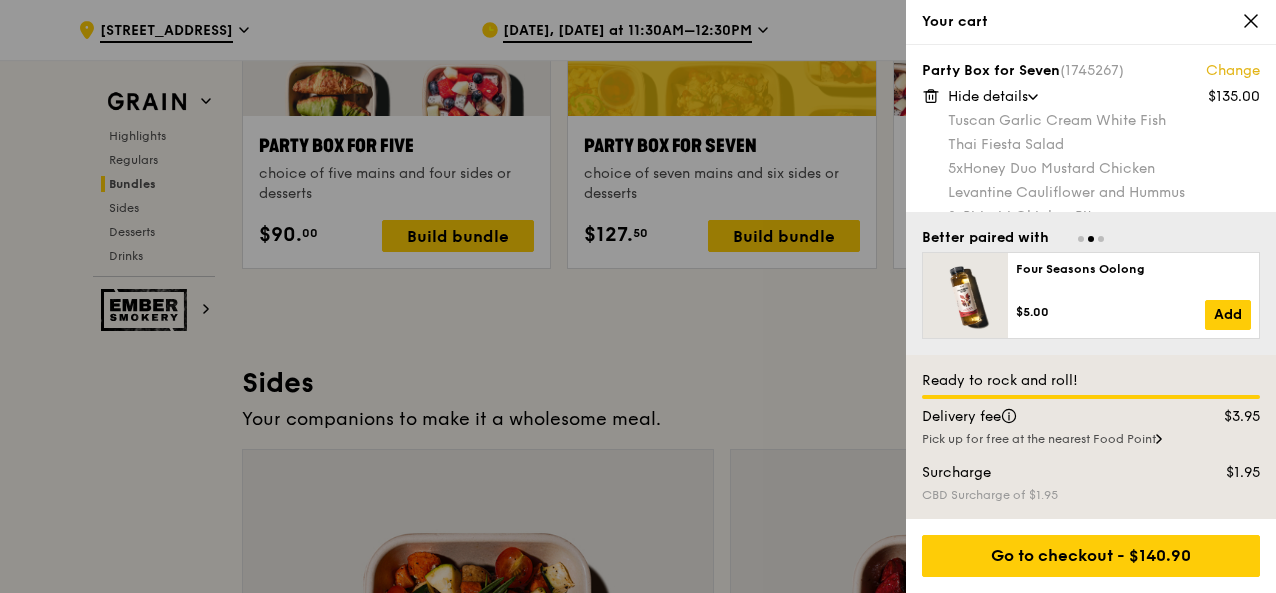 click 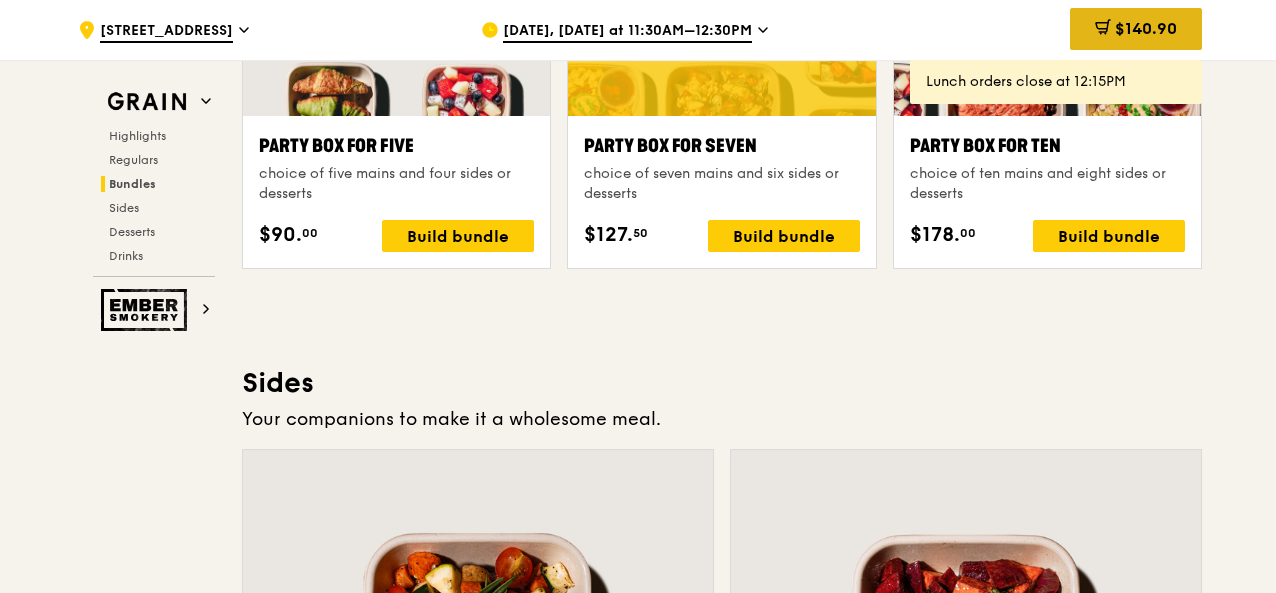 click on "$140.90" at bounding box center (1136, 29) 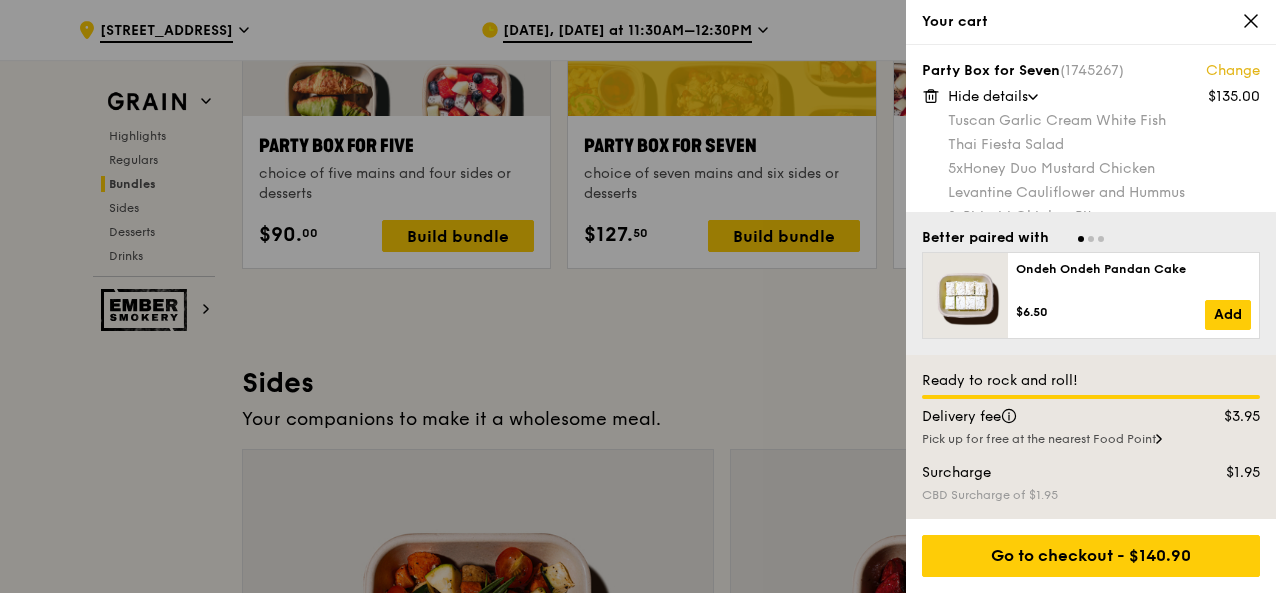 click on "Change" at bounding box center (1233, 71) 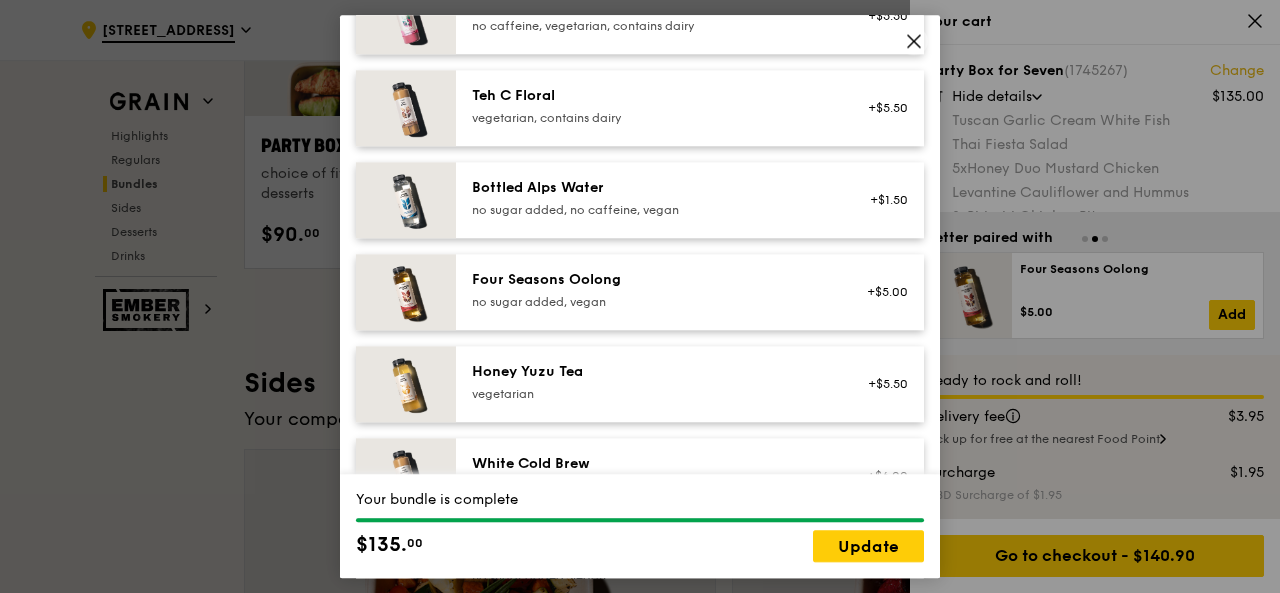 scroll, scrollTop: 2332, scrollLeft: 0, axis: vertical 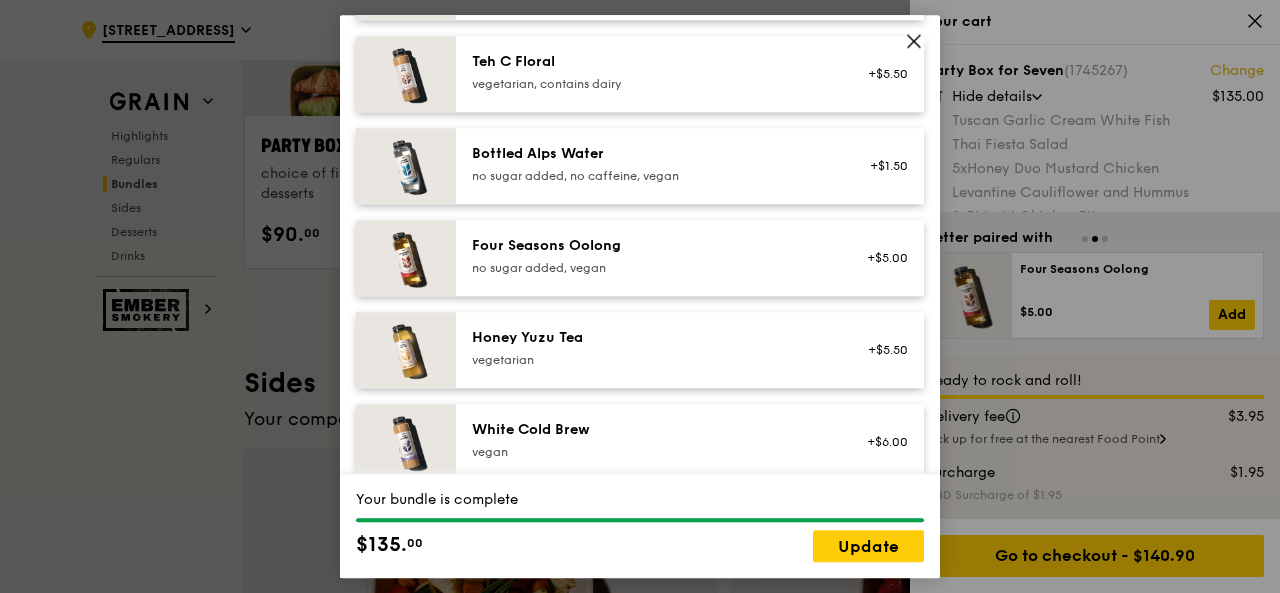 click at bounding box center [914, 44] 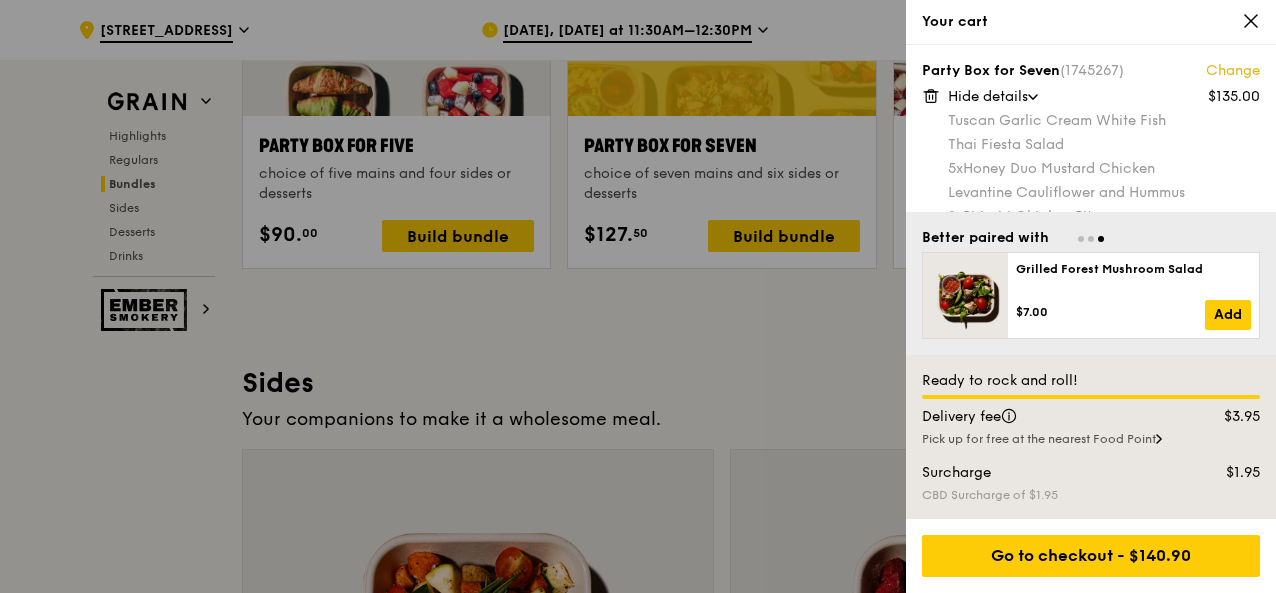 click on "Change" at bounding box center [1233, 71] 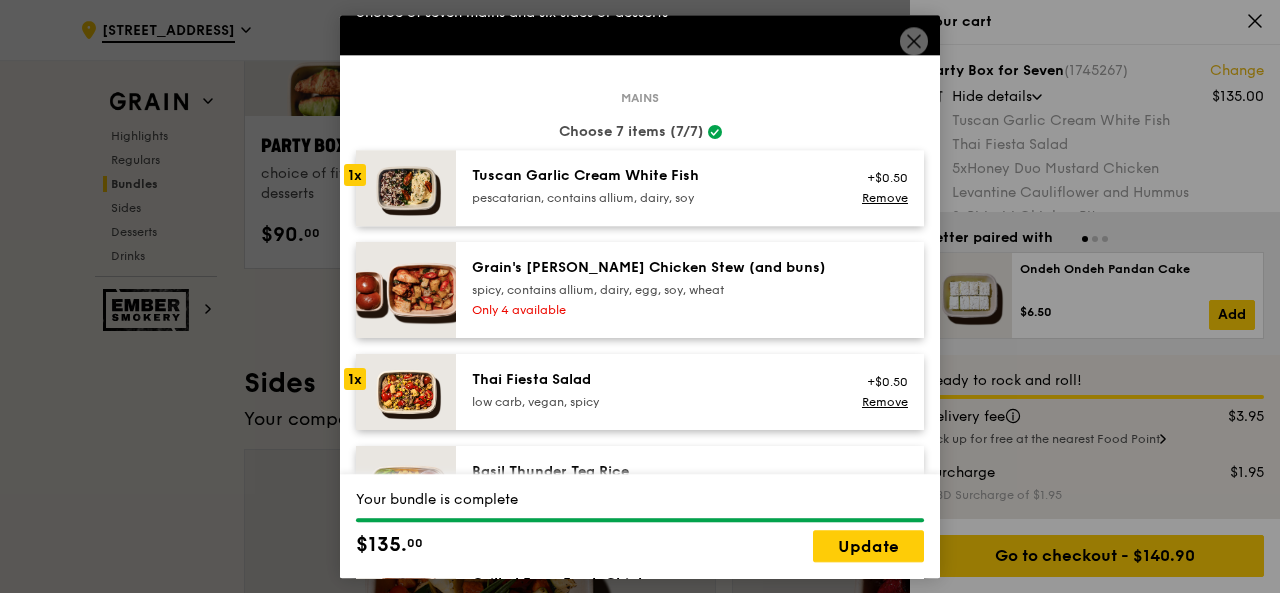 scroll, scrollTop: 62, scrollLeft: 0, axis: vertical 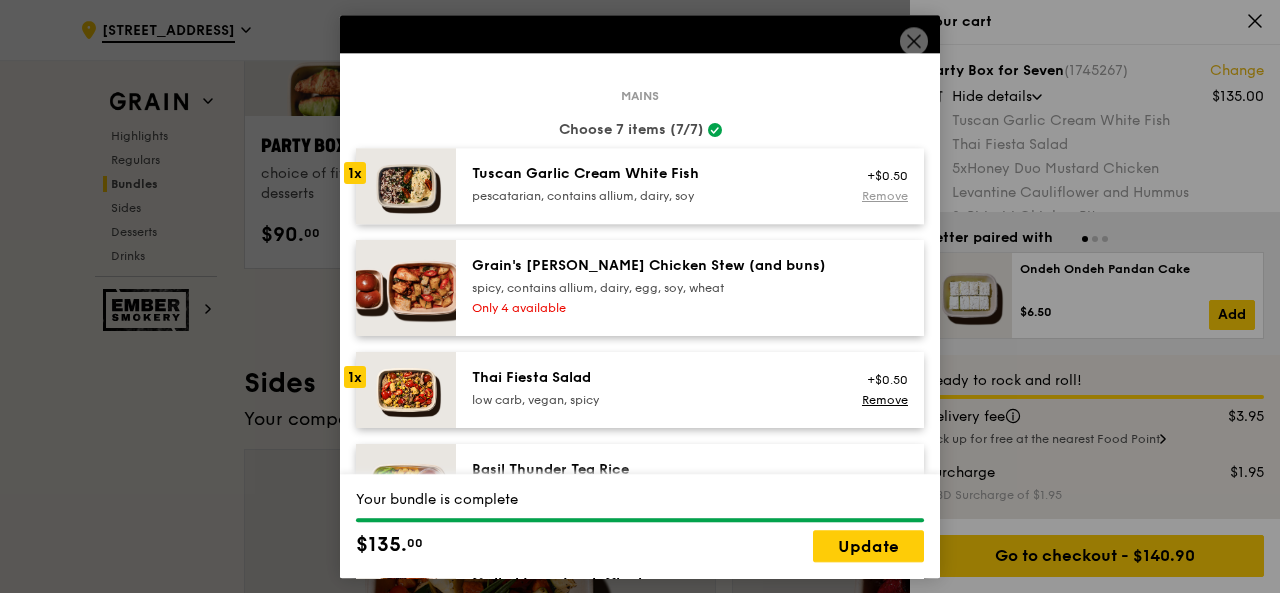 click on "Remove" at bounding box center (885, 196) 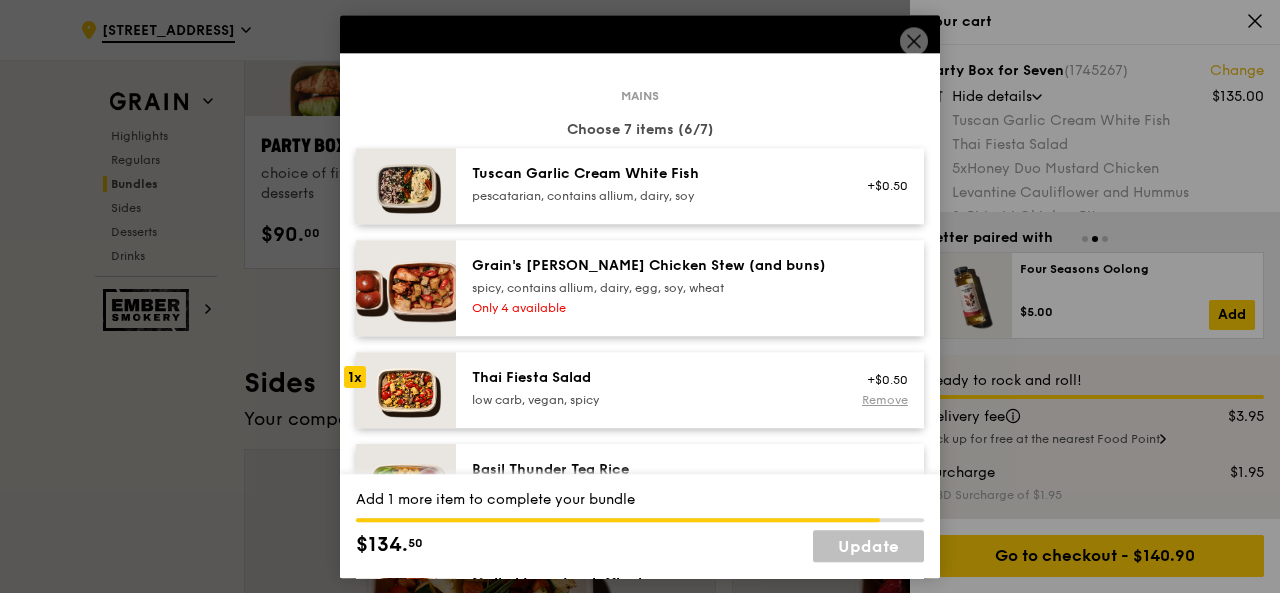 click on "Remove" at bounding box center (885, 400) 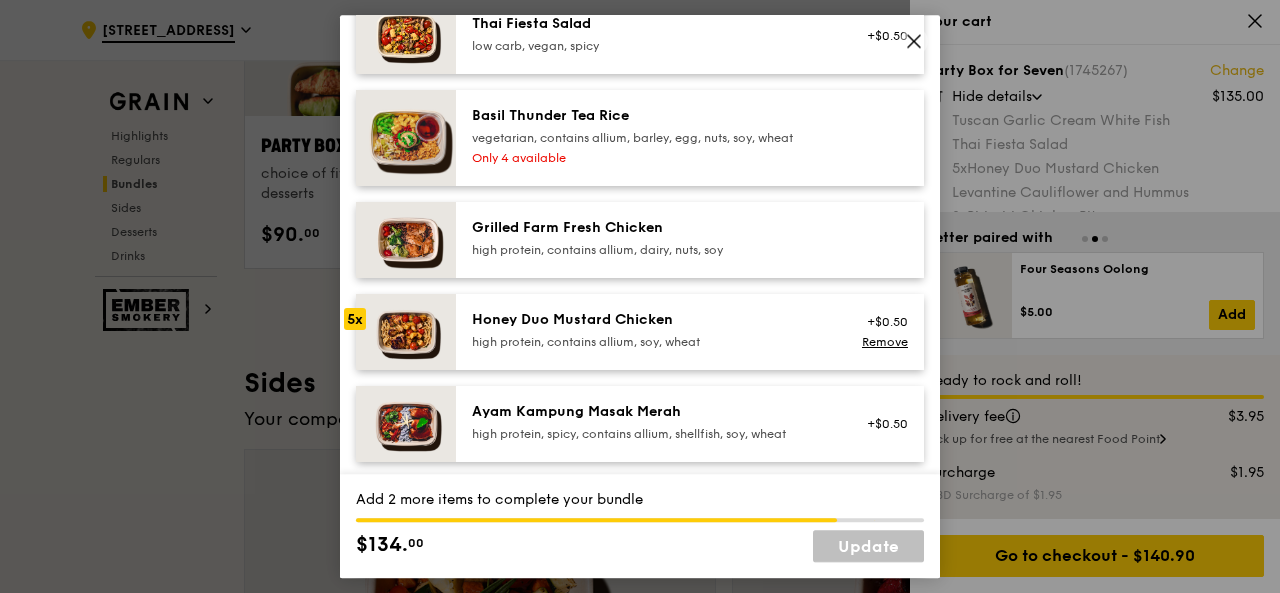 scroll, scrollTop: 419, scrollLeft: 0, axis: vertical 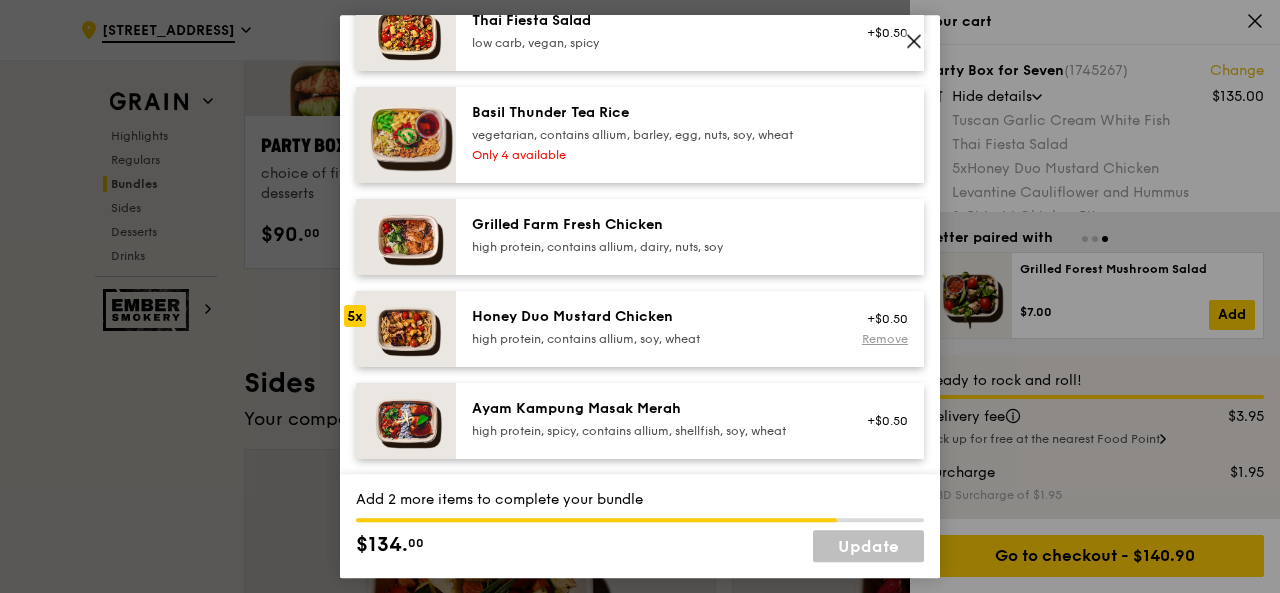 click on "Remove" at bounding box center [885, 339] 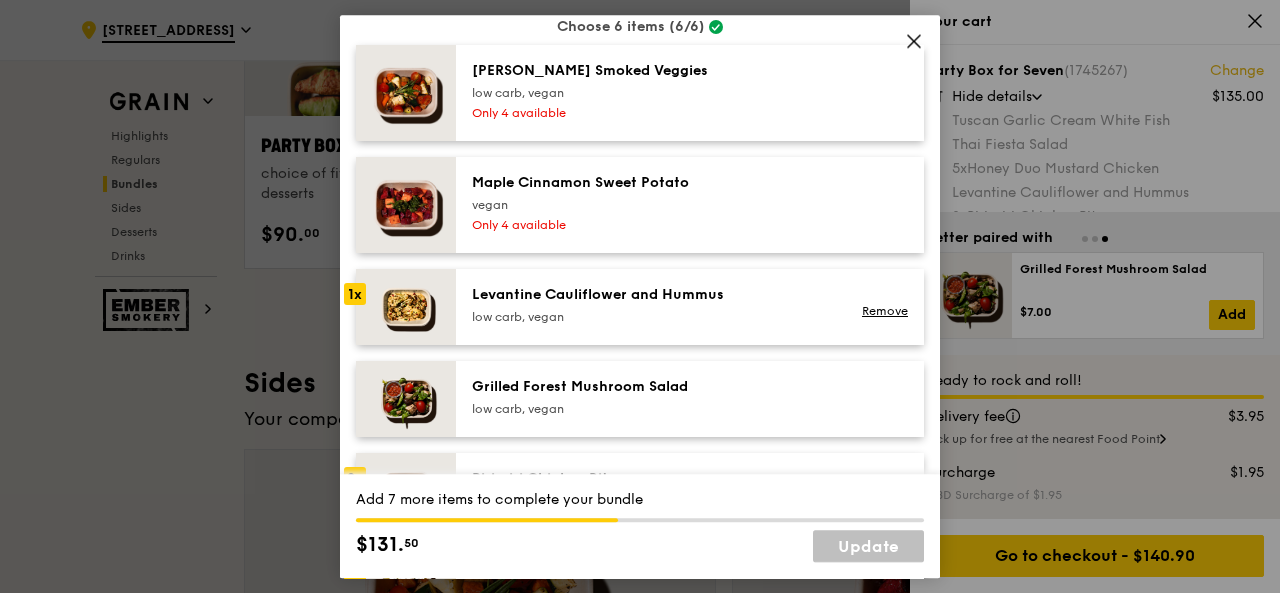 scroll, scrollTop: 1151, scrollLeft: 0, axis: vertical 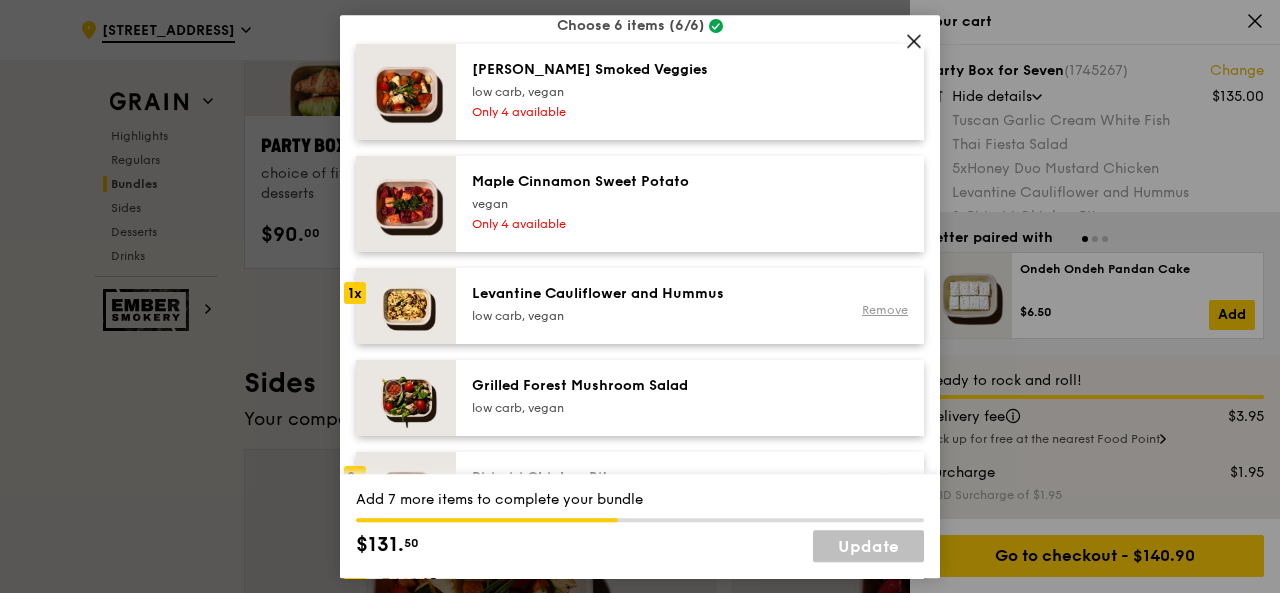 click on "Remove" at bounding box center [885, 310] 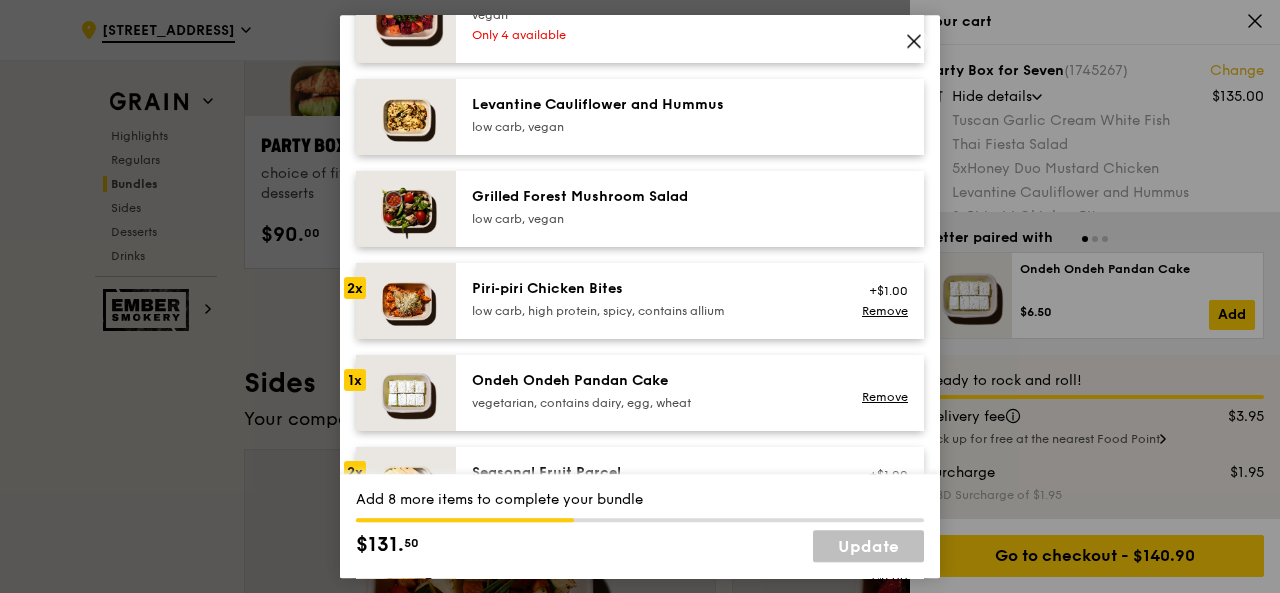 scroll, scrollTop: 1345, scrollLeft: 0, axis: vertical 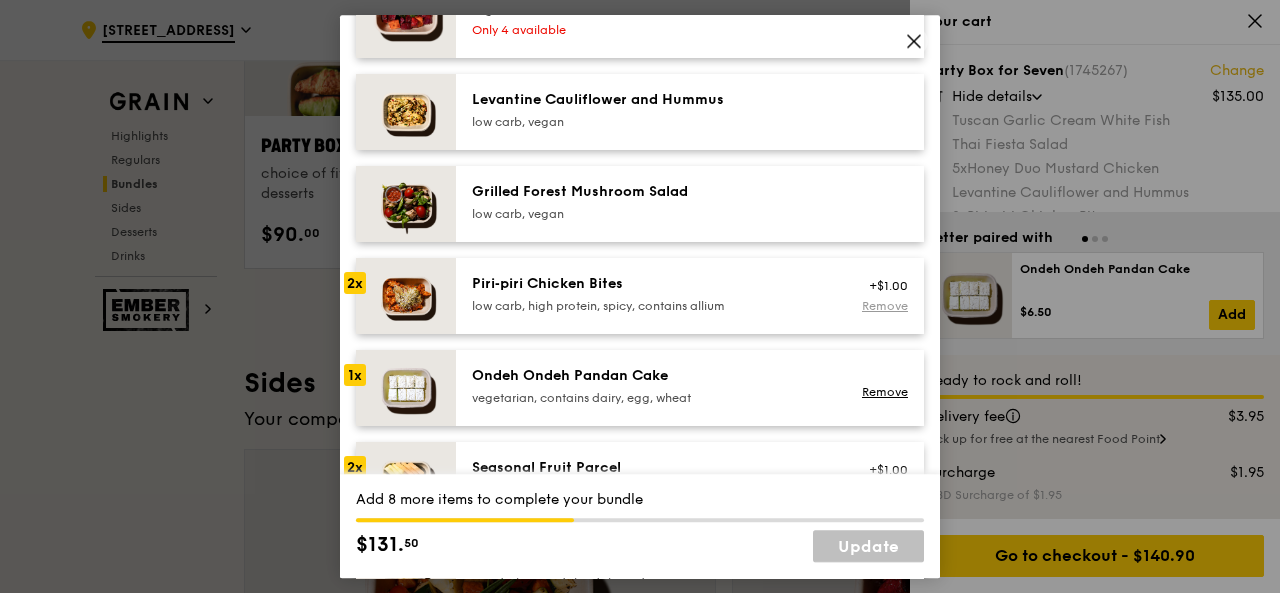click on "Remove" at bounding box center [885, 306] 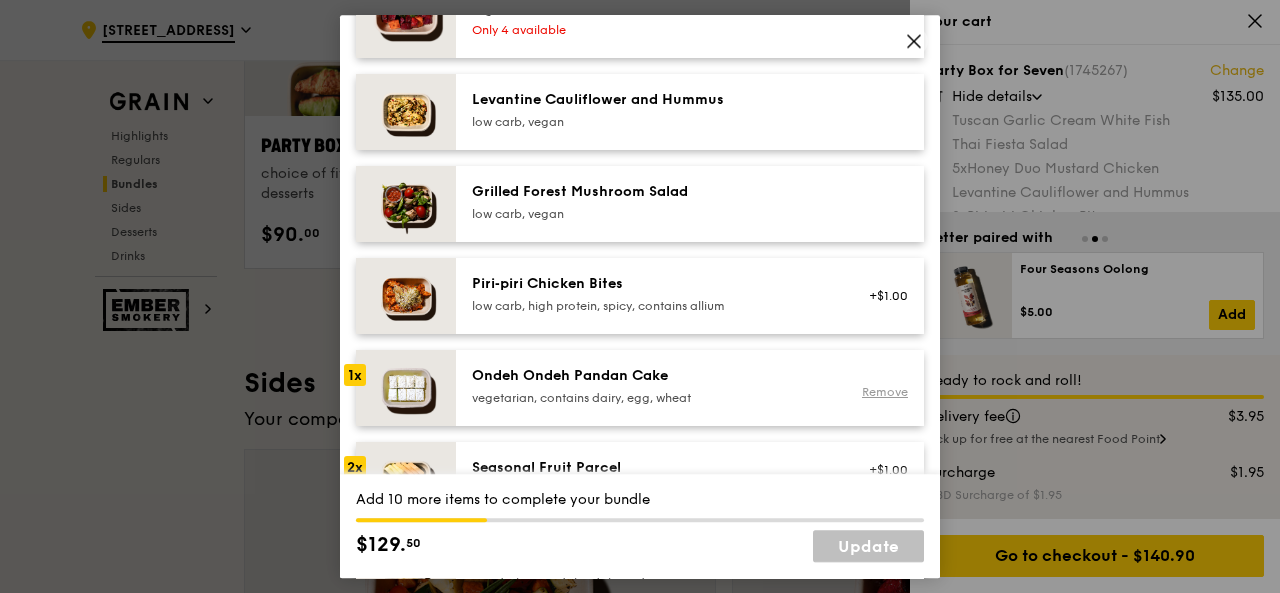 click on "Remove" at bounding box center [885, 392] 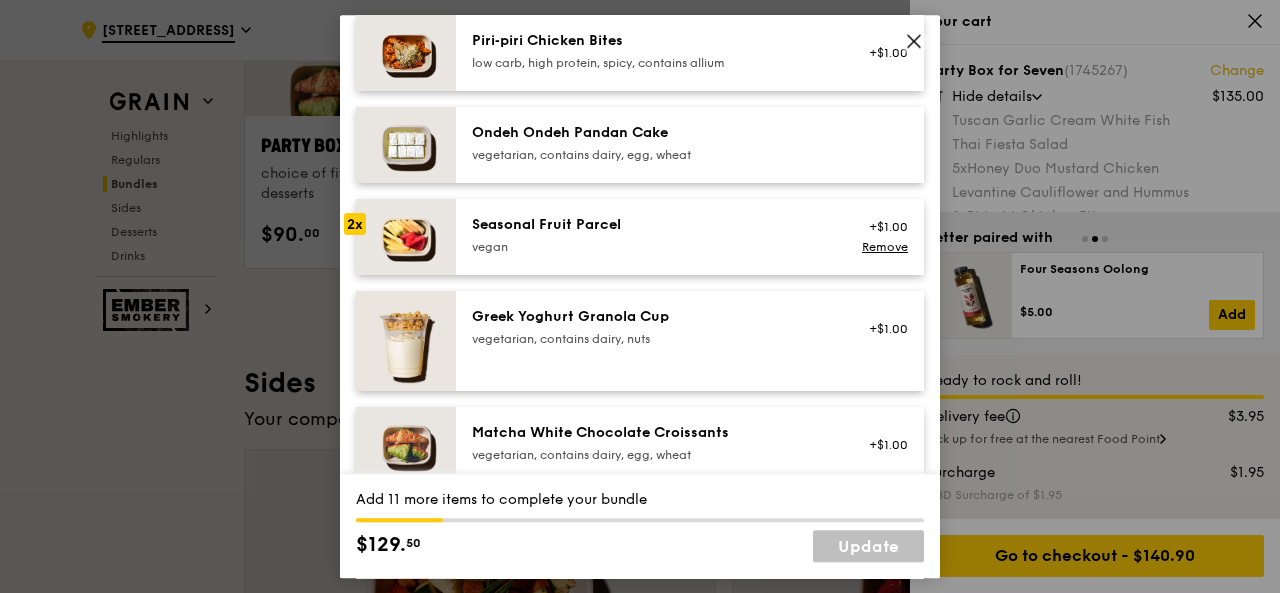 scroll, scrollTop: 1589, scrollLeft: 0, axis: vertical 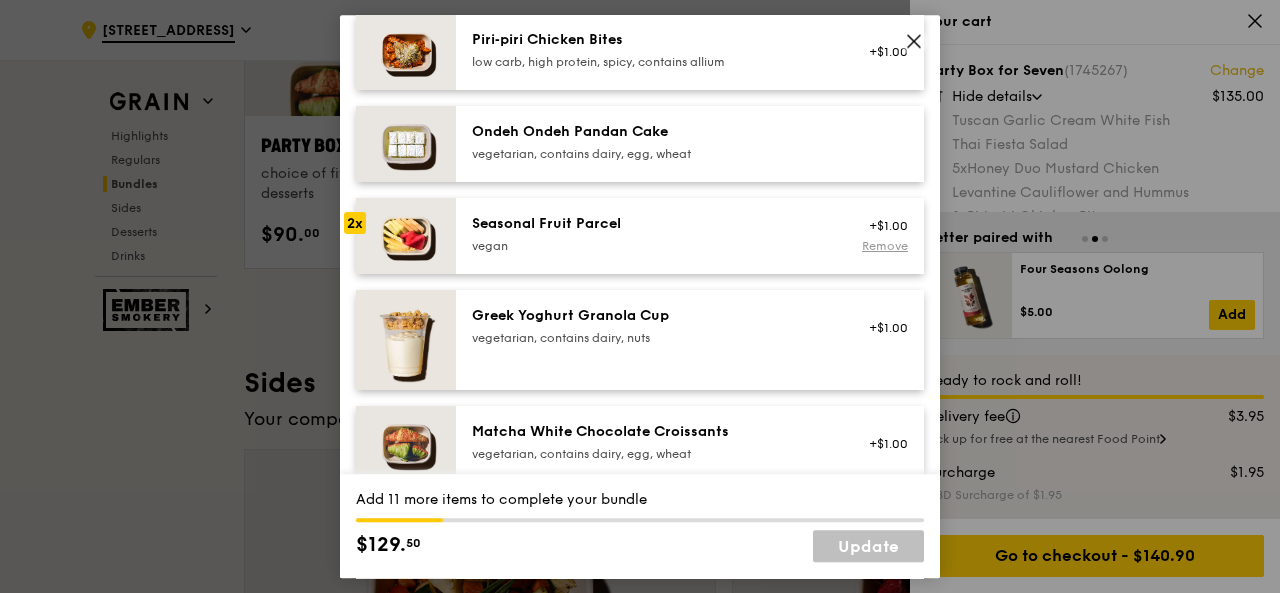 click on "Remove" at bounding box center (885, 246) 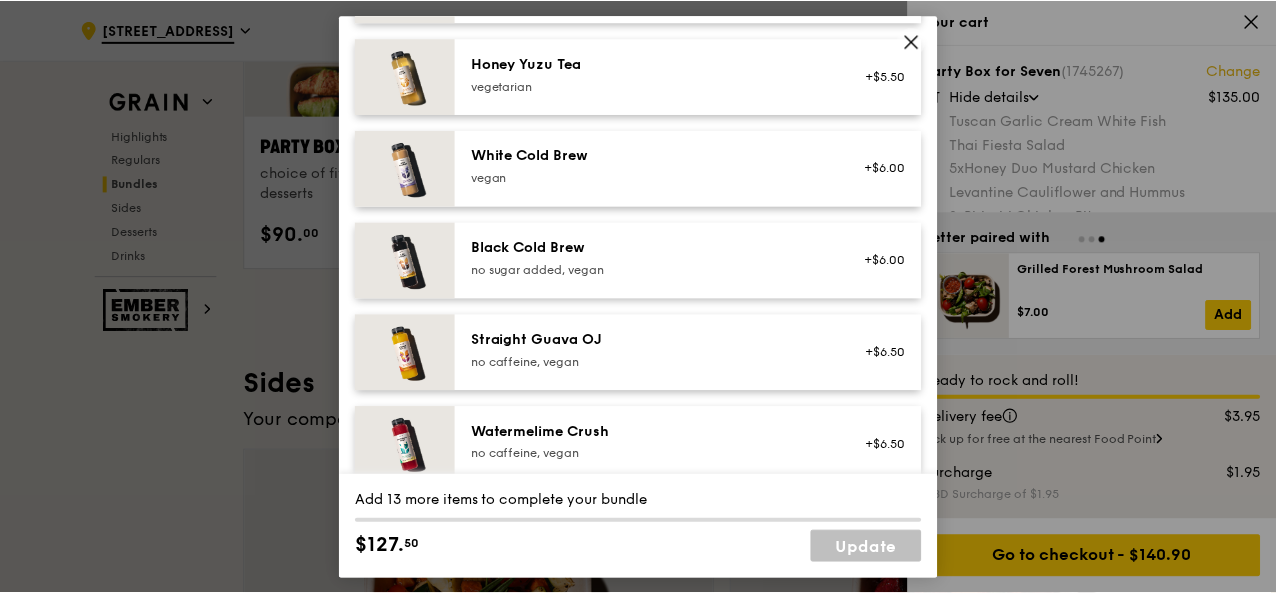 scroll, scrollTop: 2628, scrollLeft: 0, axis: vertical 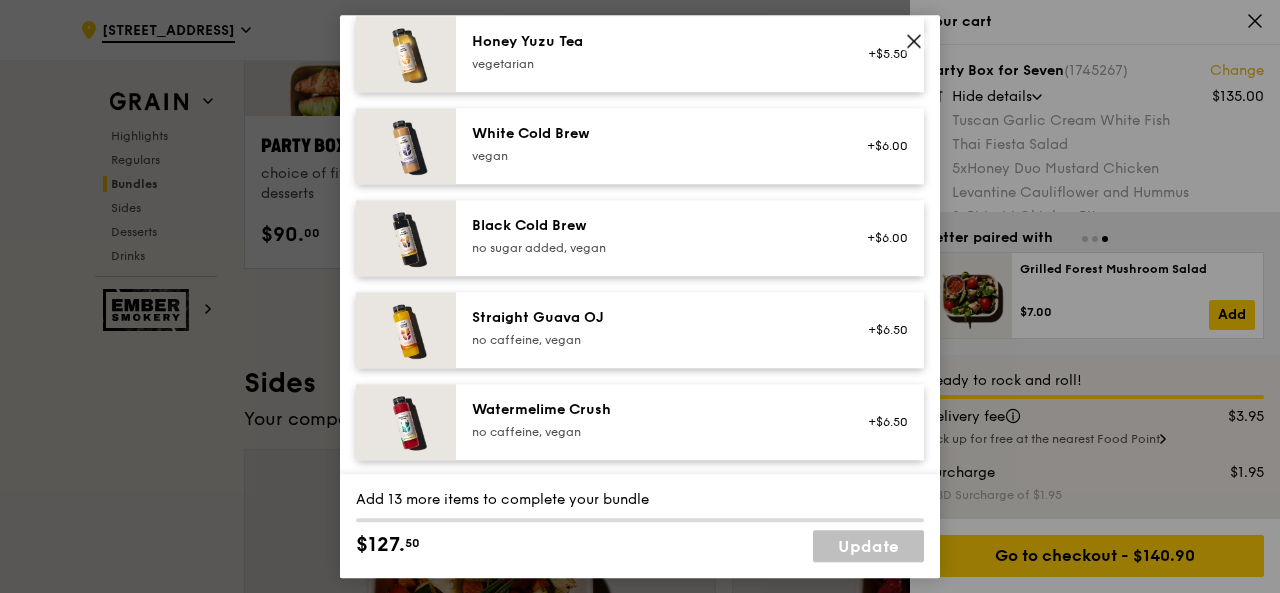 click 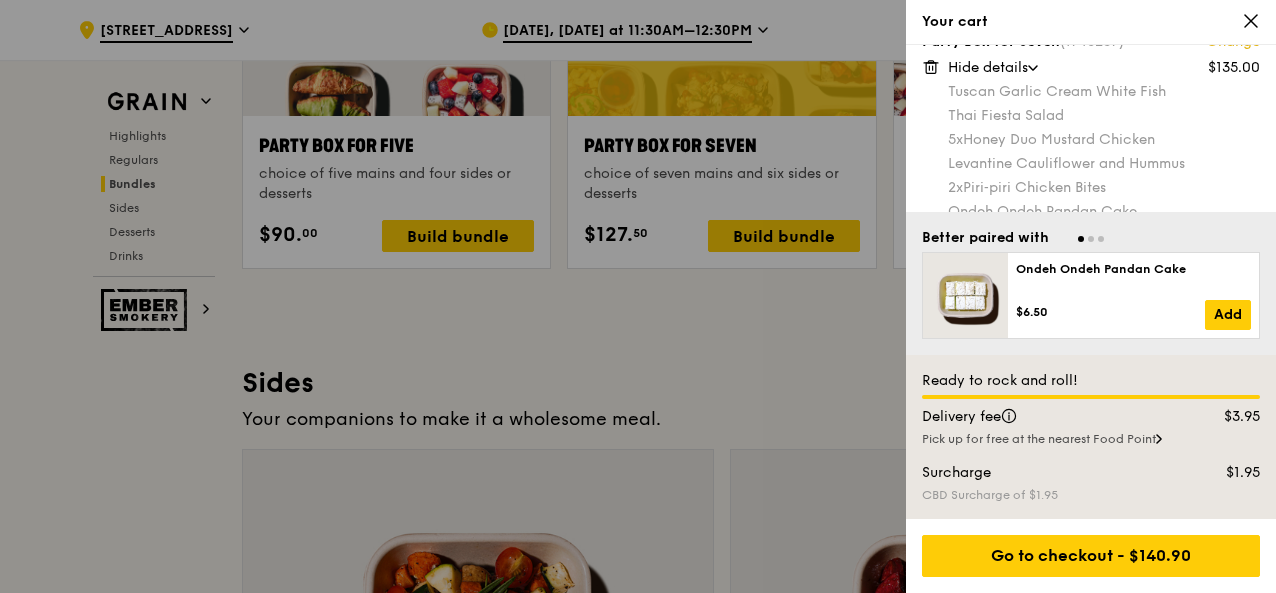 scroll, scrollTop: 30, scrollLeft: 0, axis: vertical 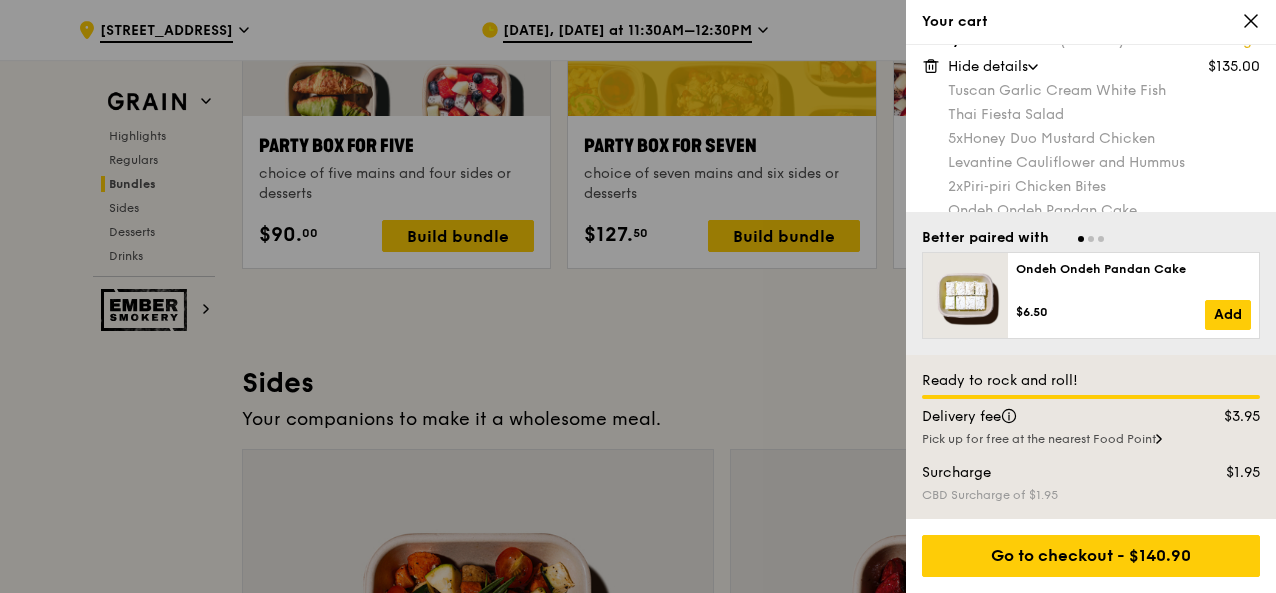 click 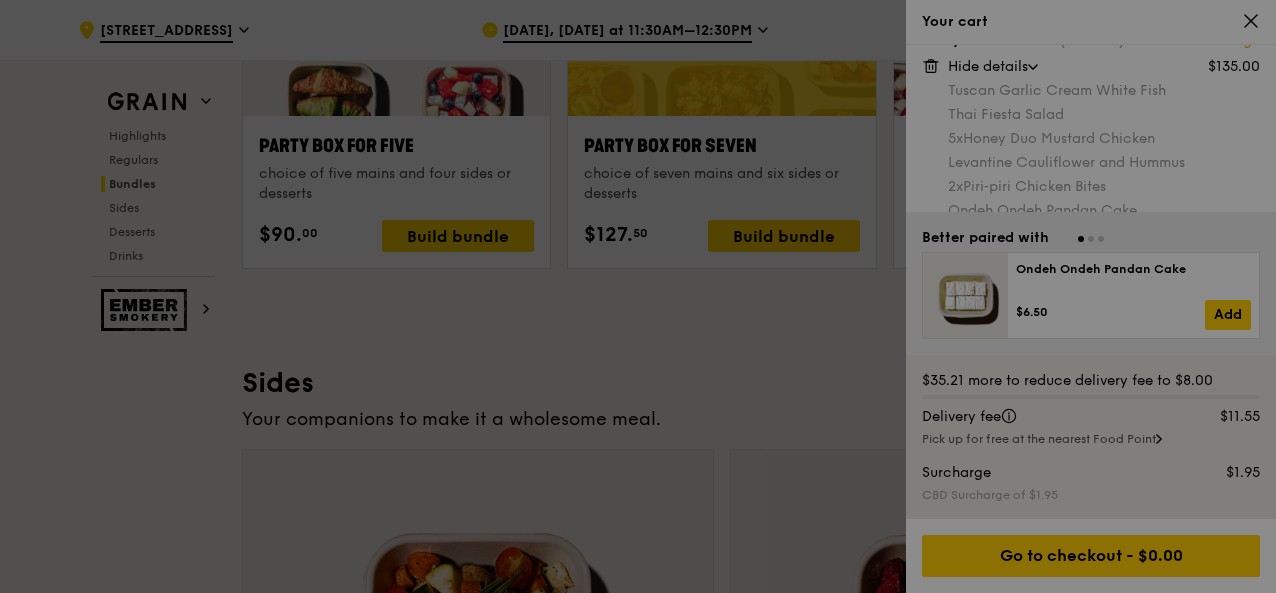 scroll, scrollTop: 0, scrollLeft: 0, axis: both 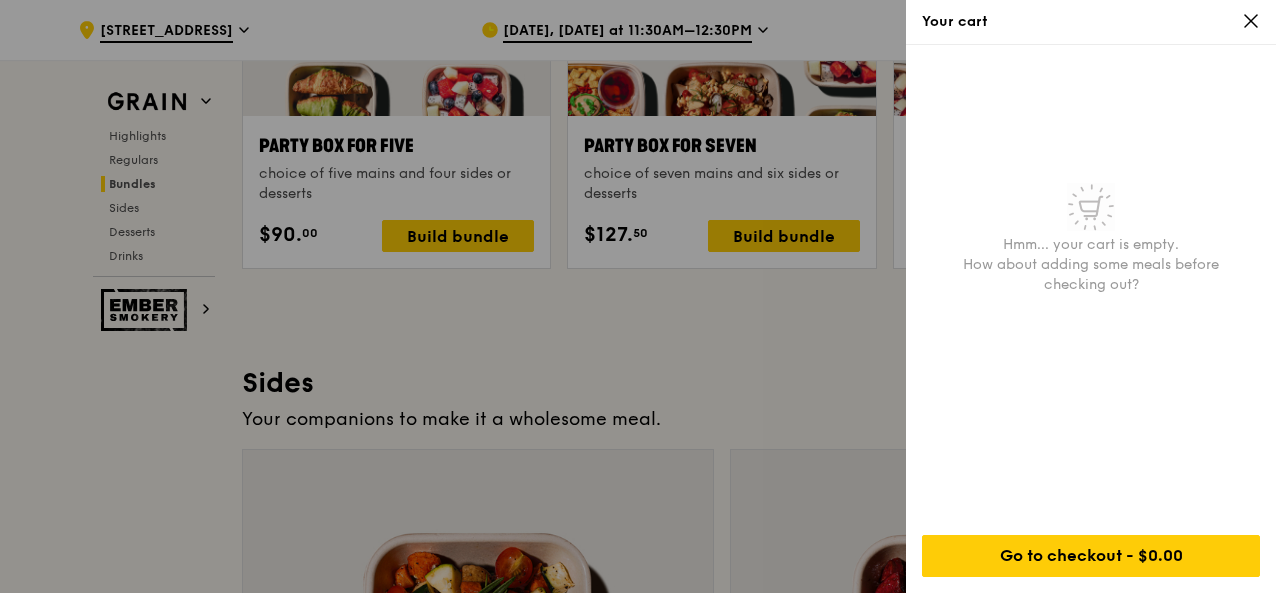 click 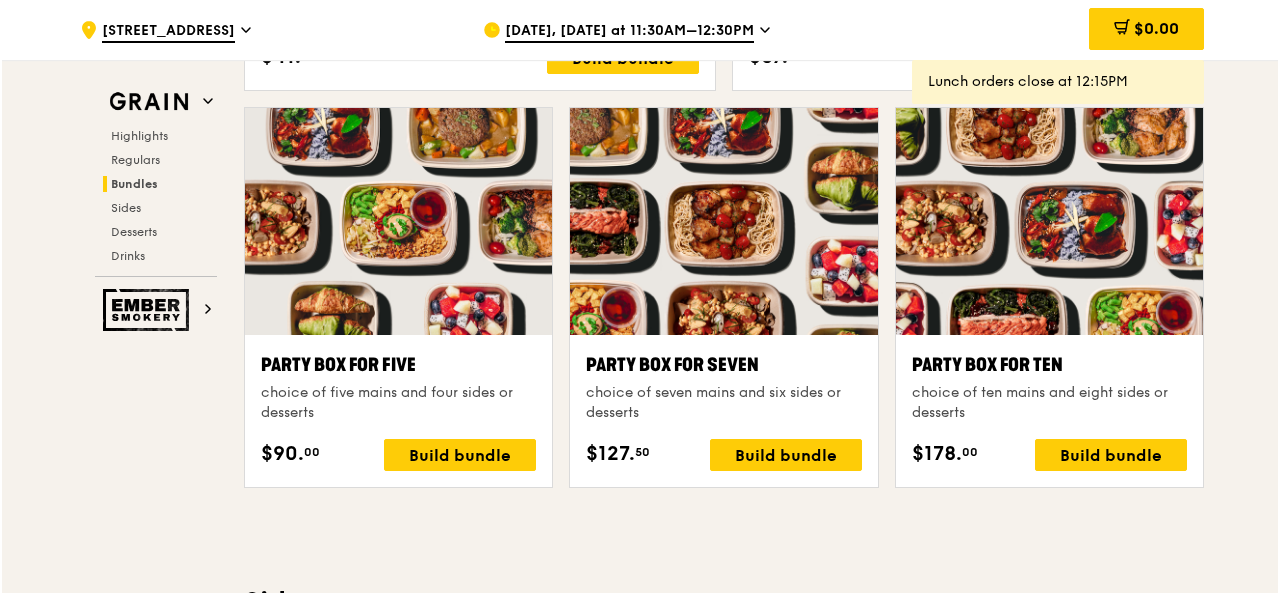 scroll, scrollTop: 3947, scrollLeft: 0, axis: vertical 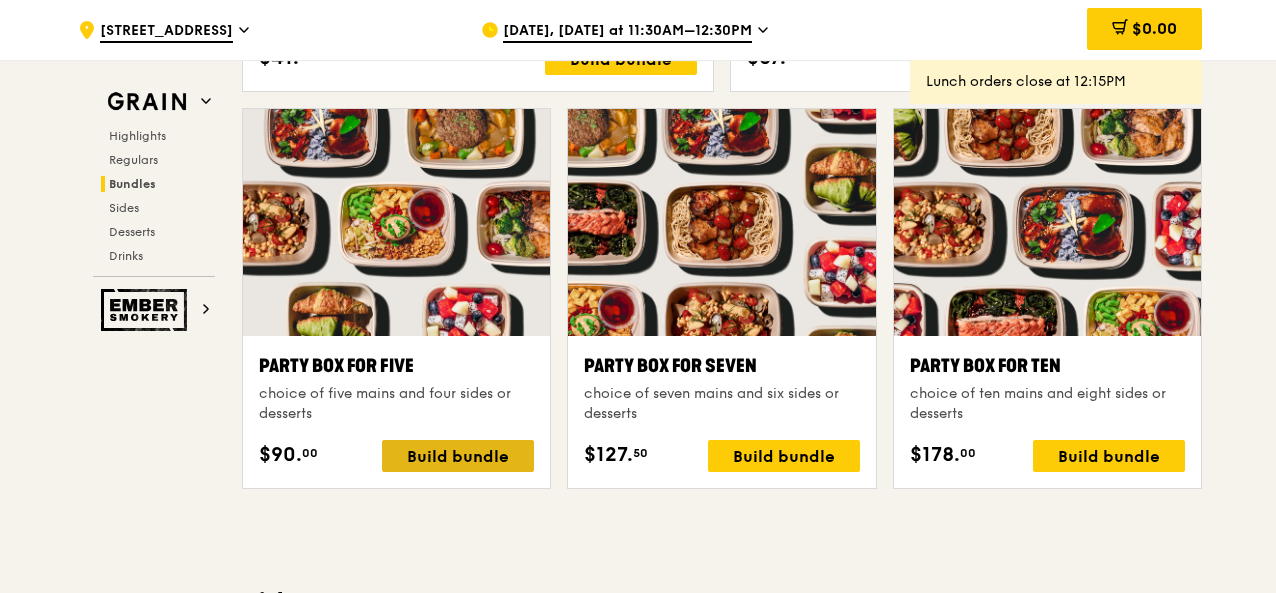 click on "Build bundle" at bounding box center (458, 456) 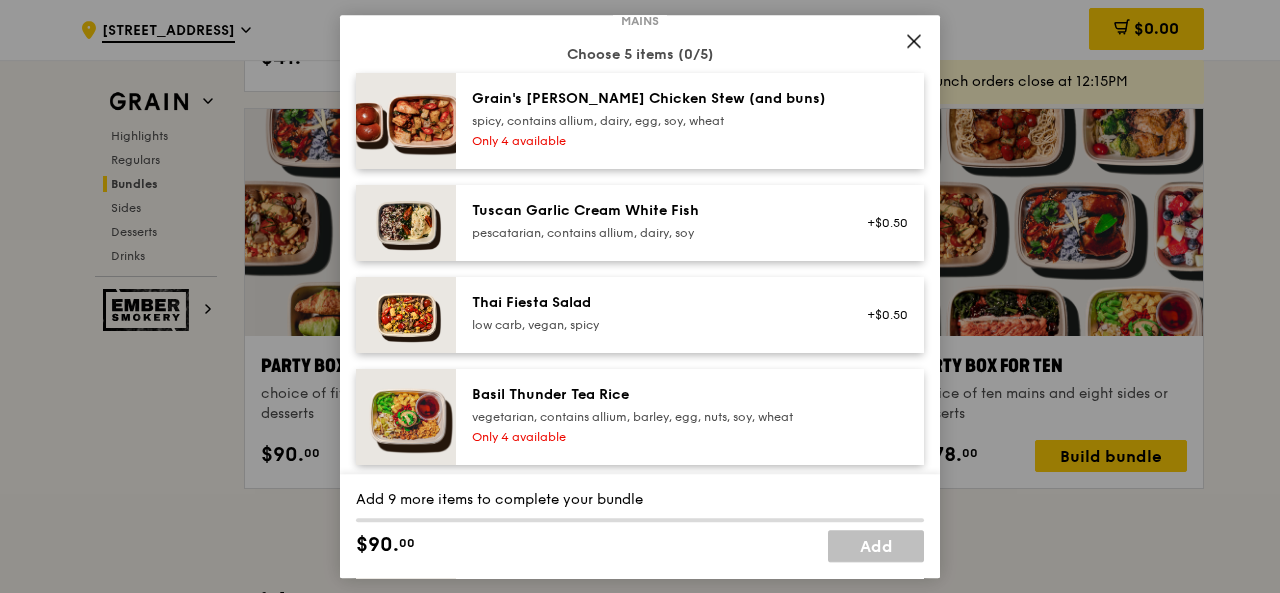 scroll, scrollTop: 150, scrollLeft: 0, axis: vertical 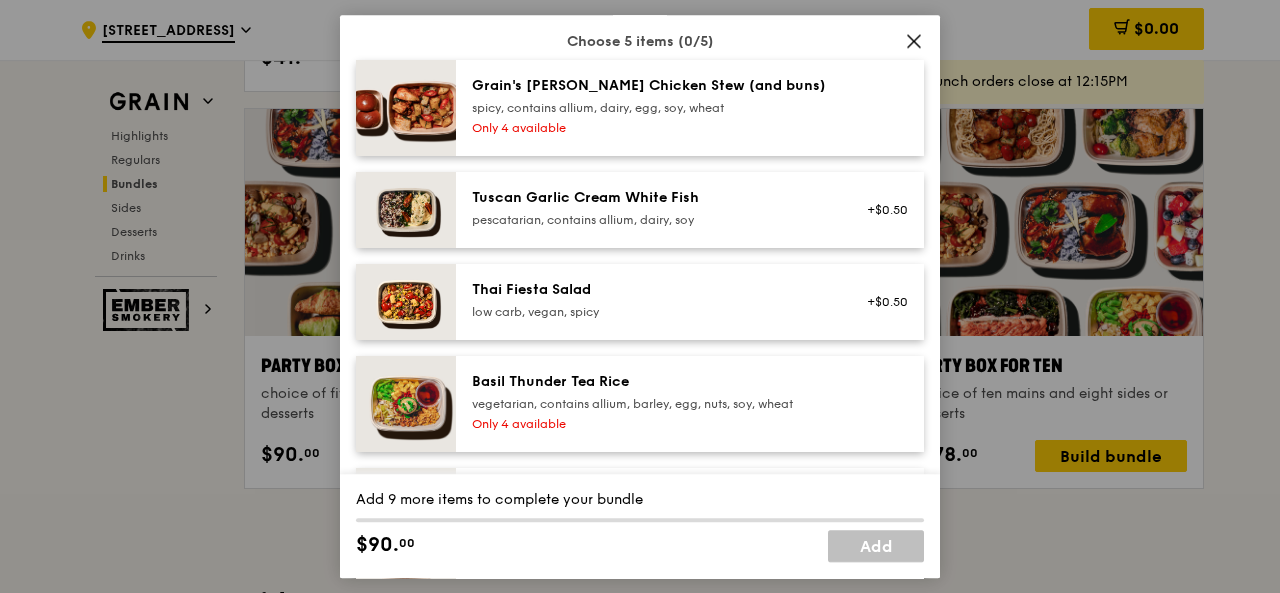 click on "Tuscan Garlic Cream White Fish" at bounding box center [651, 198] 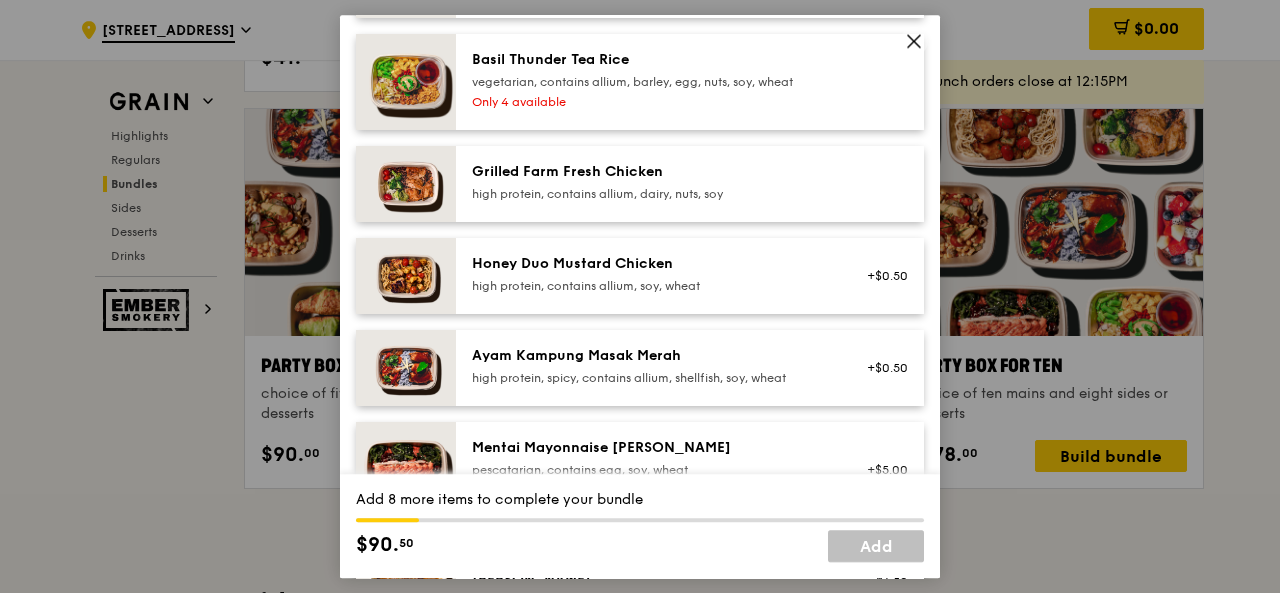 scroll, scrollTop: 474, scrollLeft: 0, axis: vertical 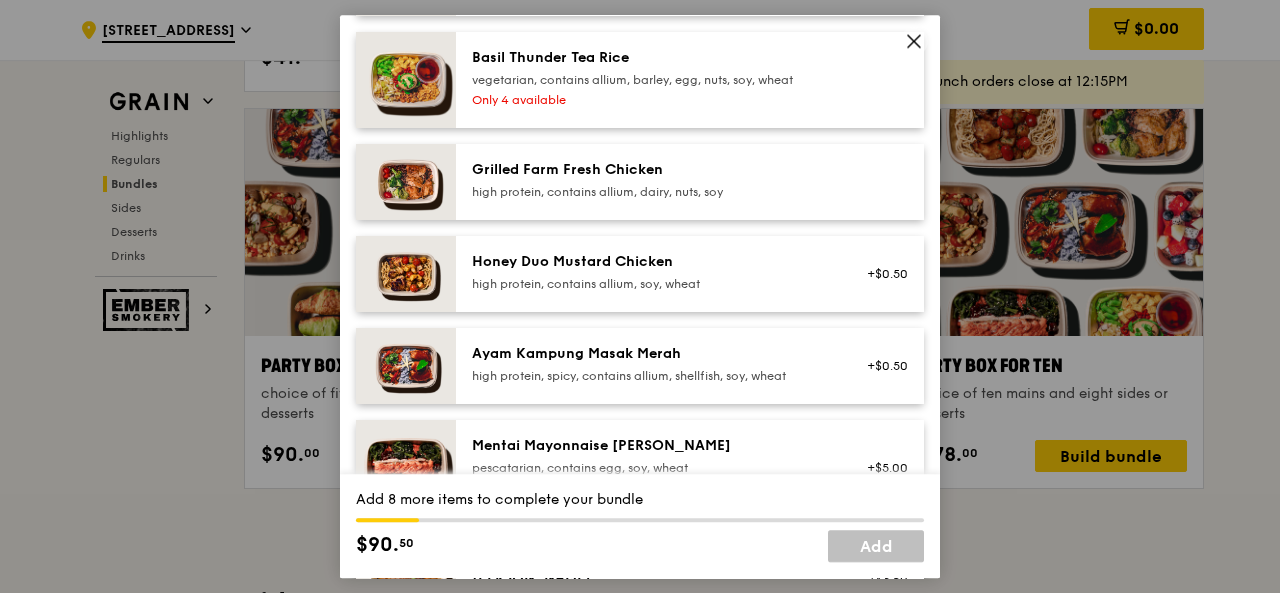 click on "Honey Duo Mustard Chicken
high protein, contains allium, soy, wheat" at bounding box center [651, 274] 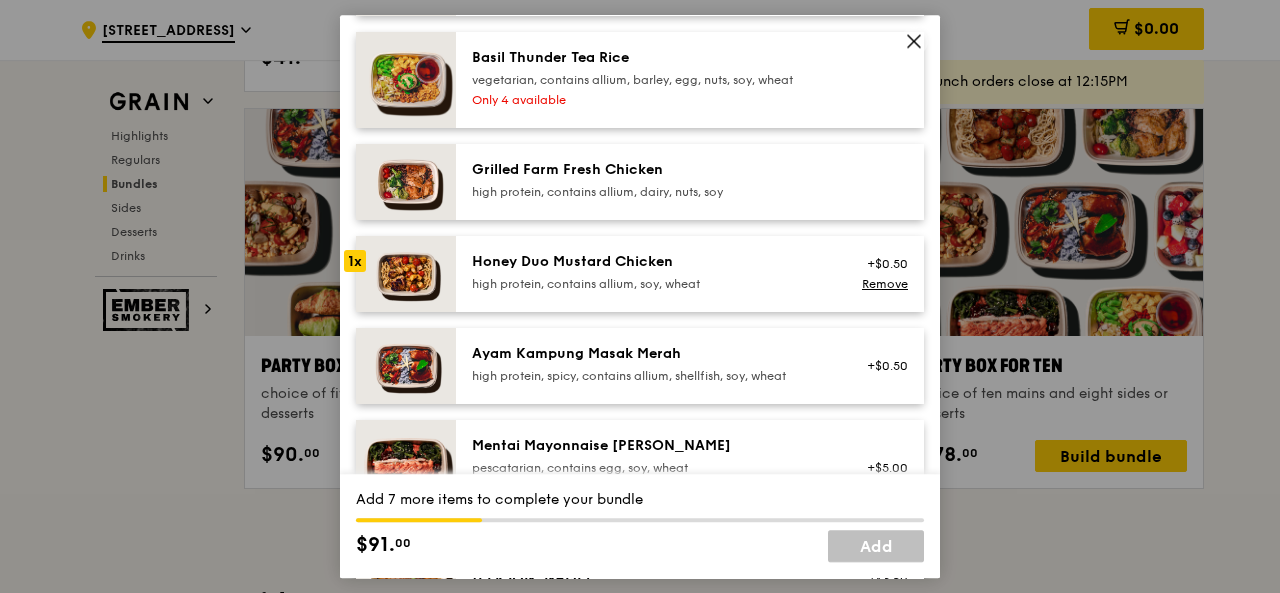 click on "Honey Duo Mustard Chicken
high protein, contains allium, soy, wheat" at bounding box center [651, 274] 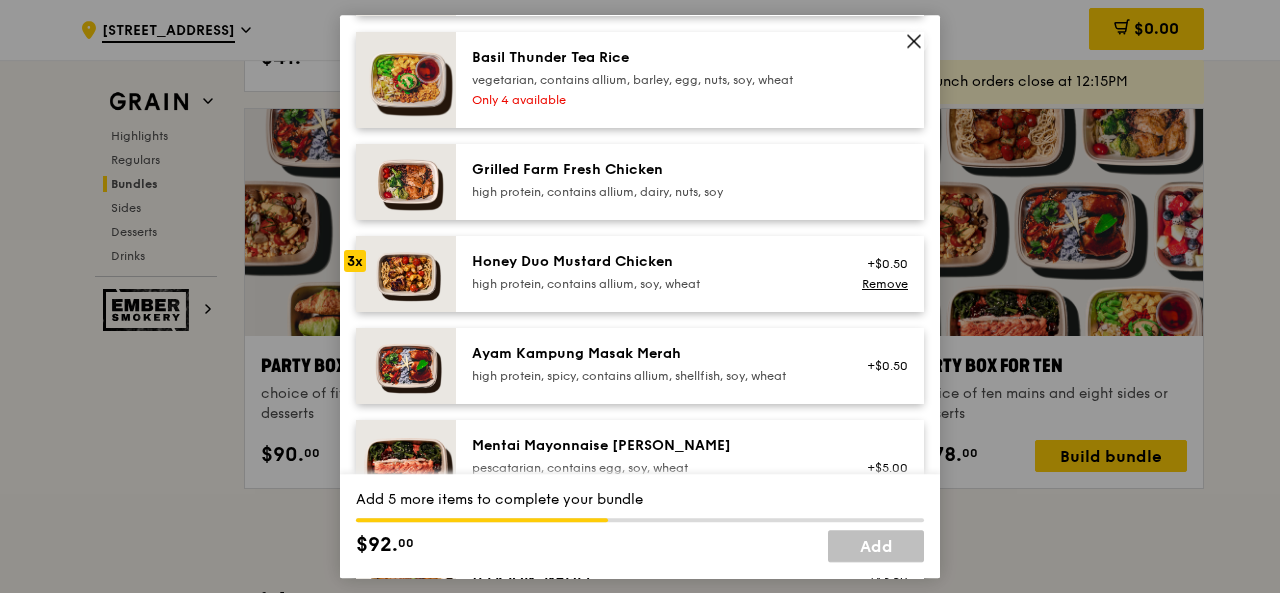 click on "Honey Duo Mustard Chicken
high protein, contains allium, soy, wheat" at bounding box center (651, 274) 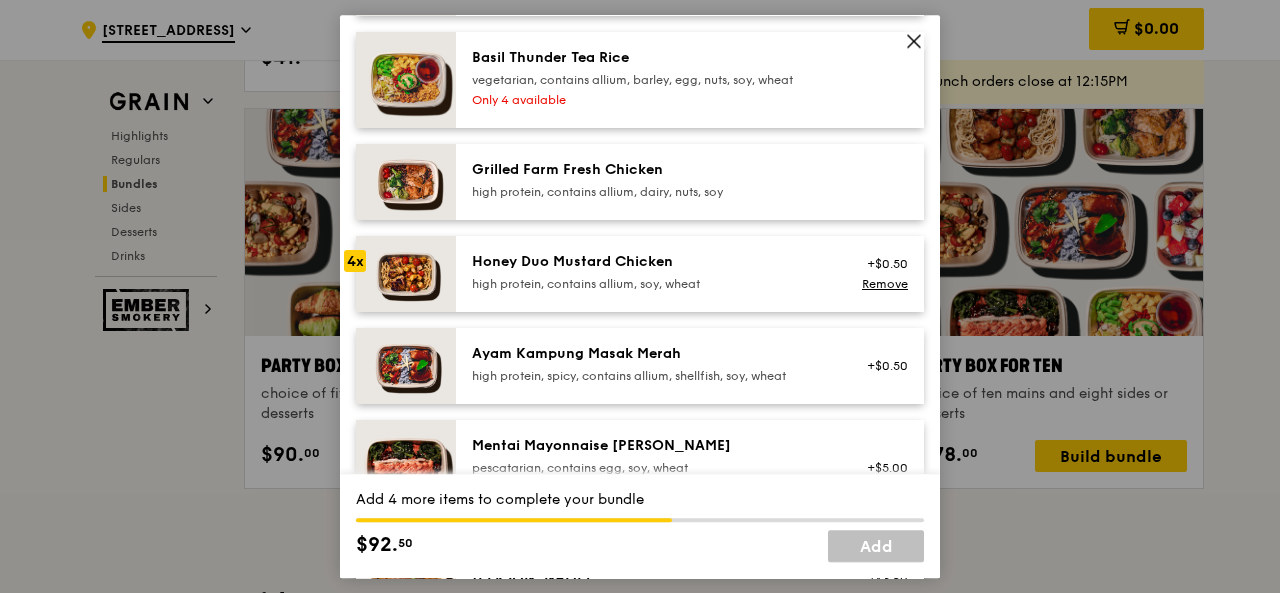 click on "Honey Duo Mustard Chicken
high protein, contains allium, soy, wheat" at bounding box center (651, 274) 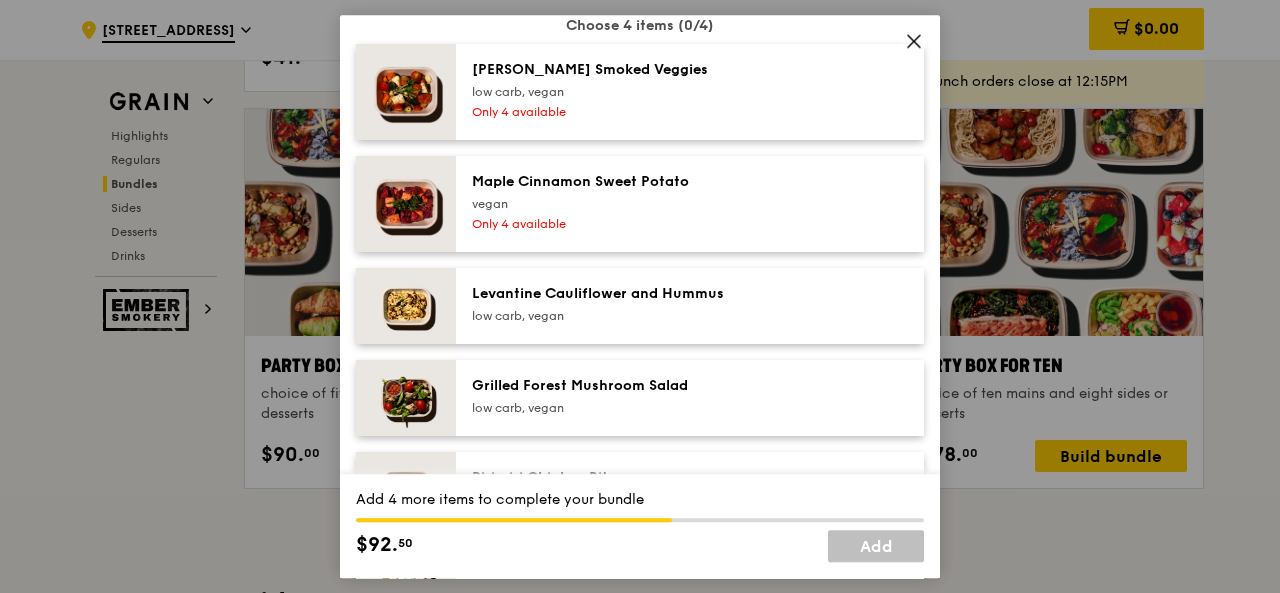 scroll, scrollTop: 1152, scrollLeft: 0, axis: vertical 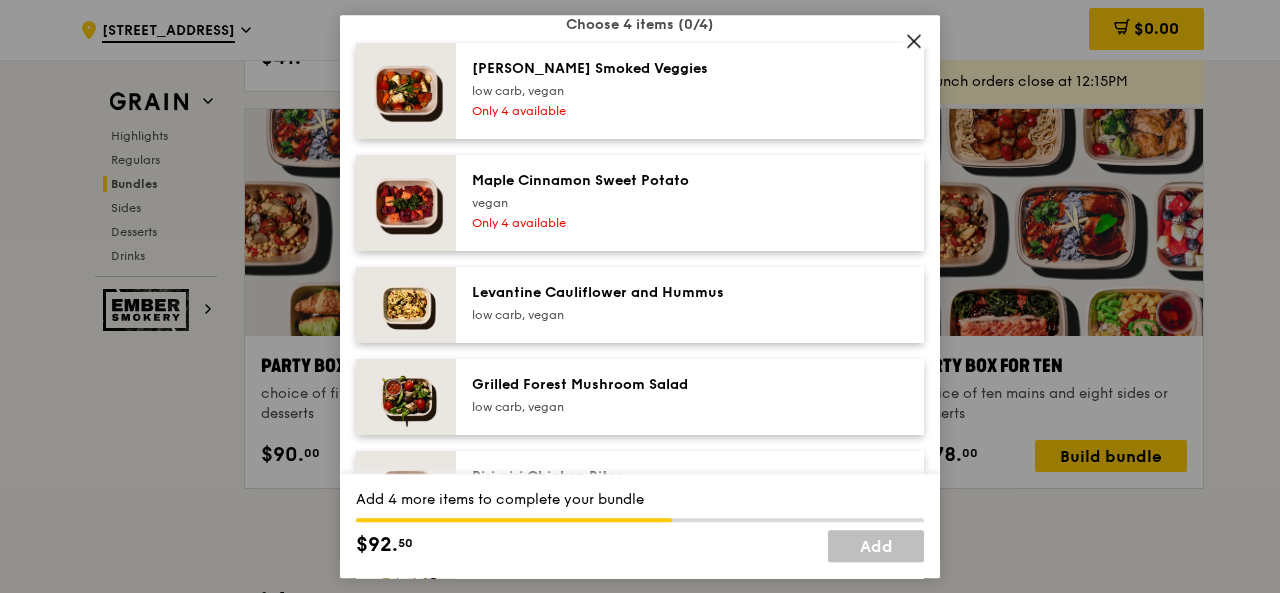 click on "Levantine Cauliflower and Hummus" at bounding box center [651, 293] 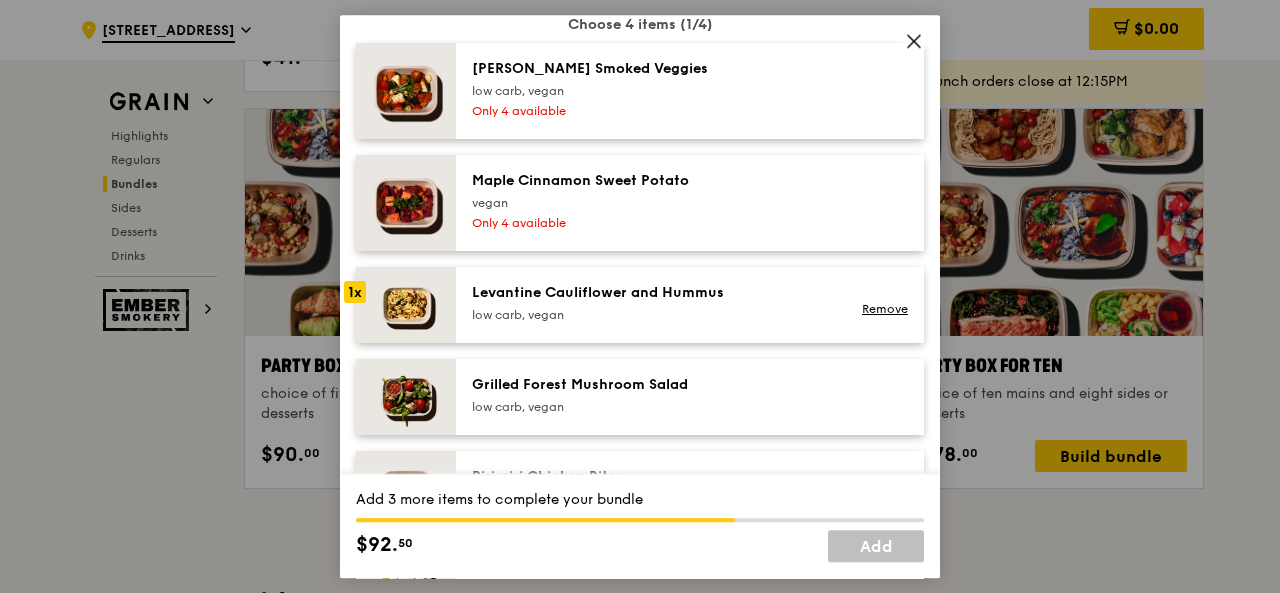 click on "low carb, vegan" at bounding box center [651, 91] 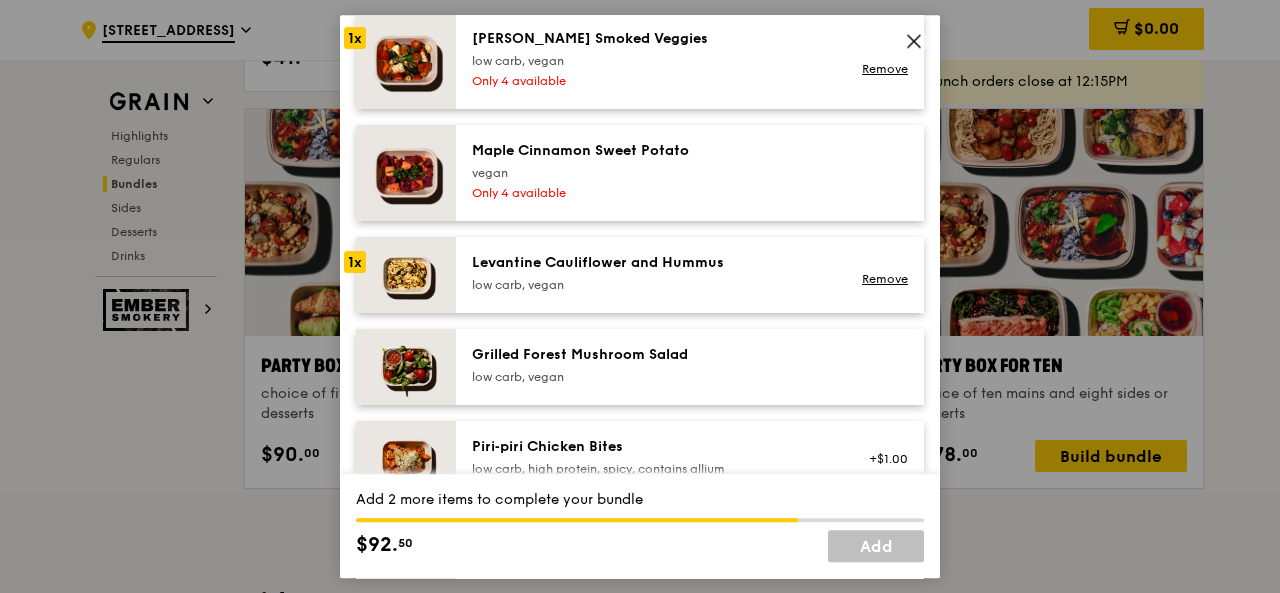 scroll, scrollTop: 1180, scrollLeft: 0, axis: vertical 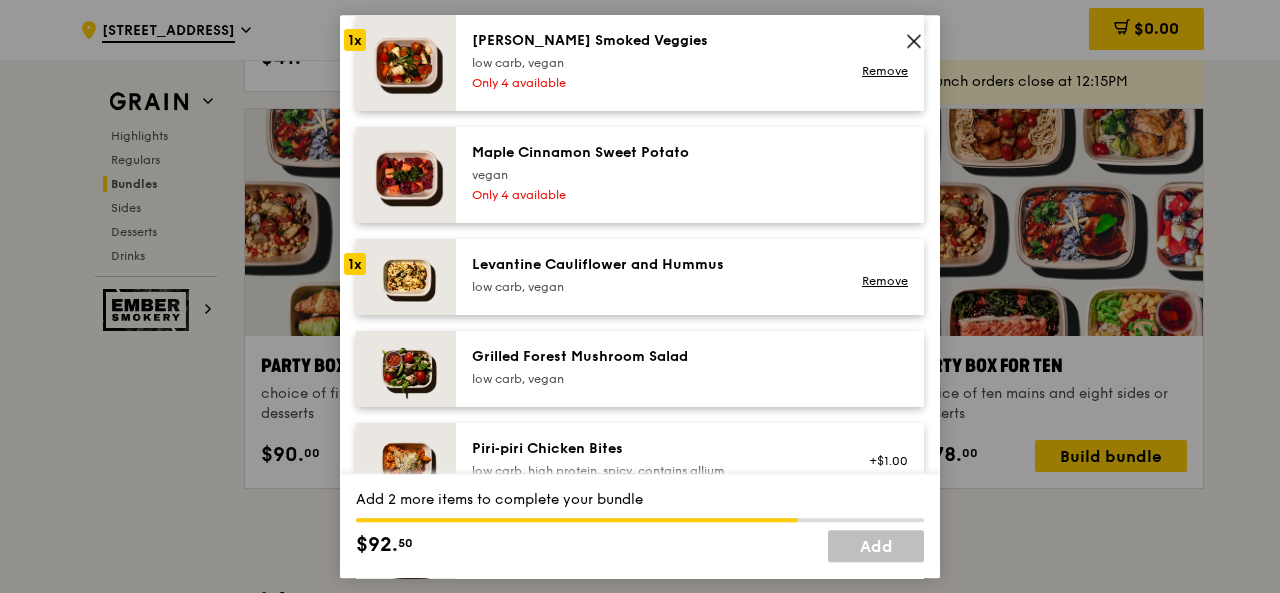 click on "[PERSON_NAME] Smoked Veggies
low carb, vegan
Only 4 available" at bounding box center [651, 63] 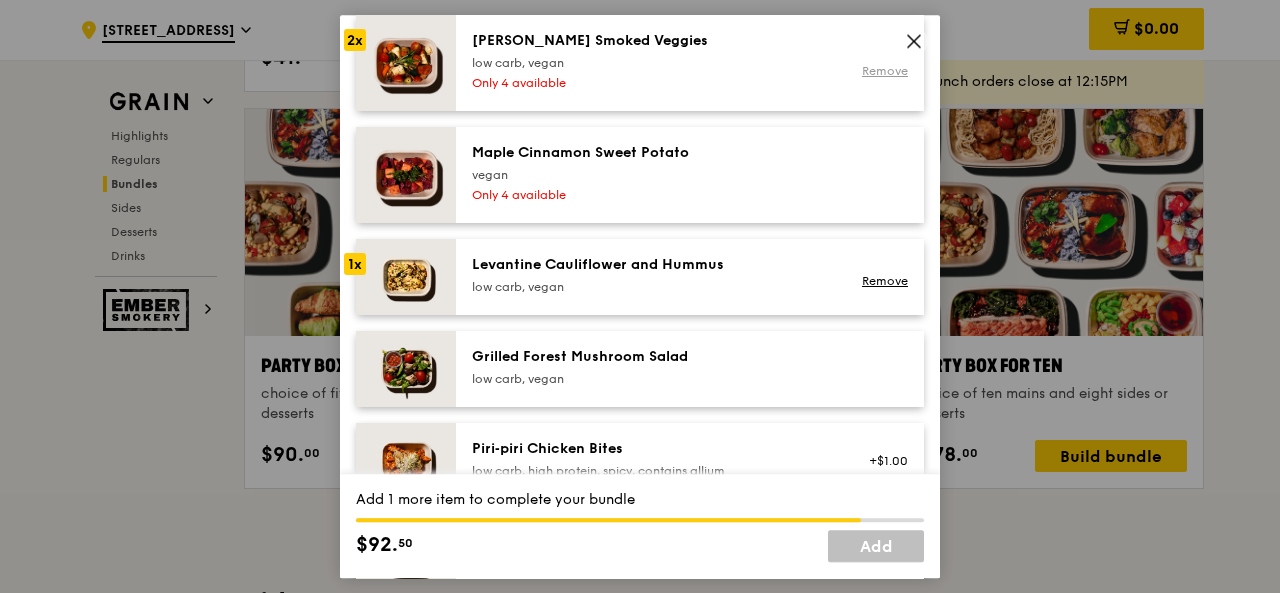 click on "Remove" at bounding box center (885, 71) 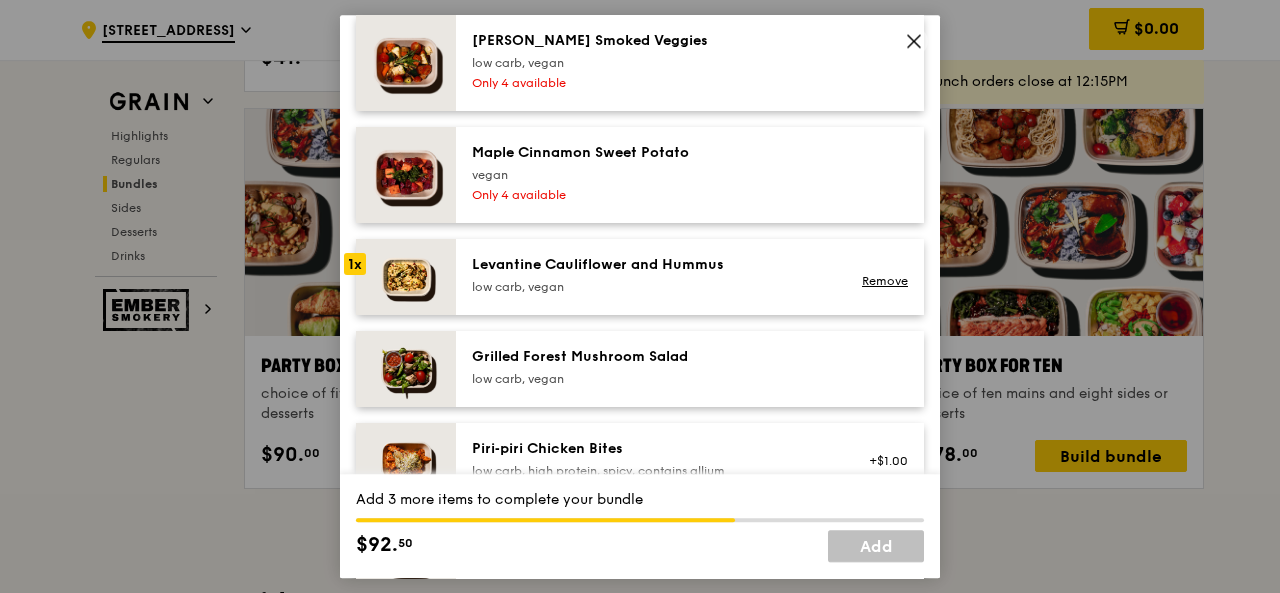 click on "Grilled Forest Mushroom Salad" at bounding box center [651, 357] 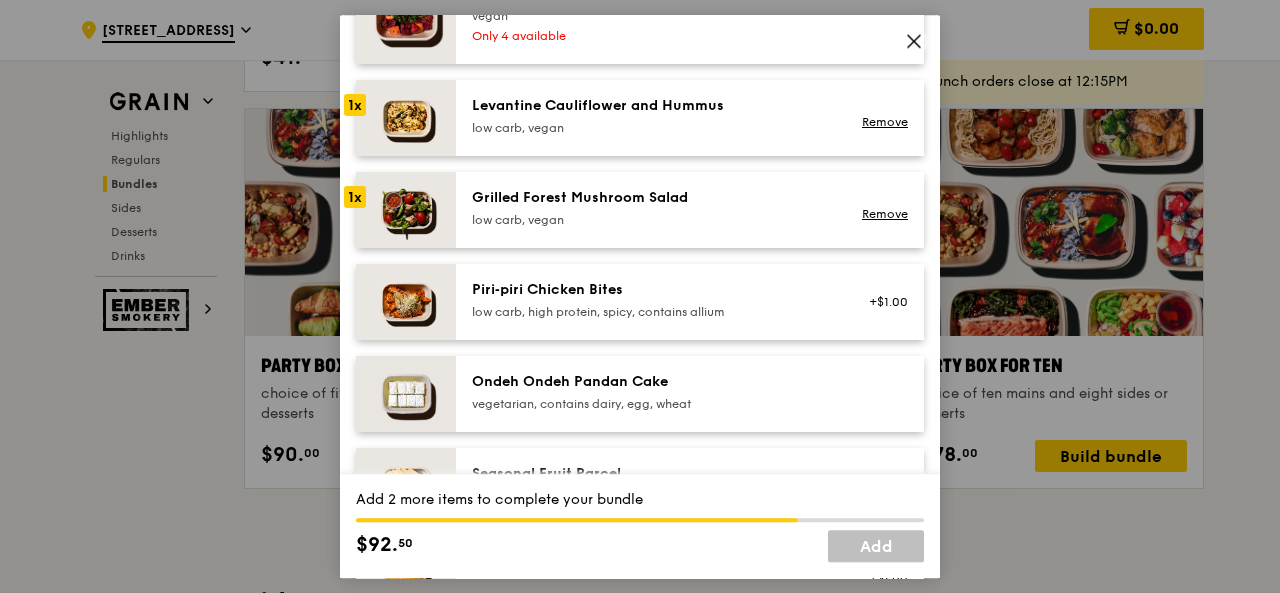 scroll, scrollTop: 1342, scrollLeft: 0, axis: vertical 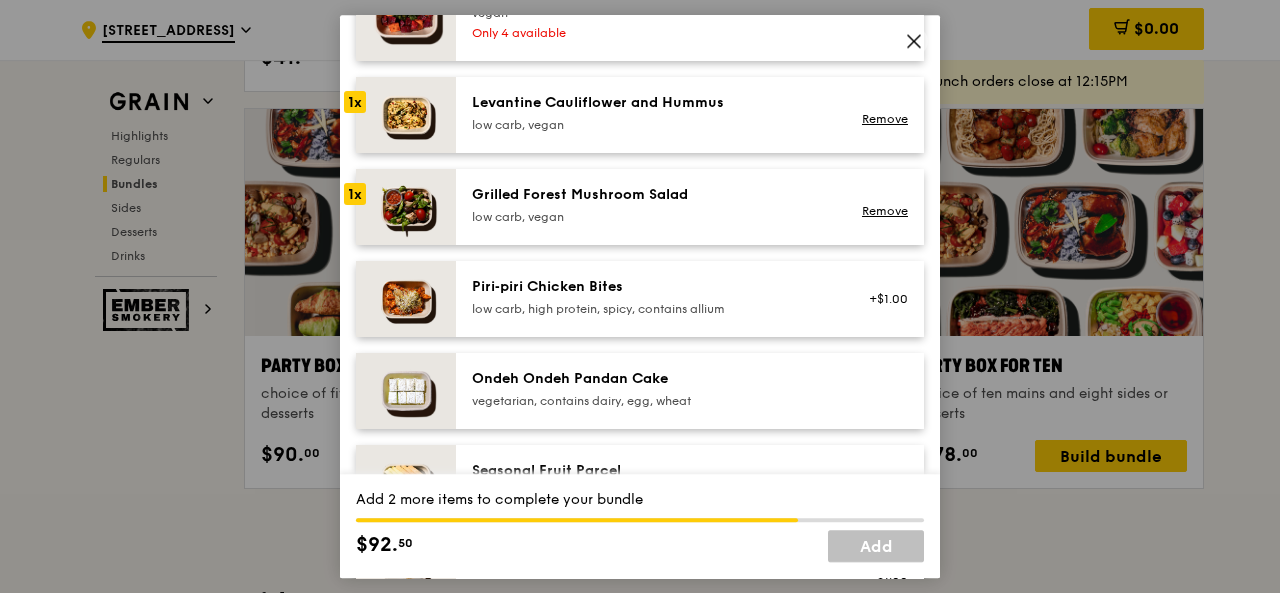 click on "low carb, high protein, spicy, contains allium" at bounding box center (651, 309) 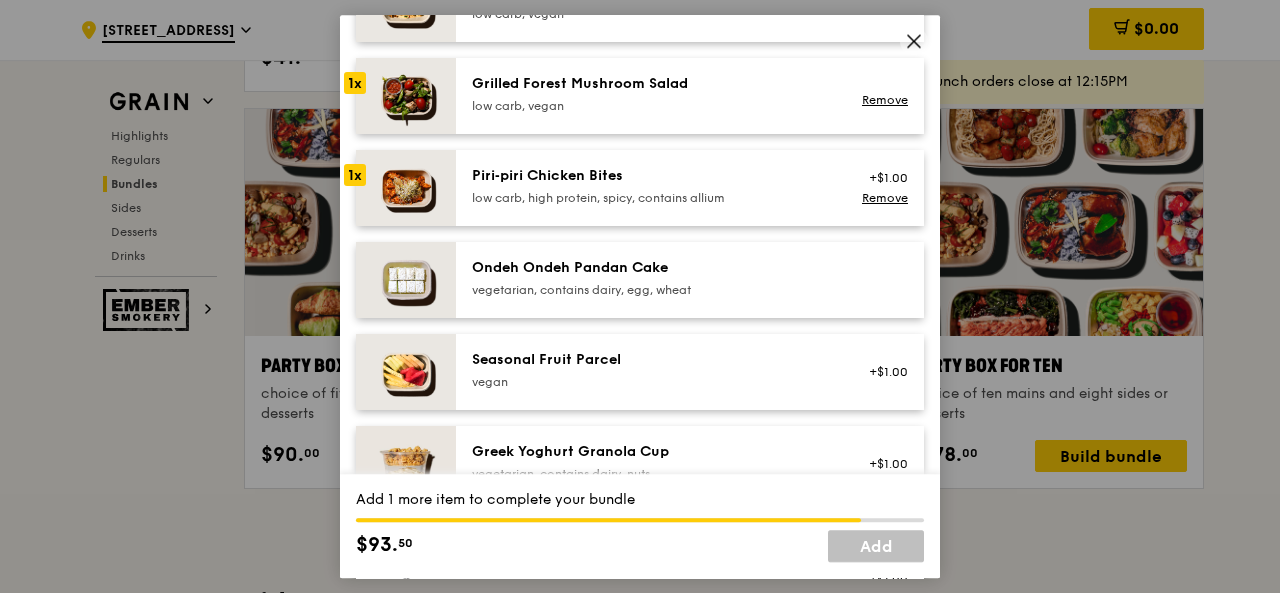 scroll, scrollTop: 1470, scrollLeft: 0, axis: vertical 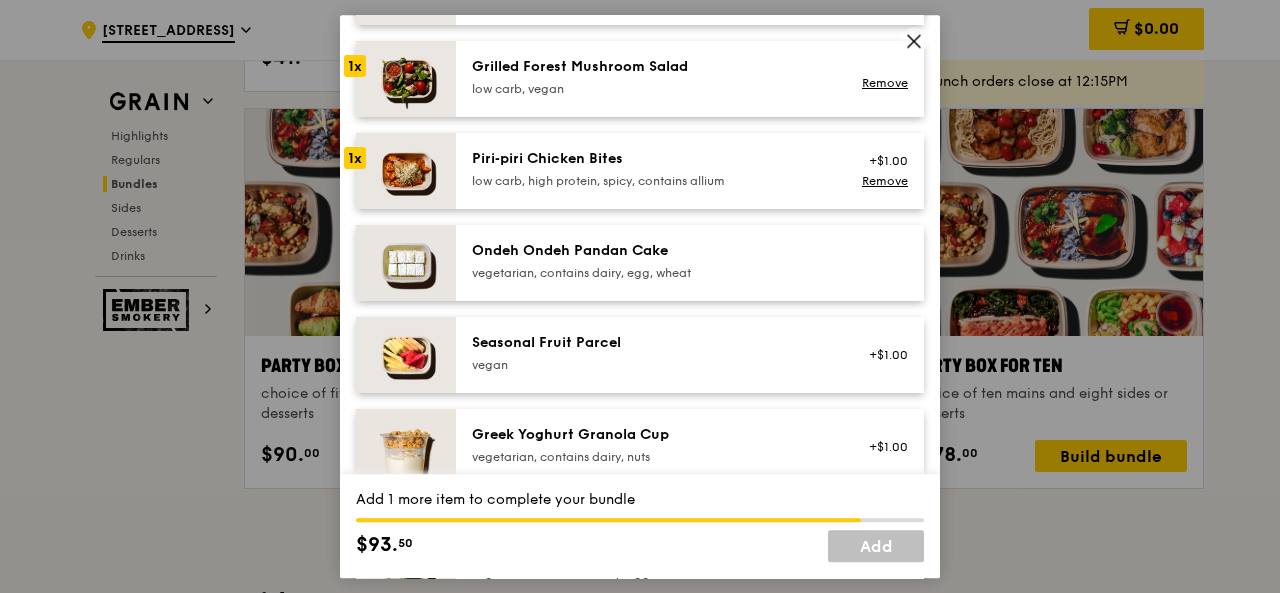 click on "Ondeh Ondeh Pandan Cake
vegetarian, contains dairy, egg, wheat" at bounding box center [690, 263] 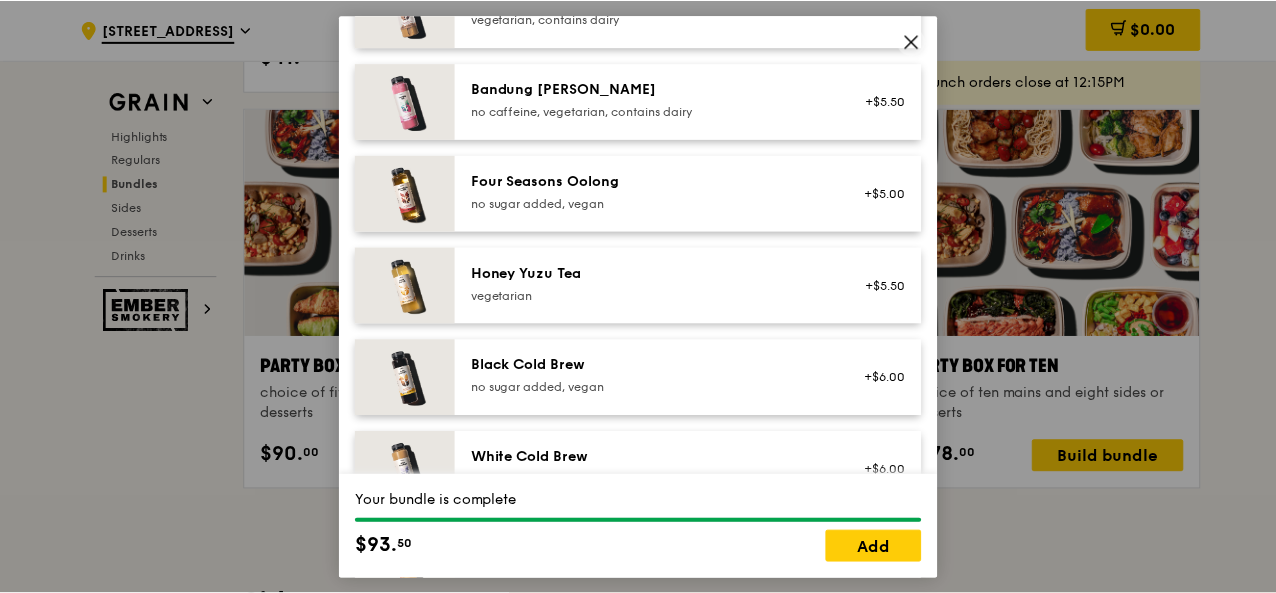 scroll, scrollTop: 2405, scrollLeft: 0, axis: vertical 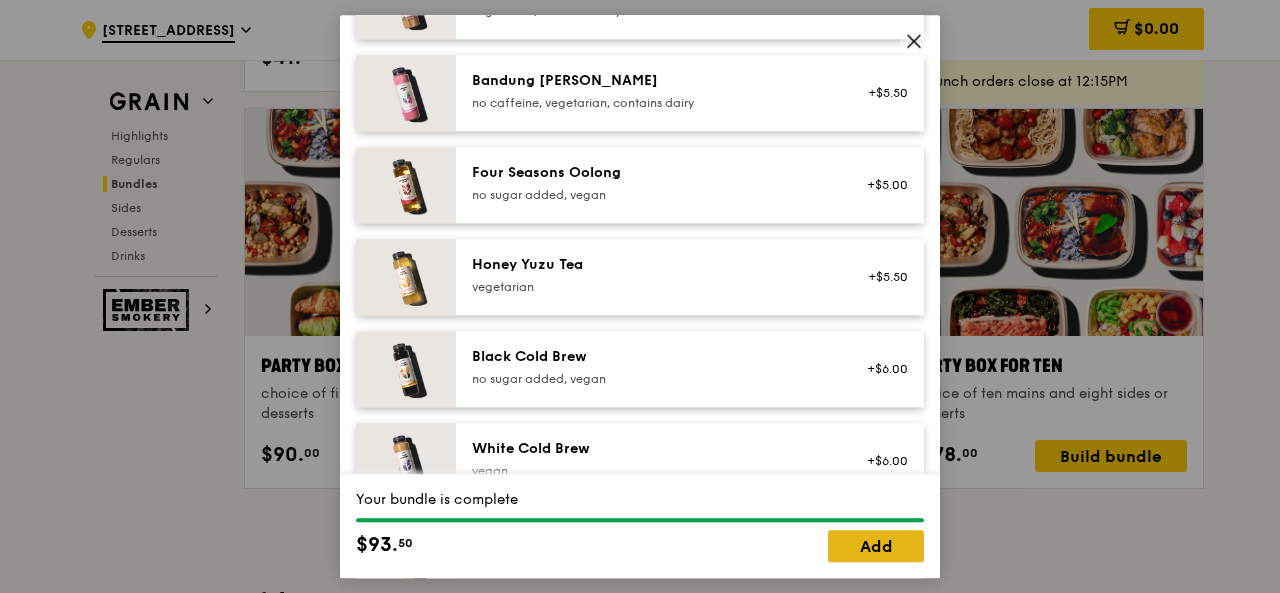 click on "Add" at bounding box center (876, 546) 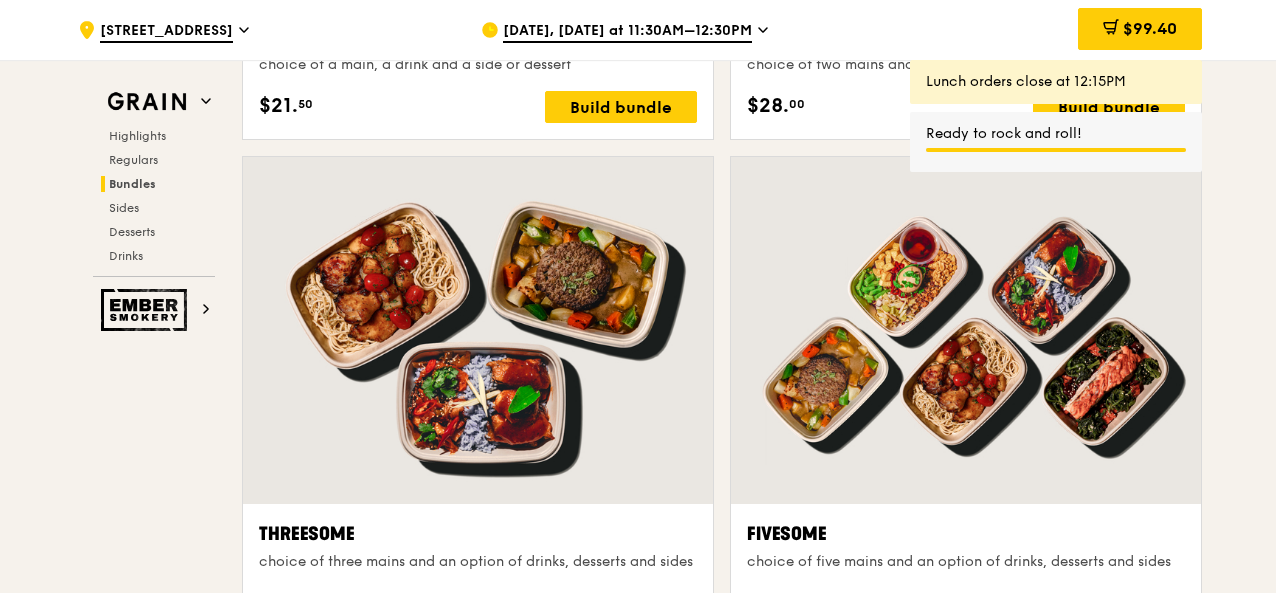 scroll, scrollTop: 3365, scrollLeft: 0, axis: vertical 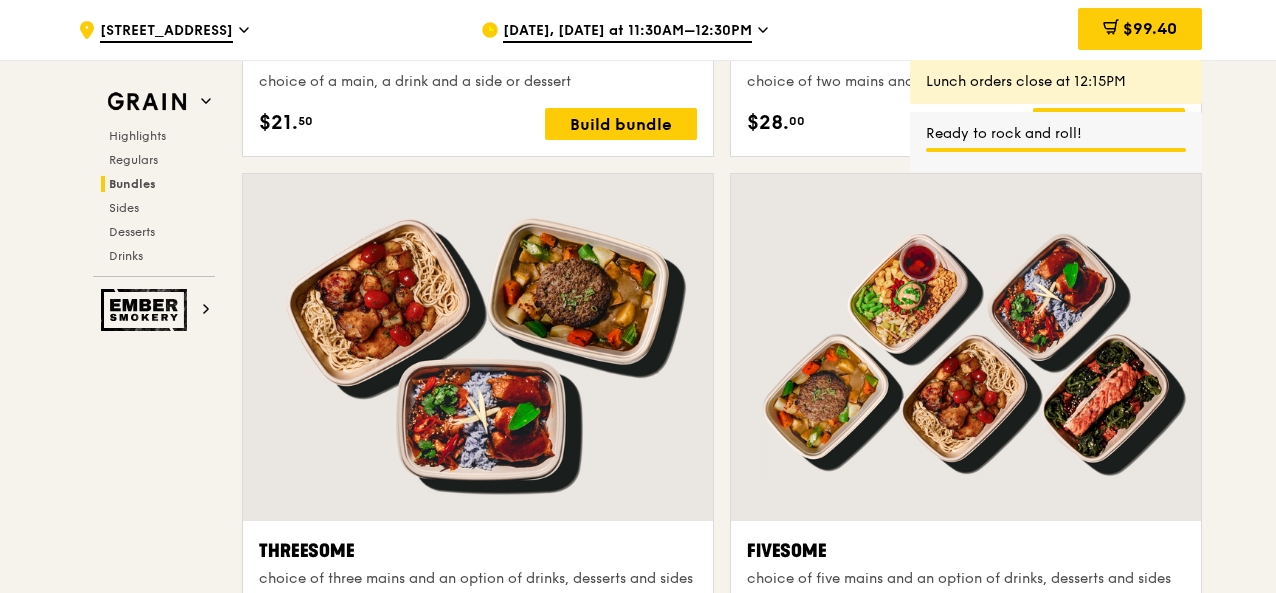 click on ".cls-1 {
fill: none;
stroke: #fff;
stroke-linecap: round;
stroke-linejoin: round;
stroke-width: 1.5px;
}
.cls-2 {
fill: #fecc07;
}
.cls-2, .cls-3 {
stroke-width: 0px;
}
.cls-3 {
fill: #fff;
fill-rule: evenodd;
}
[STREET_ADDRESS]
[DATE], [DATE] at 11:30AM–12:30PM
$99.40
1
Lunch orders close at 12:15PM
Ready to rock and roll!
Grain
Highlights
Regulars
Bundles
Sides
Desserts
Drinks
Ember Smokery
New in the hood Some of our meals have been ousted from the neighbourhood by a new gang of even tastier dishes. They are like our long lost friends all grown up — familiar, but better travelled with fresh stories to tell. Go say hello. 1 item" at bounding box center (638, 912) 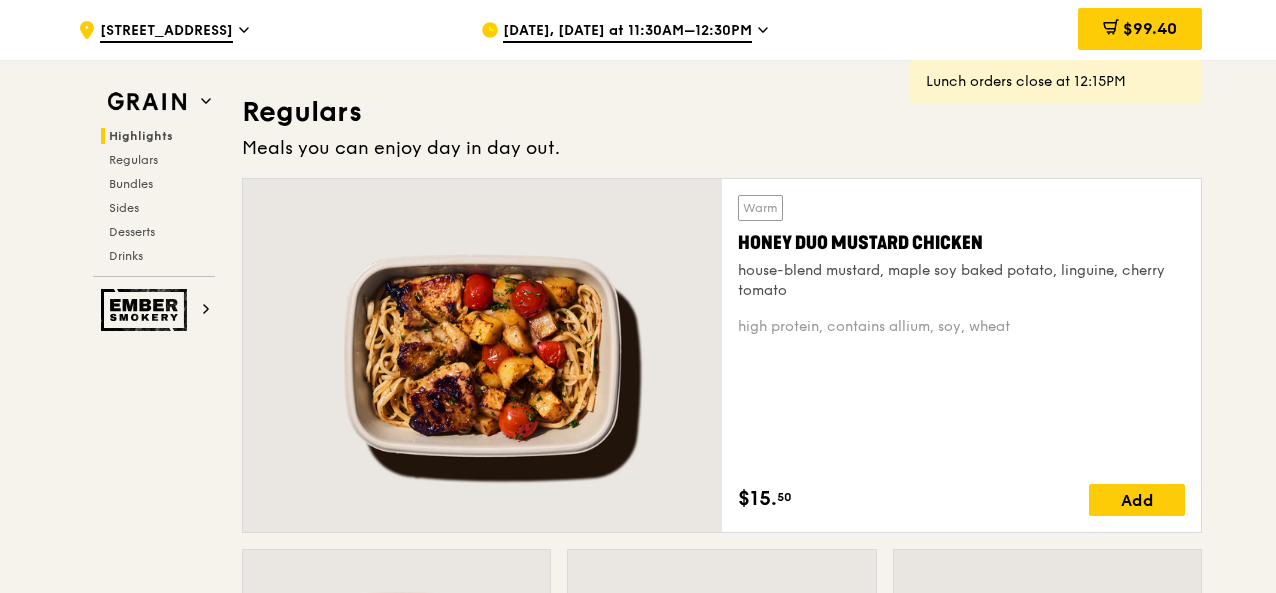 scroll, scrollTop: 1299, scrollLeft: 0, axis: vertical 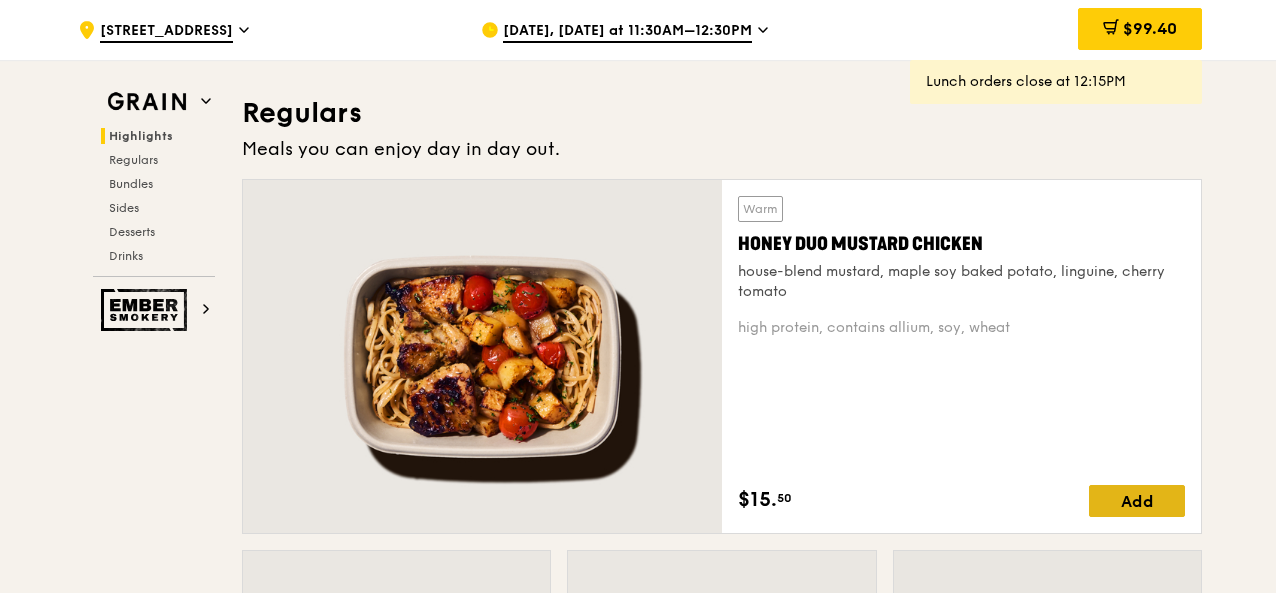 click on "Add" at bounding box center (1137, 501) 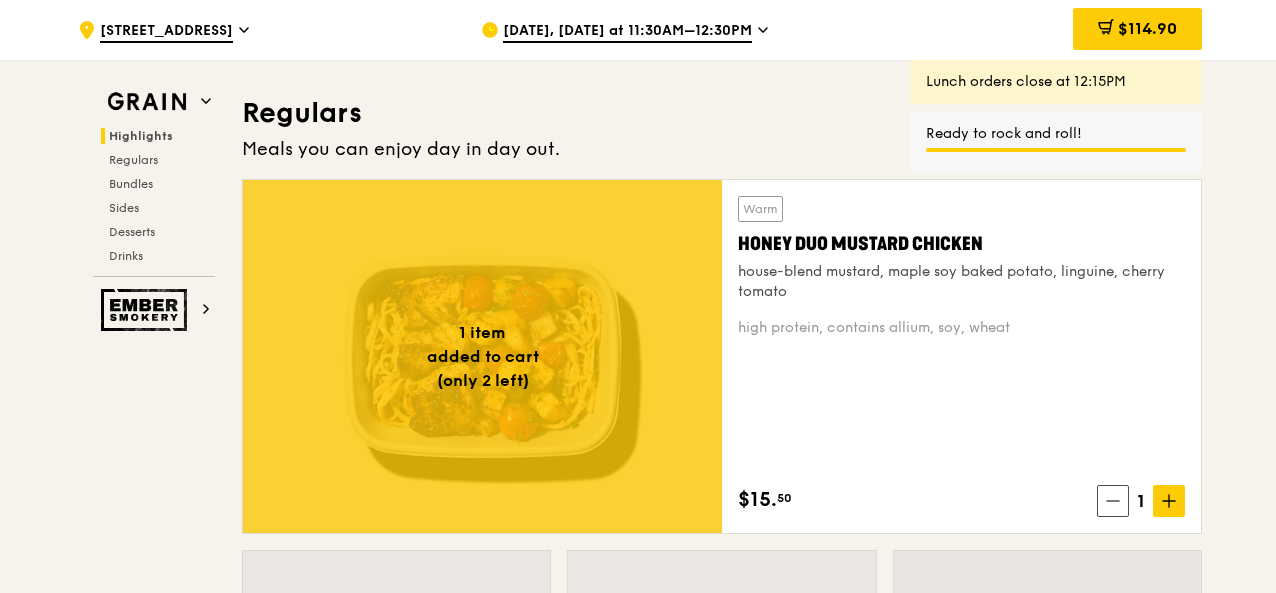 click on "Ready to rock and roll!" at bounding box center (1056, 142) 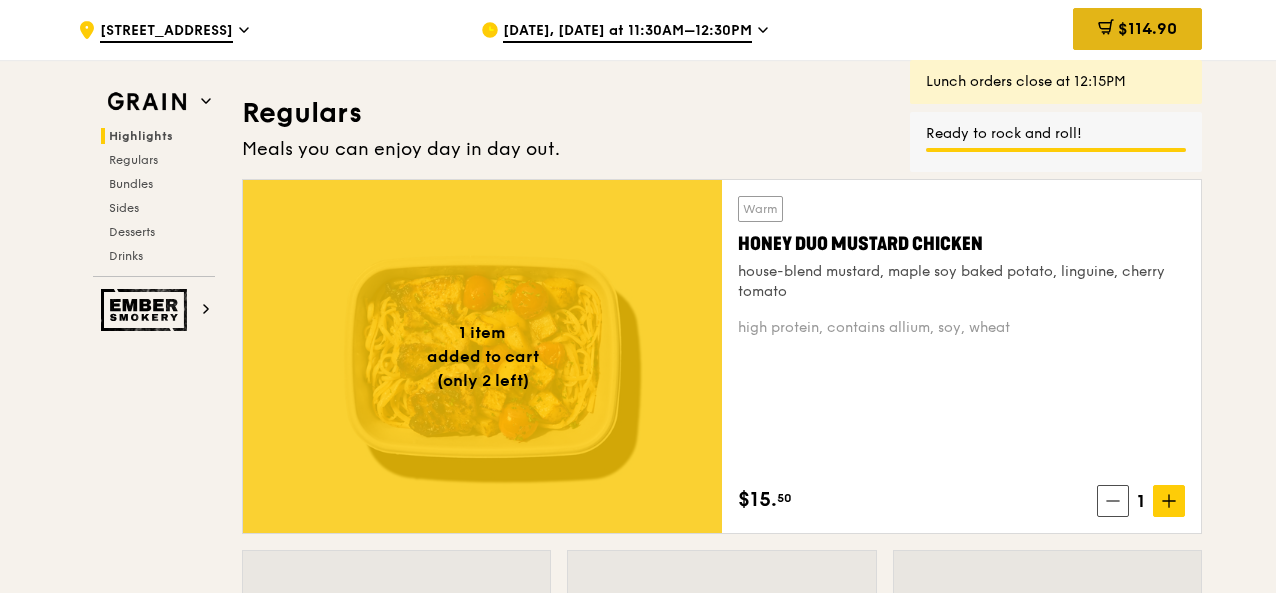 click on "$114.90" at bounding box center [1147, 28] 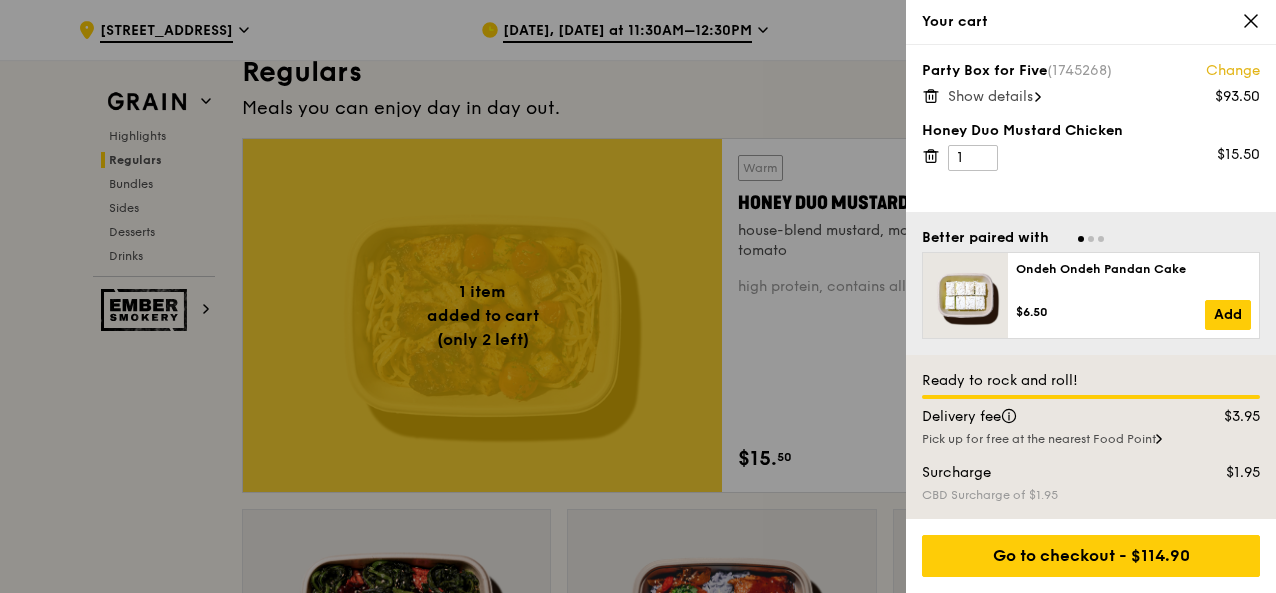 scroll, scrollTop: 1342, scrollLeft: 0, axis: vertical 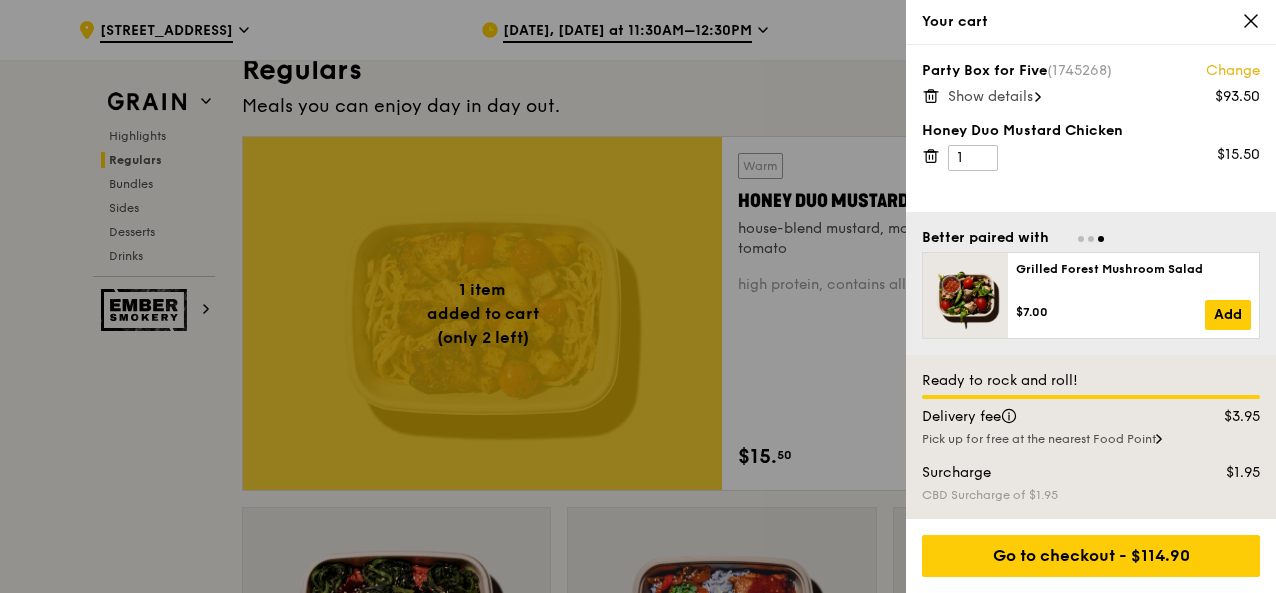 click on "Show details" at bounding box center [990, 96] 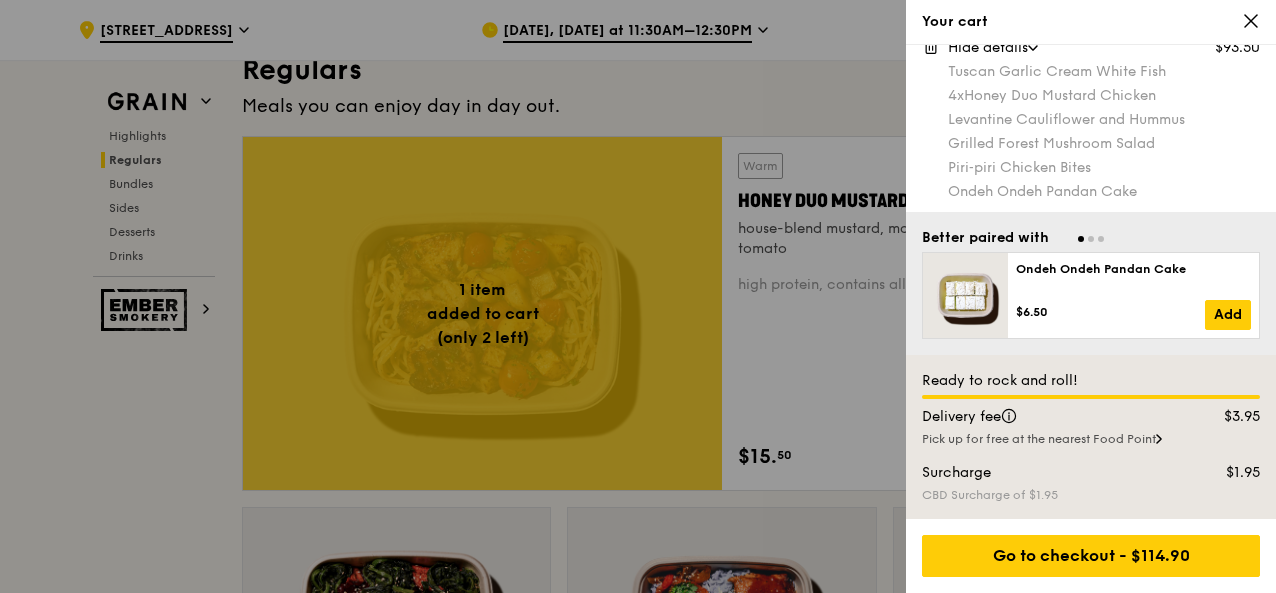 scroll, scrollTop: 51, scrollLeft: 0, axis: vertical 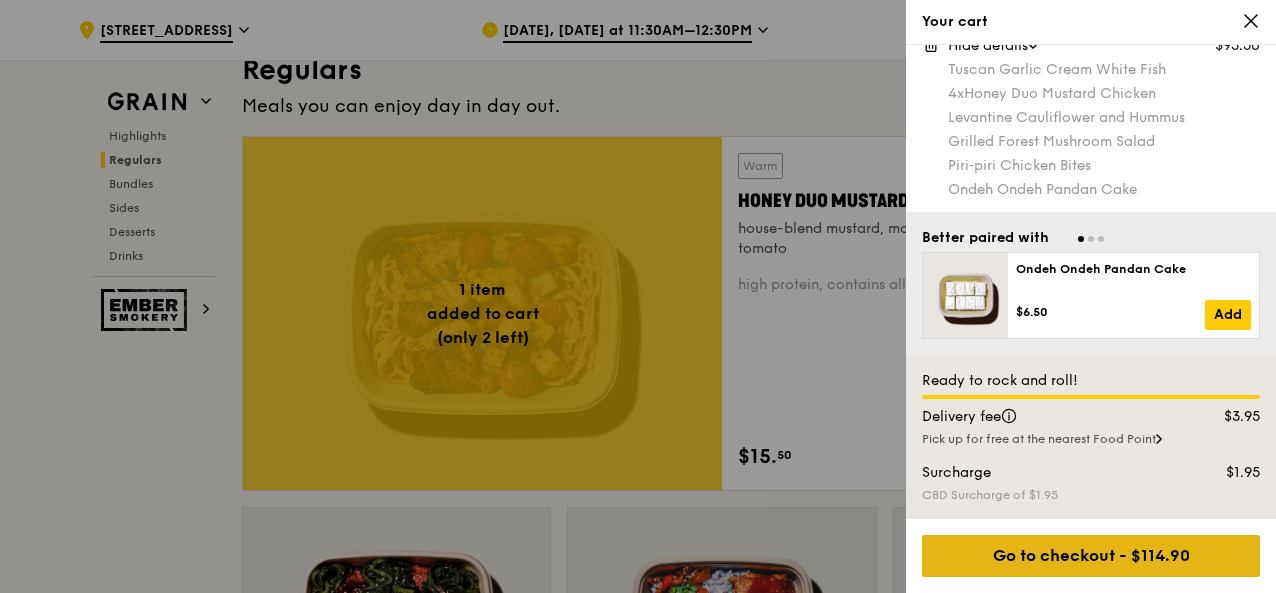 click on "Go to checkout - $114.90" at bounding box center [1091, 556] 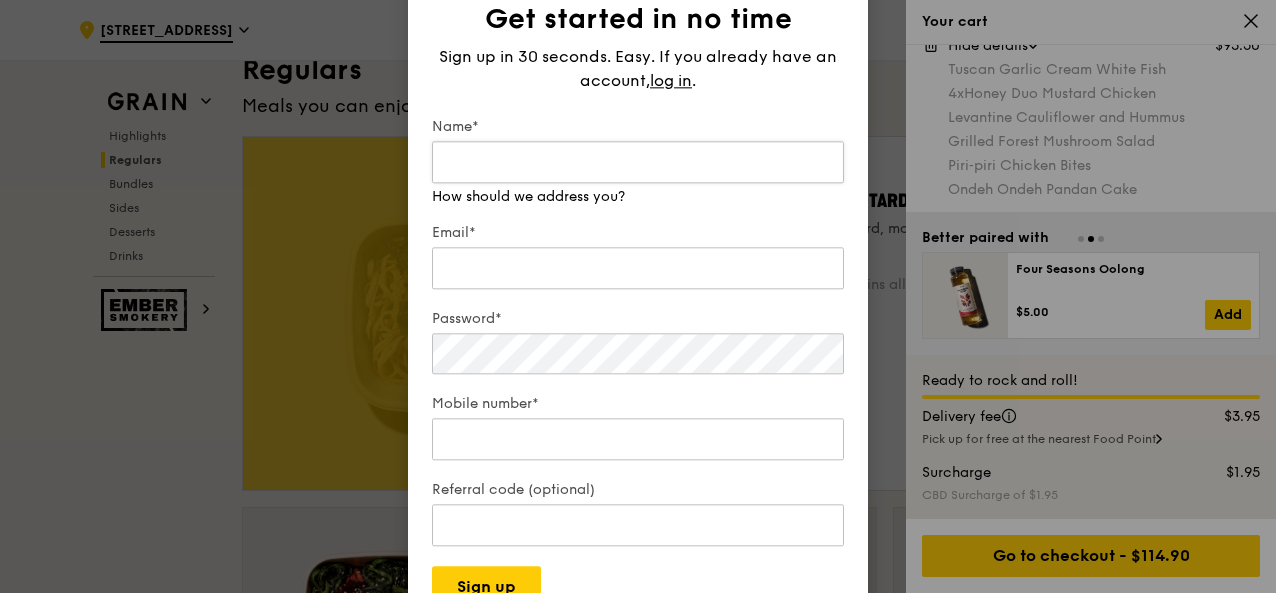 click on "Name*" at bounding box center [638, 162] 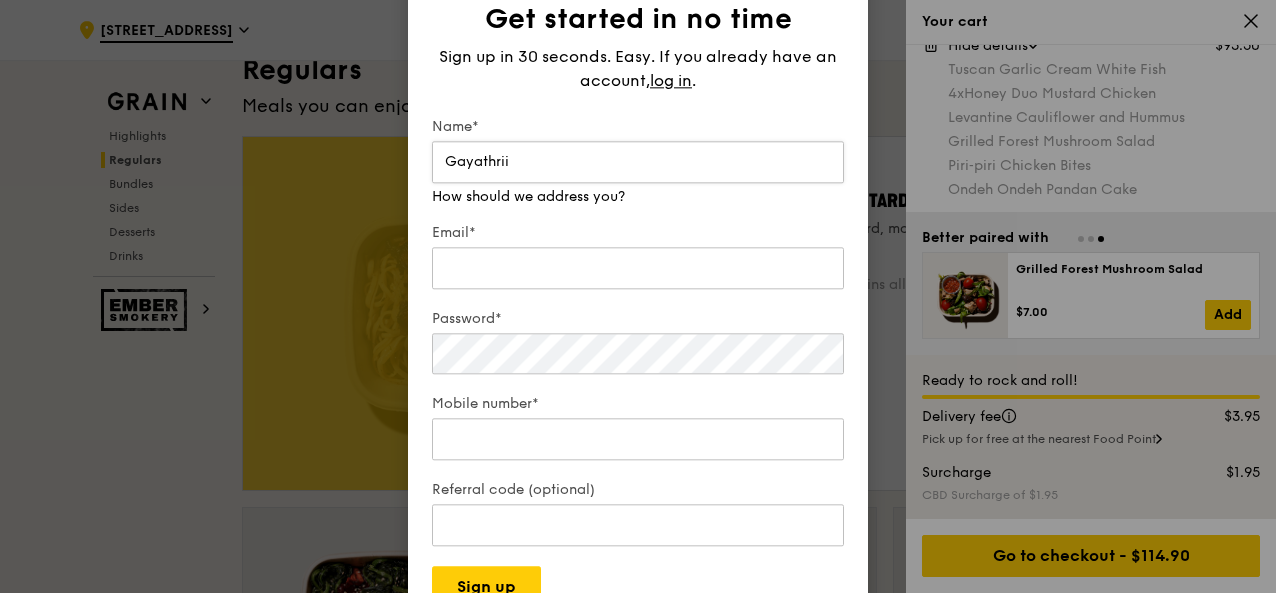 type on "Gayathrii" 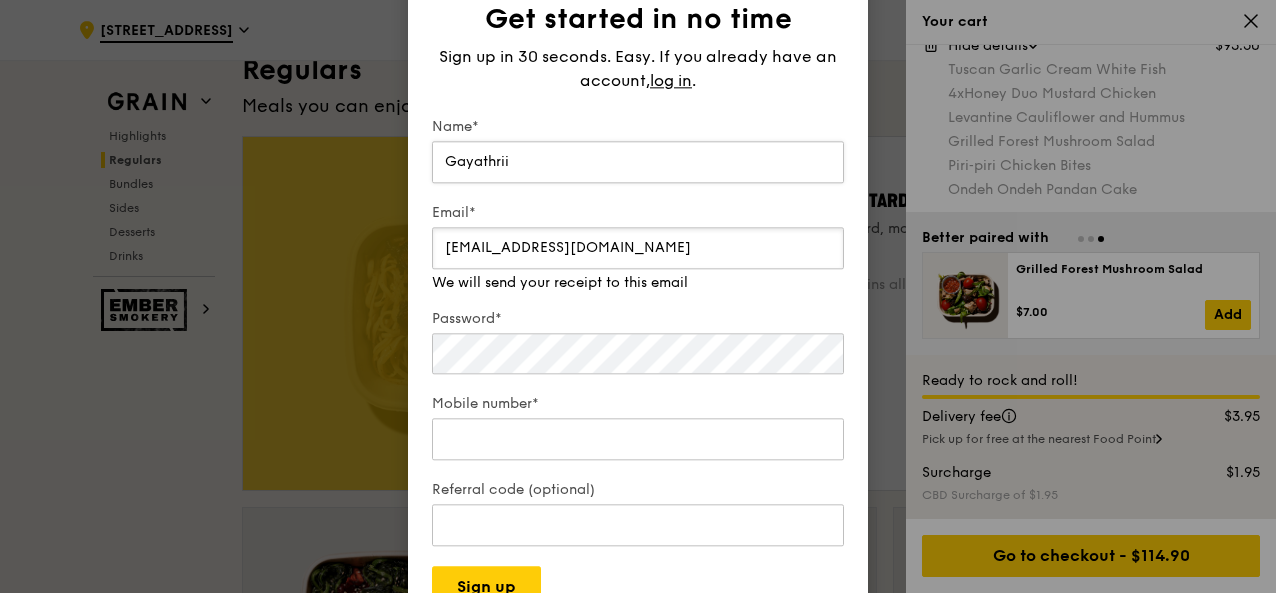 type on "[EMAIL_ADDRESS][DOMAIN_NAME]" 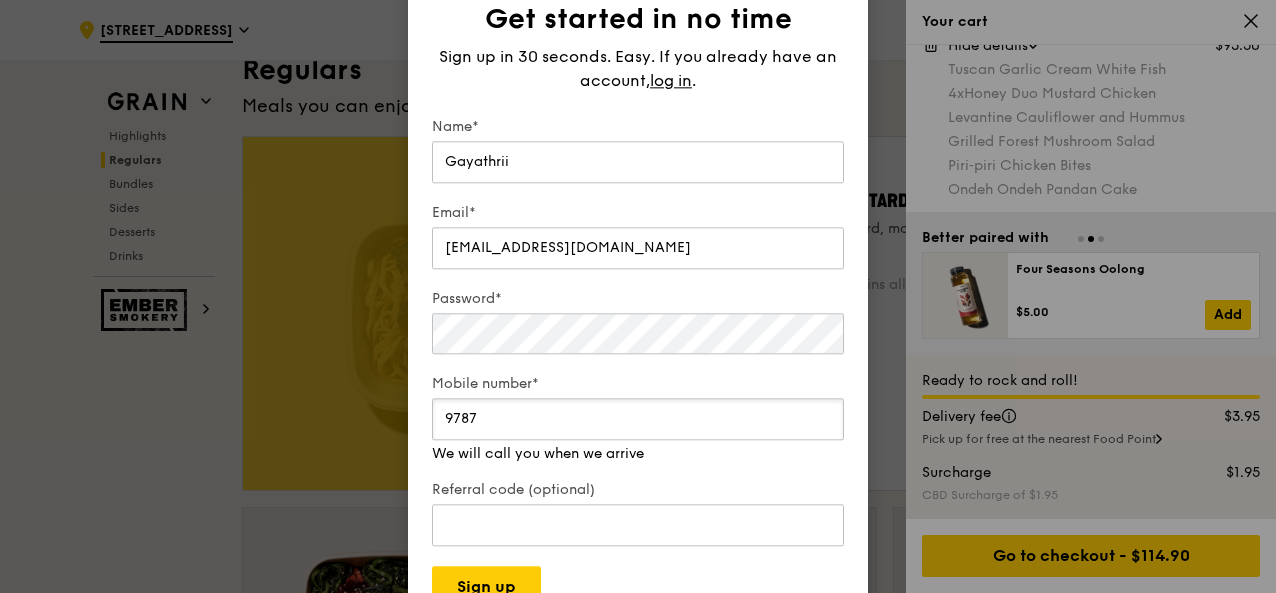type on "97876567" 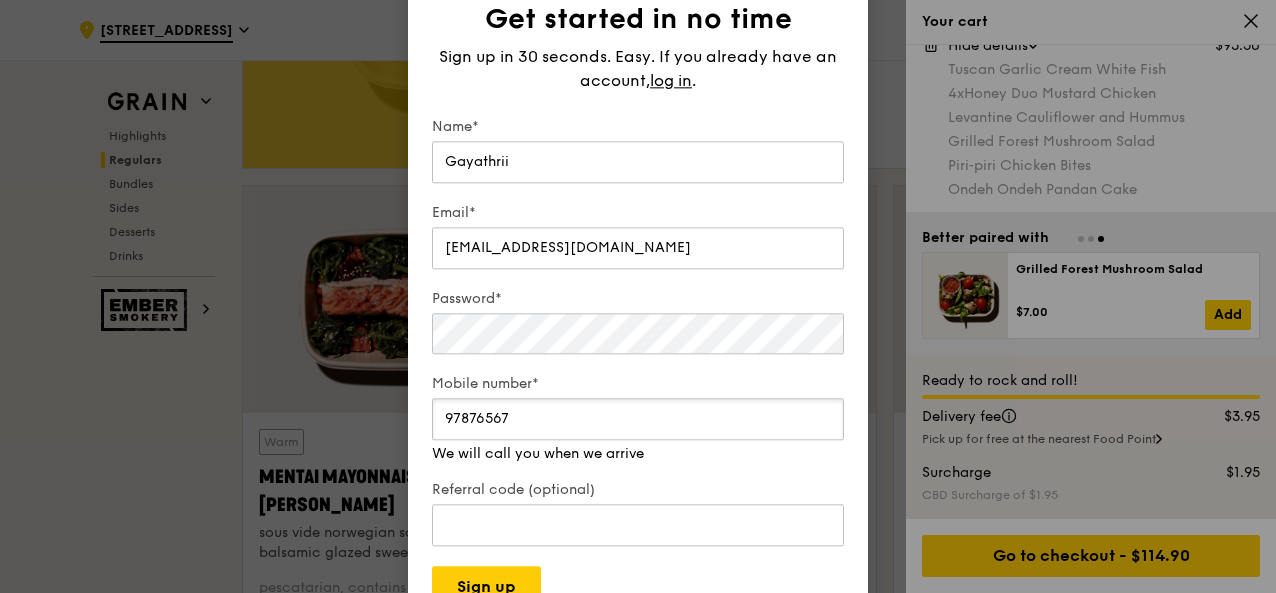 scroll, scrollTop: 1669, scrollLeft: 0, axis: vertical 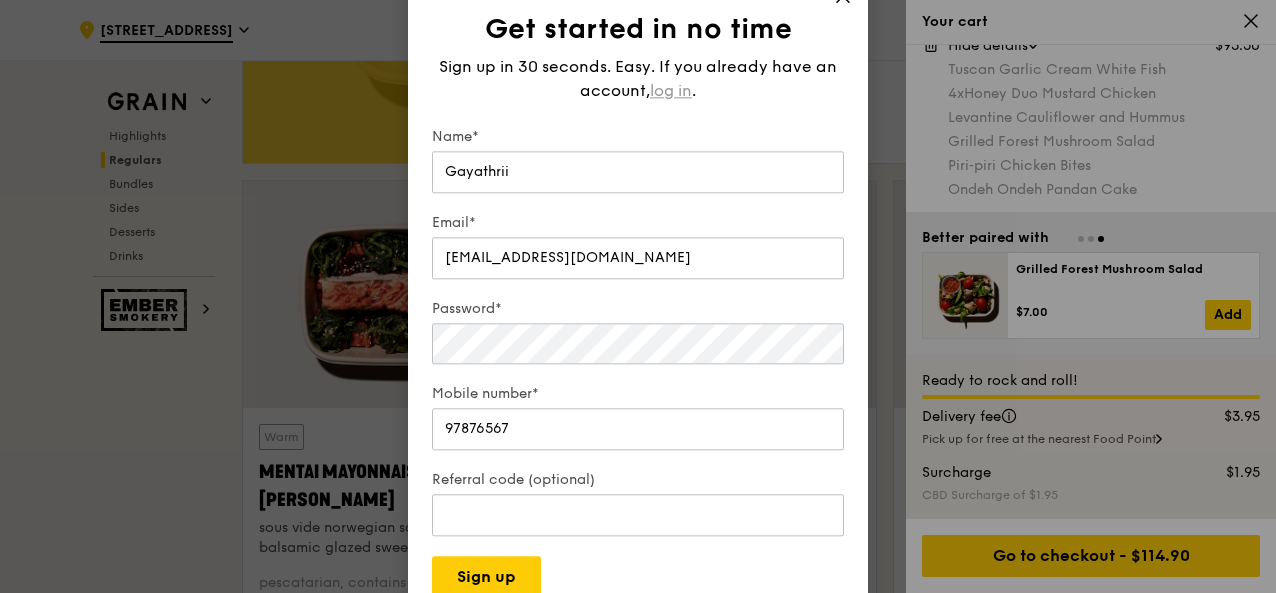 click on "log in" at bounding box center (671, 91) 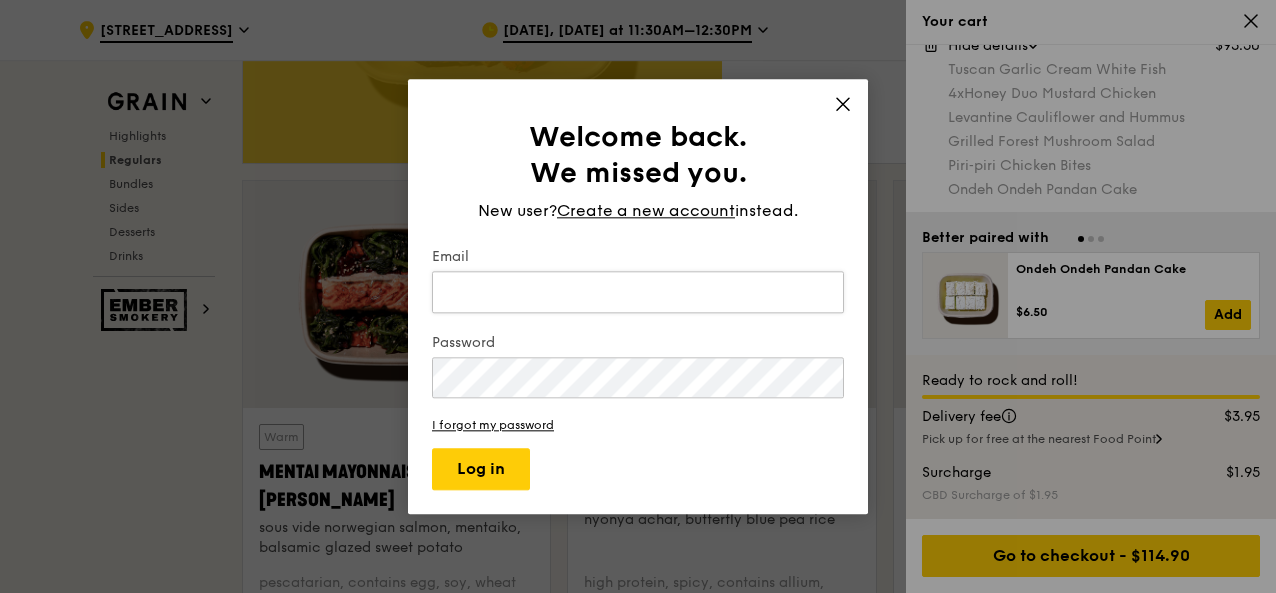 click on "Email" at bounding box center (638, 292) 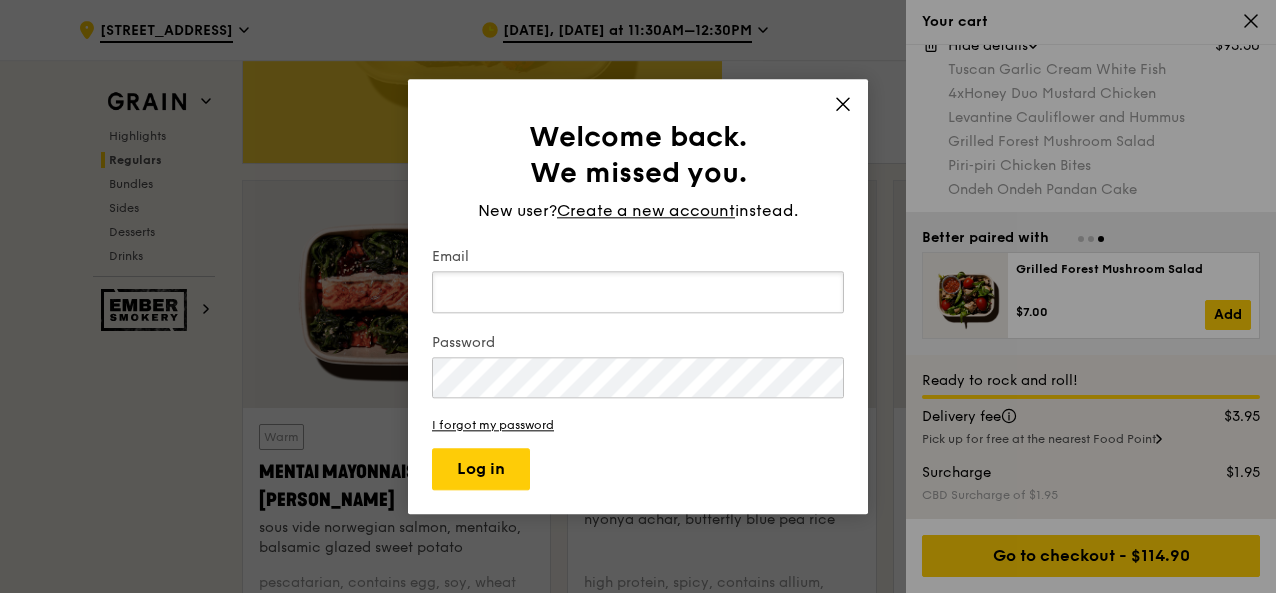 type on "[EMAIL_ADDRESS][DOMAIN_NAME]" 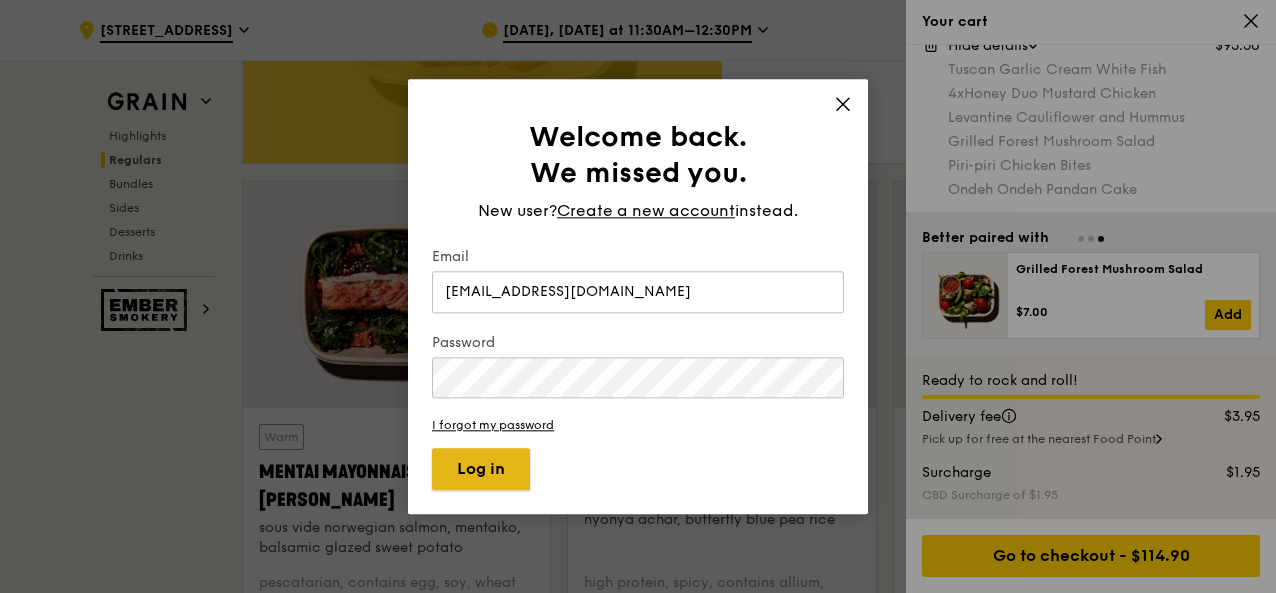 click on "Log in" at bounding box center (481, 469) 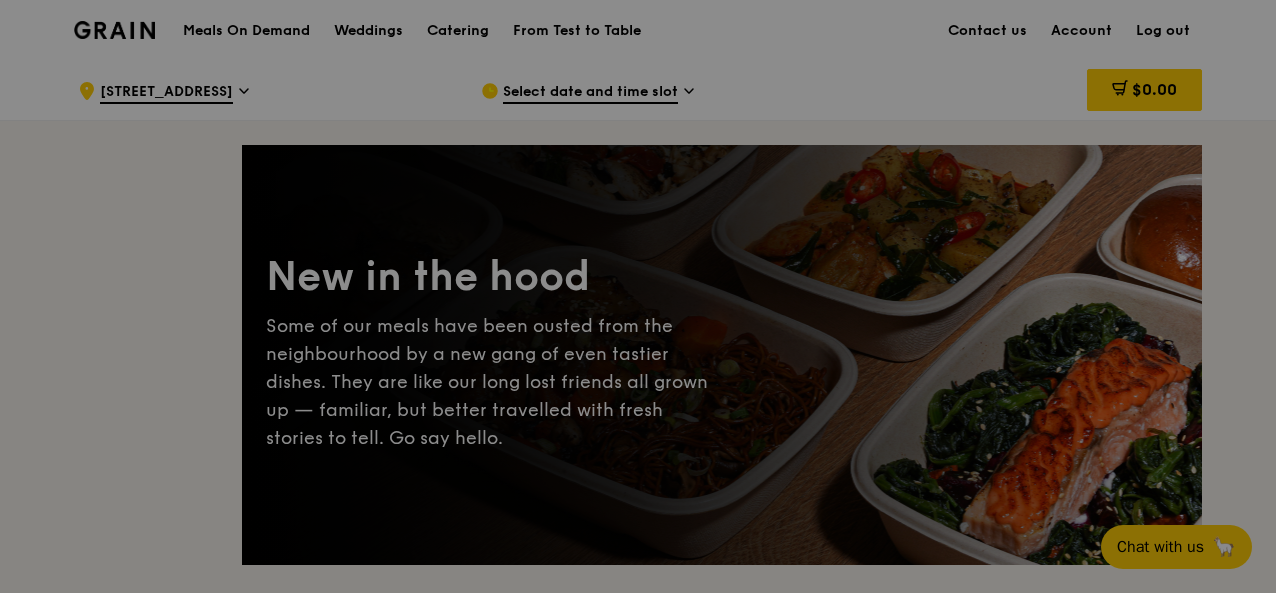 scroll, scrollTop: 0, scrollLeft: 0, axis: both 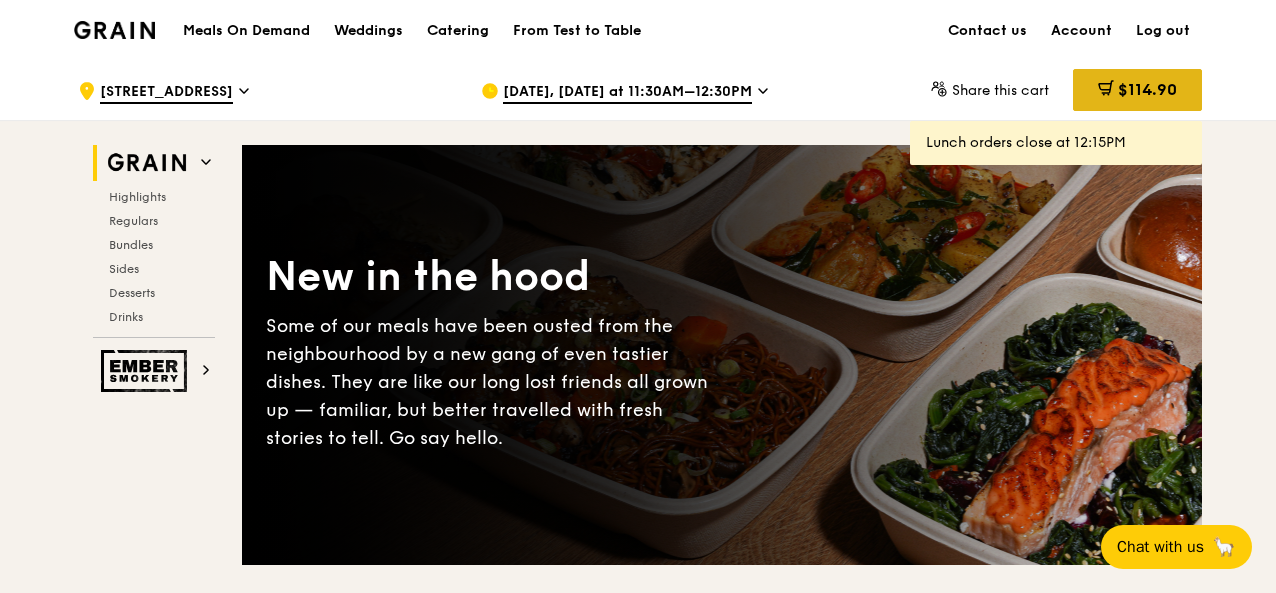 click on "$114.90" at bounding box center [1147, 89] 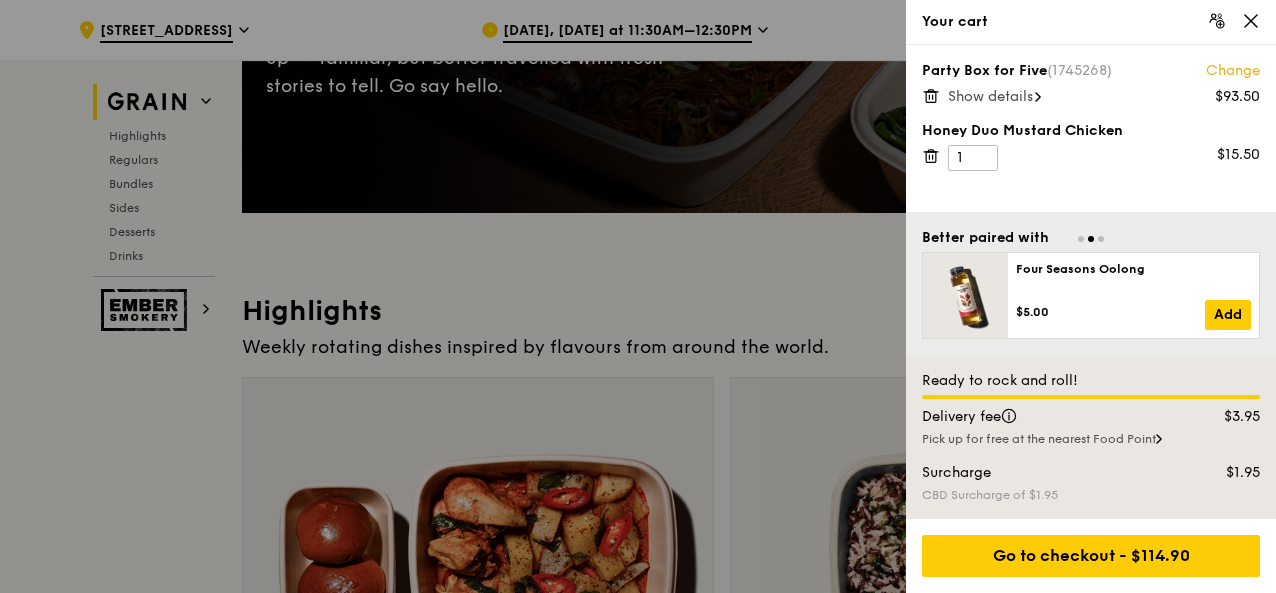 scroll, scrollTop: 352, scrollLeft: 0, axis: vertical 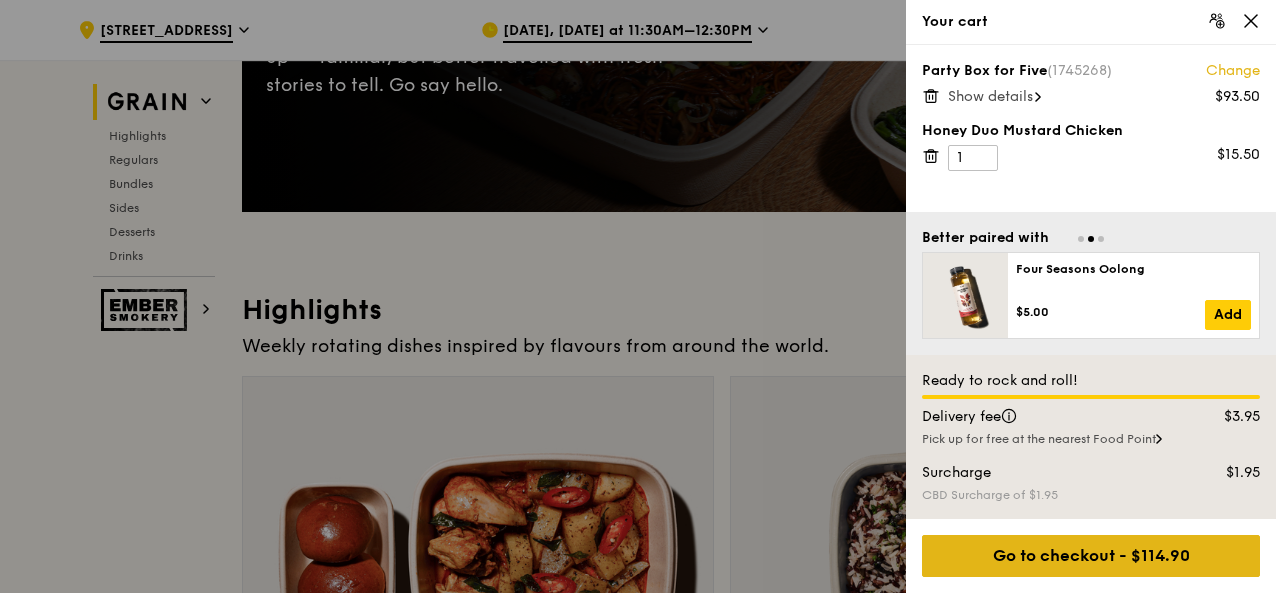 click on "Go to checkout - $114.90" at bounding box center (1091, 556) 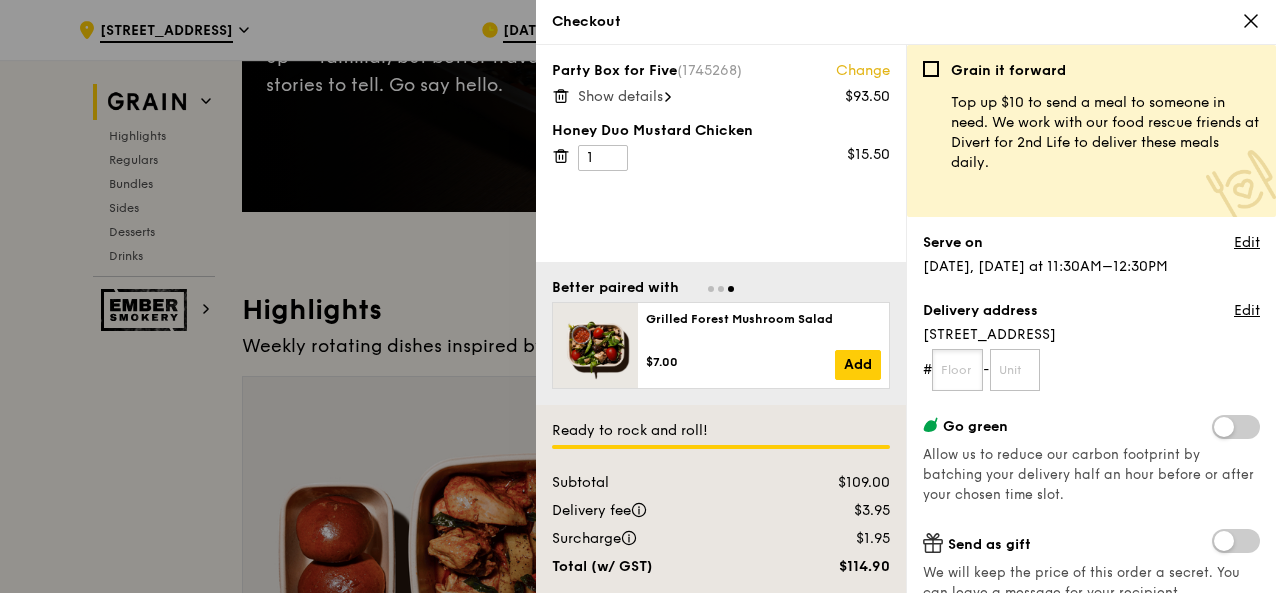 click at bounding box center (957, 370) 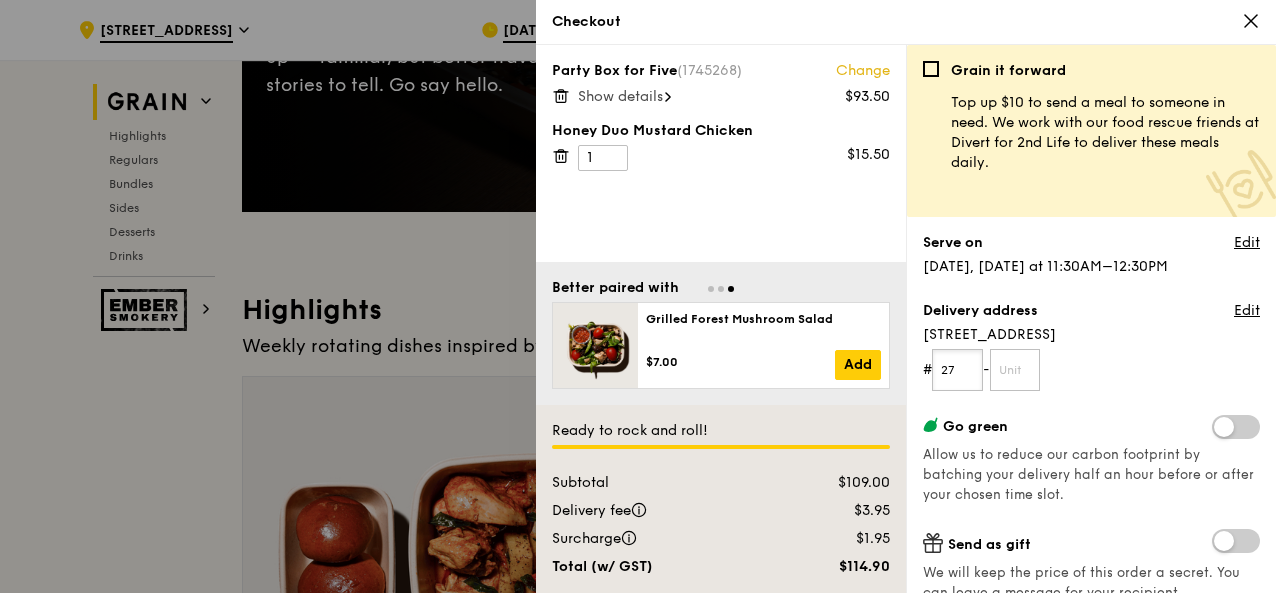 type on "27" 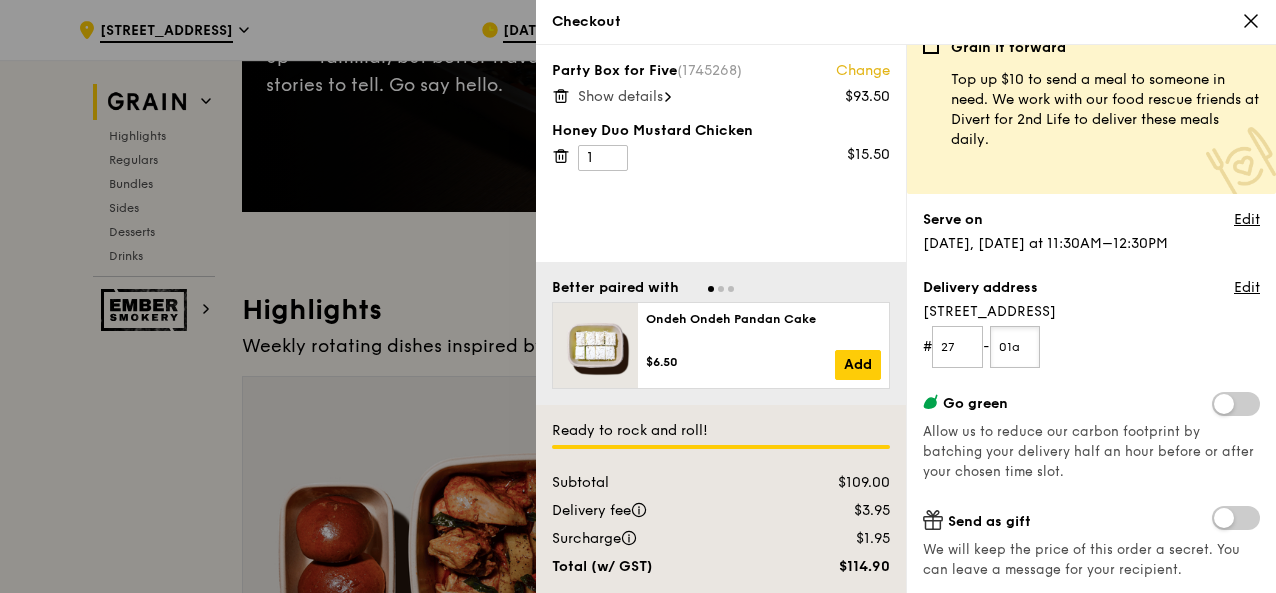 scroll, scrollTop: 0, scrollLeft: 0, axis: both 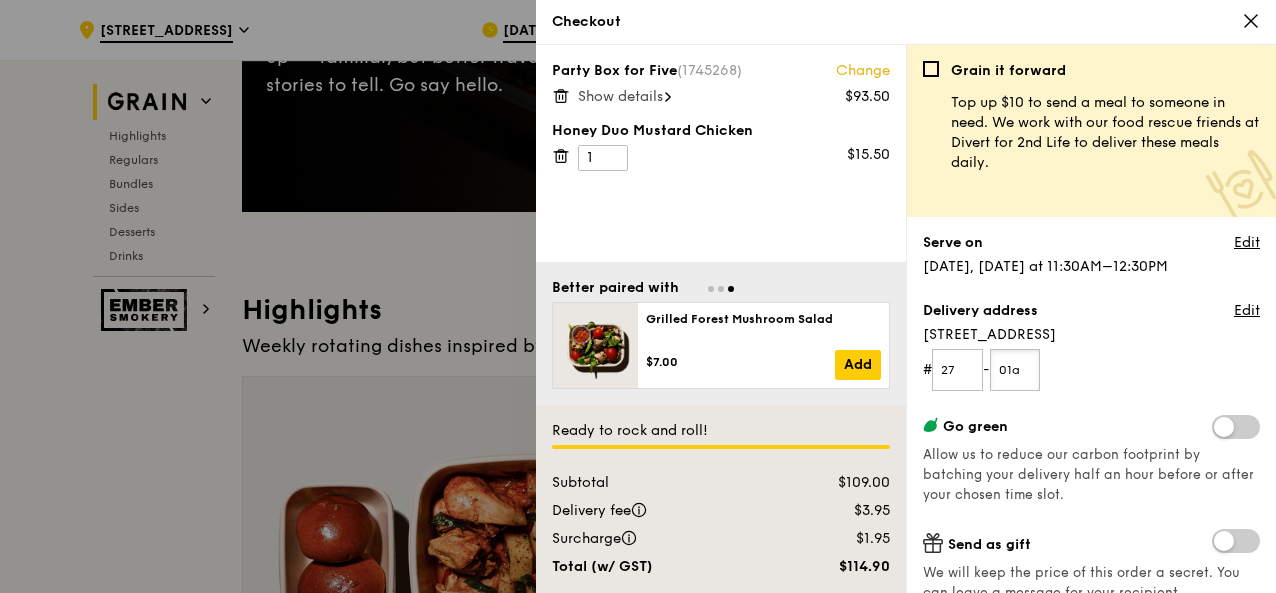 type on "01a" 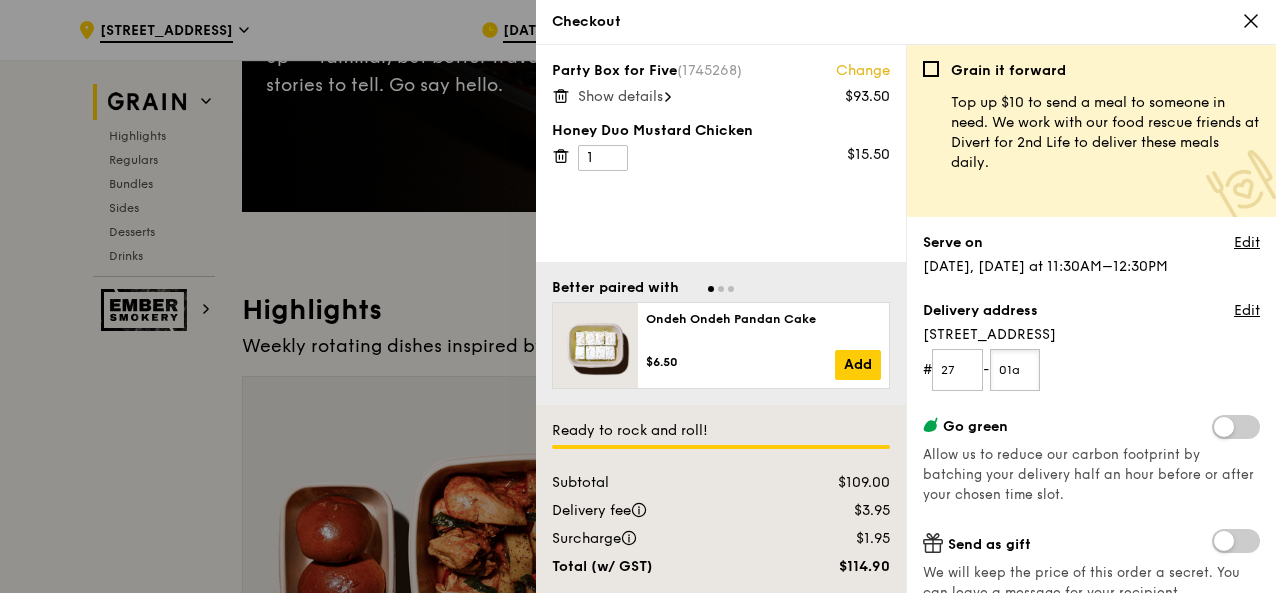 scroll, scrollTop: 0, scrollLeft: 0, axis: both 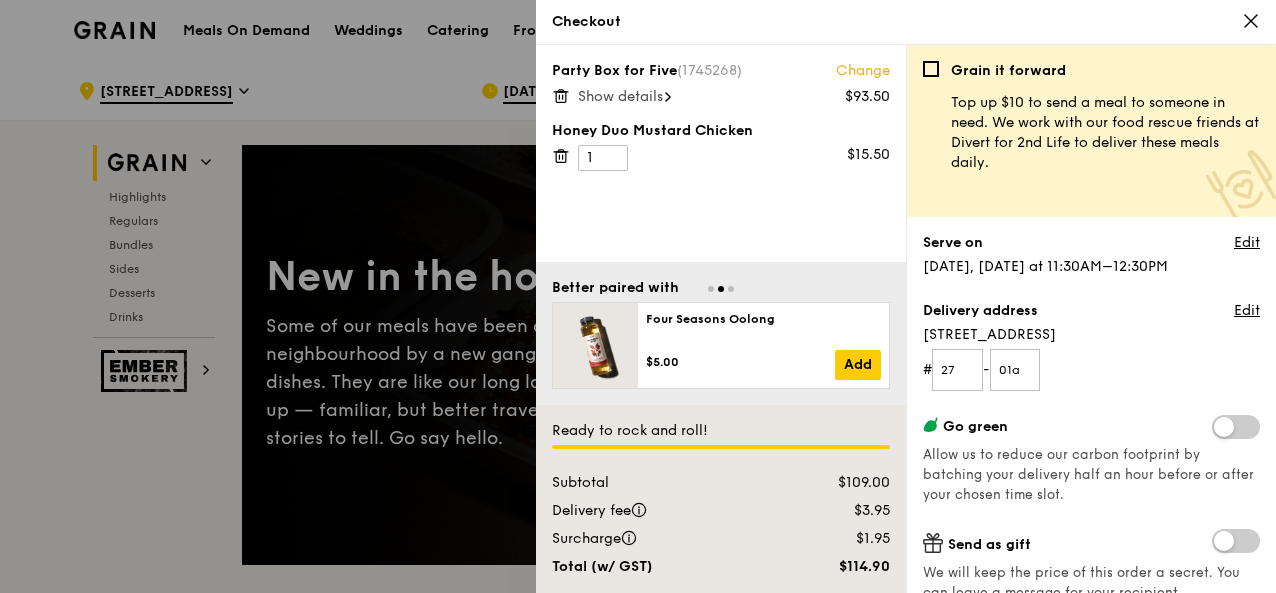 click on "Show details" at bounding box center (620, 96) 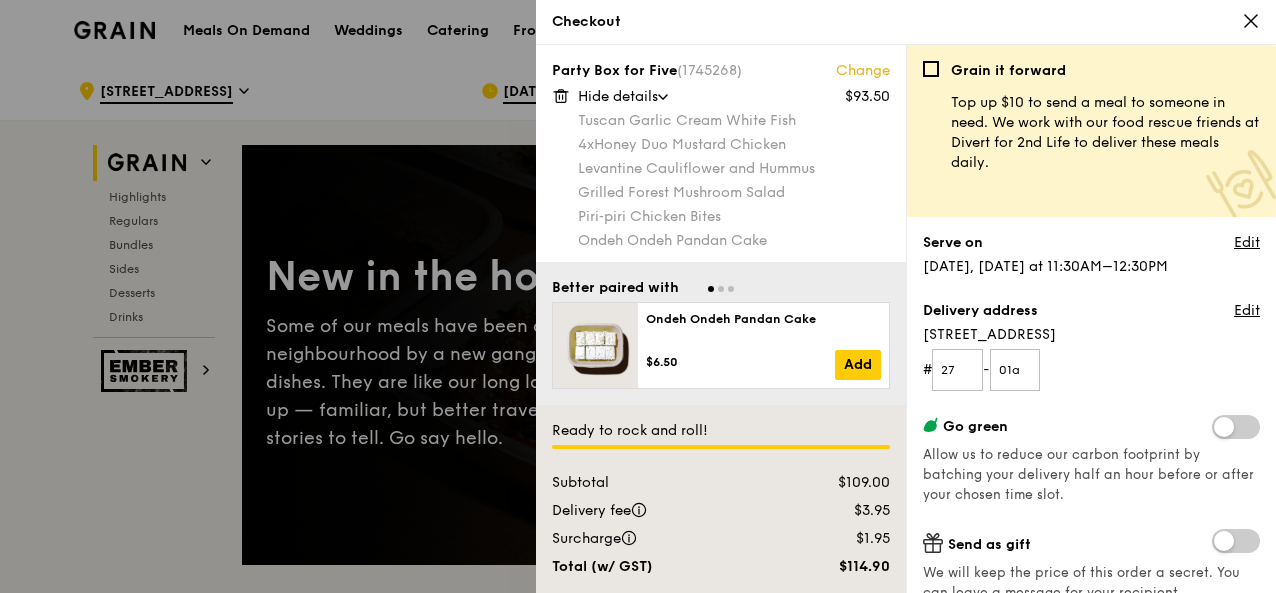 click at bounding box center [638, 296] 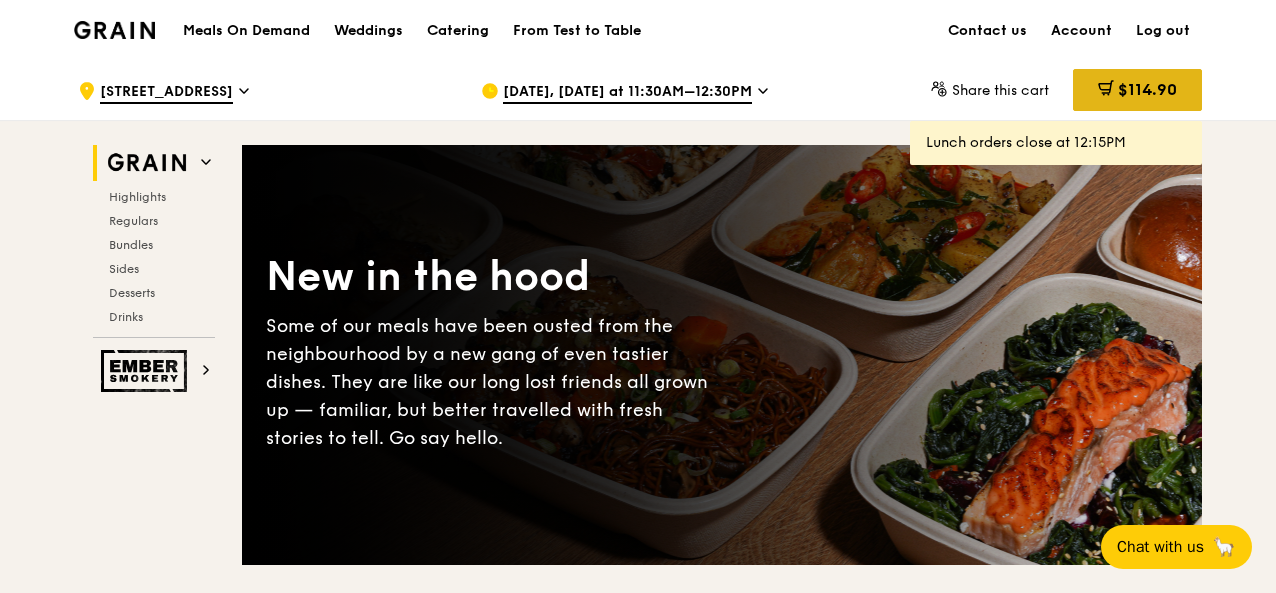 click on "$114.90" at bounding box center (1147, 89) 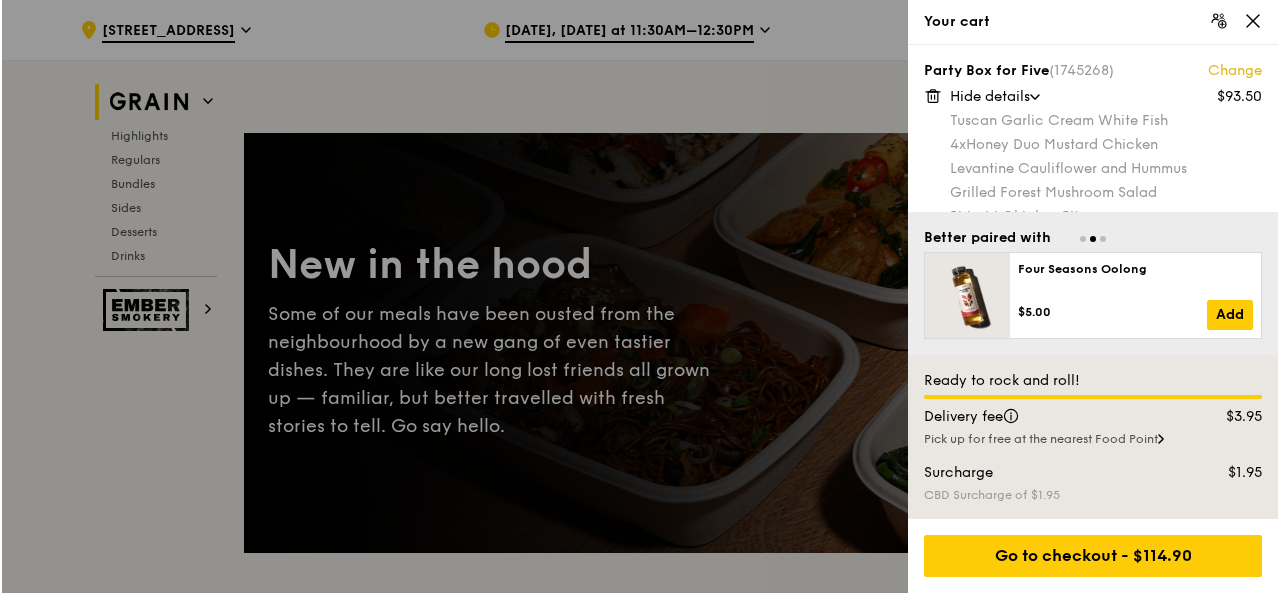 scroll, scrollTop: 0, scrollLeft: 0, axis: both 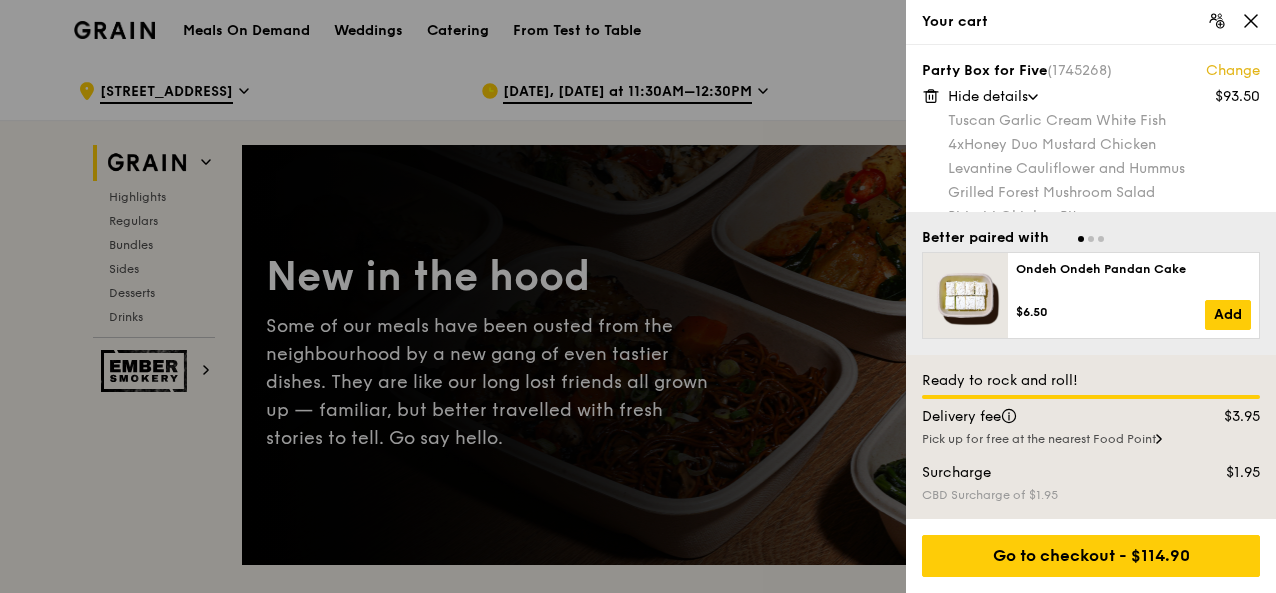 click on "Change" at bounding box center (1233, 71) 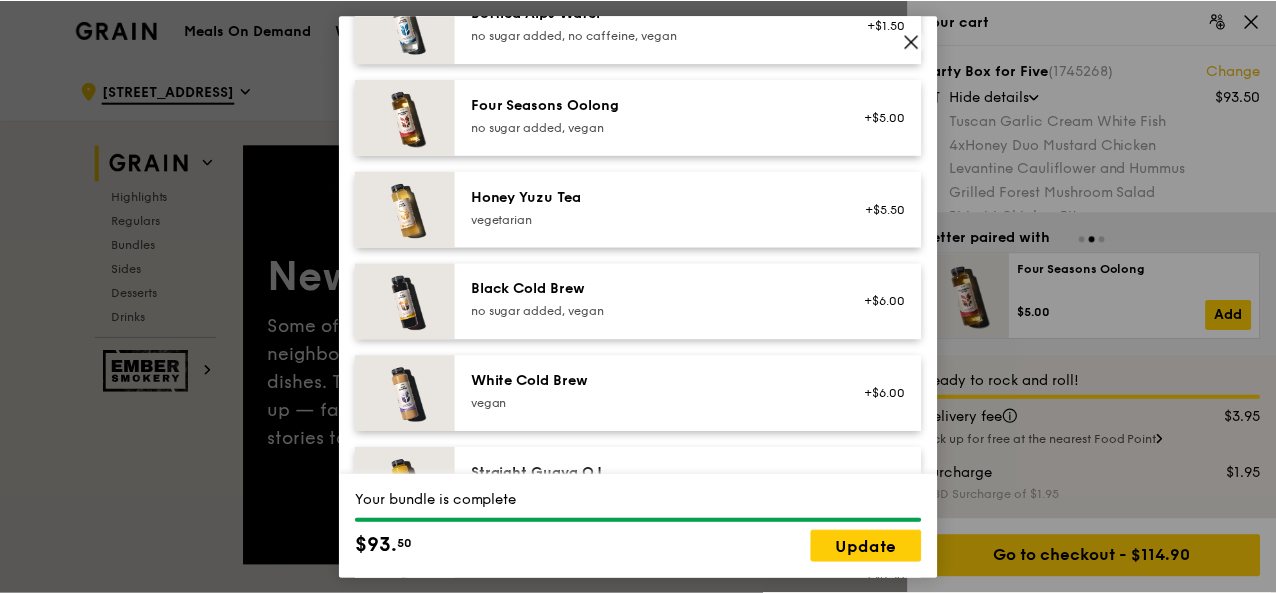 scroll, scrollTop: 2520, scrollLeft: 0, axis: vertical 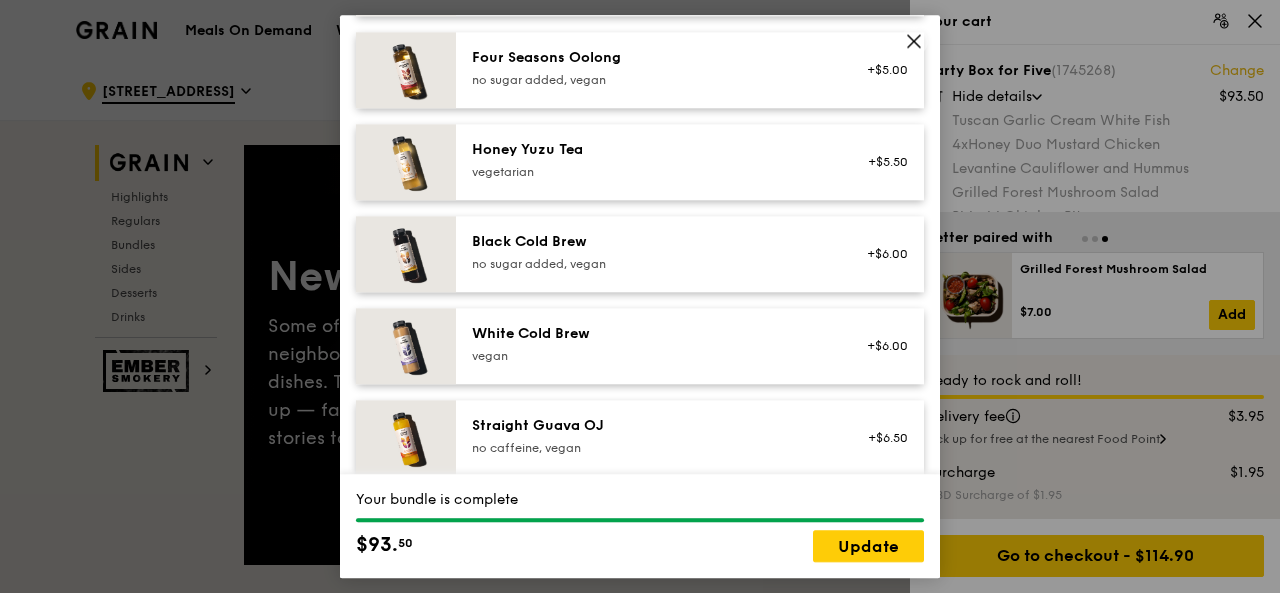 click at bounding box center [914, 44] 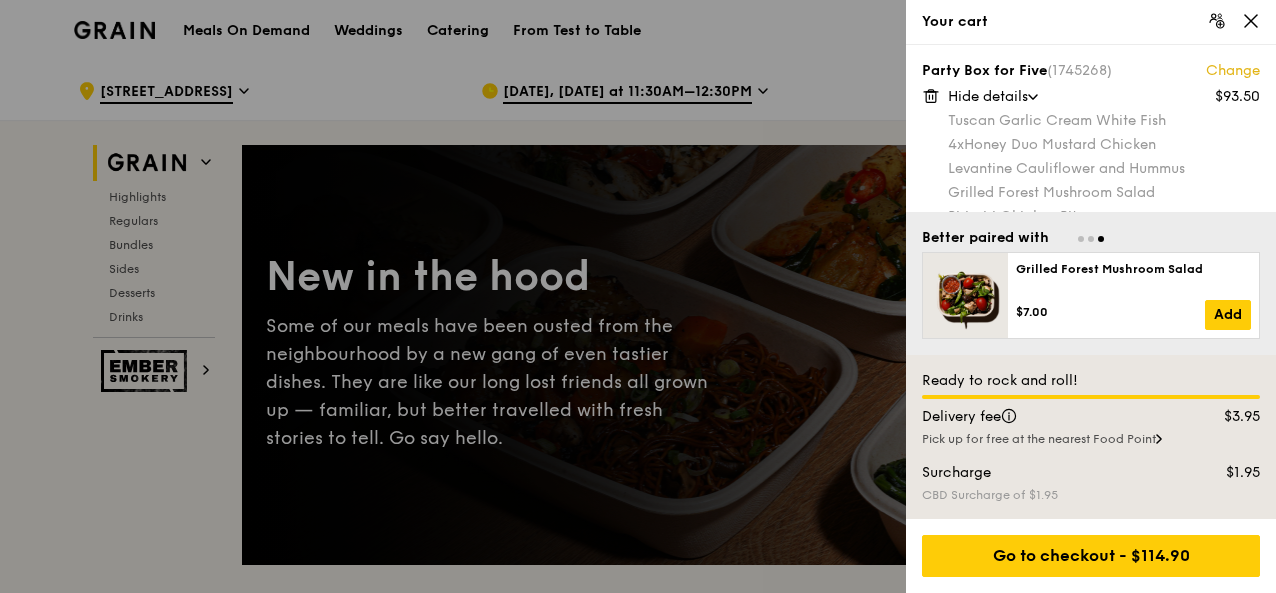 click 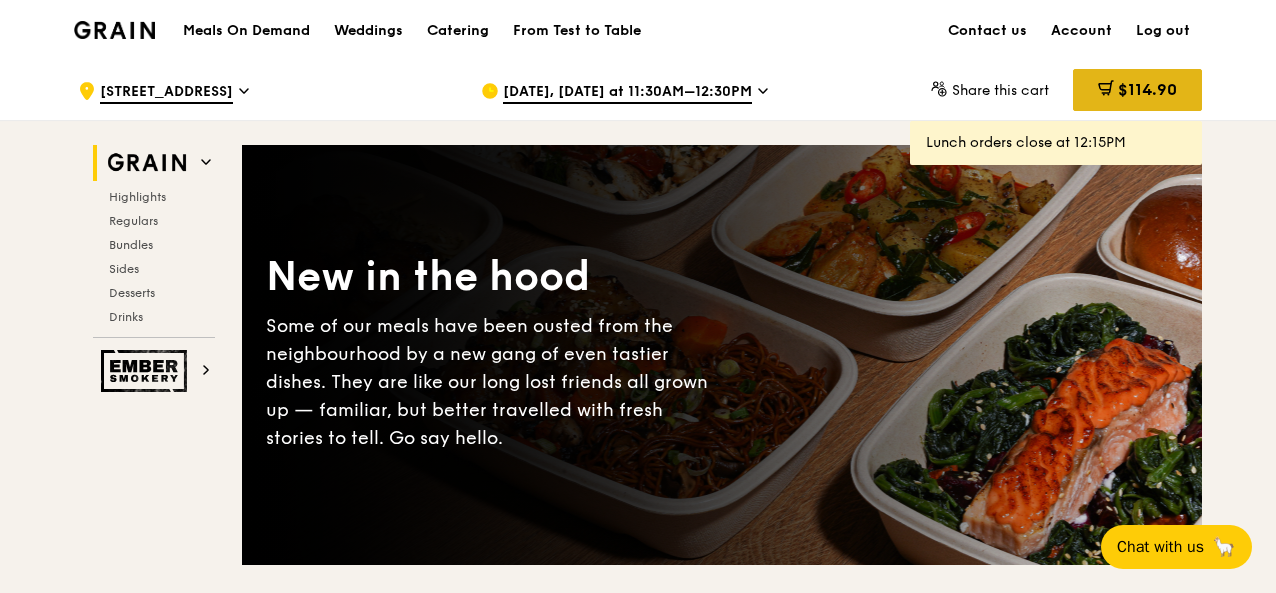 click 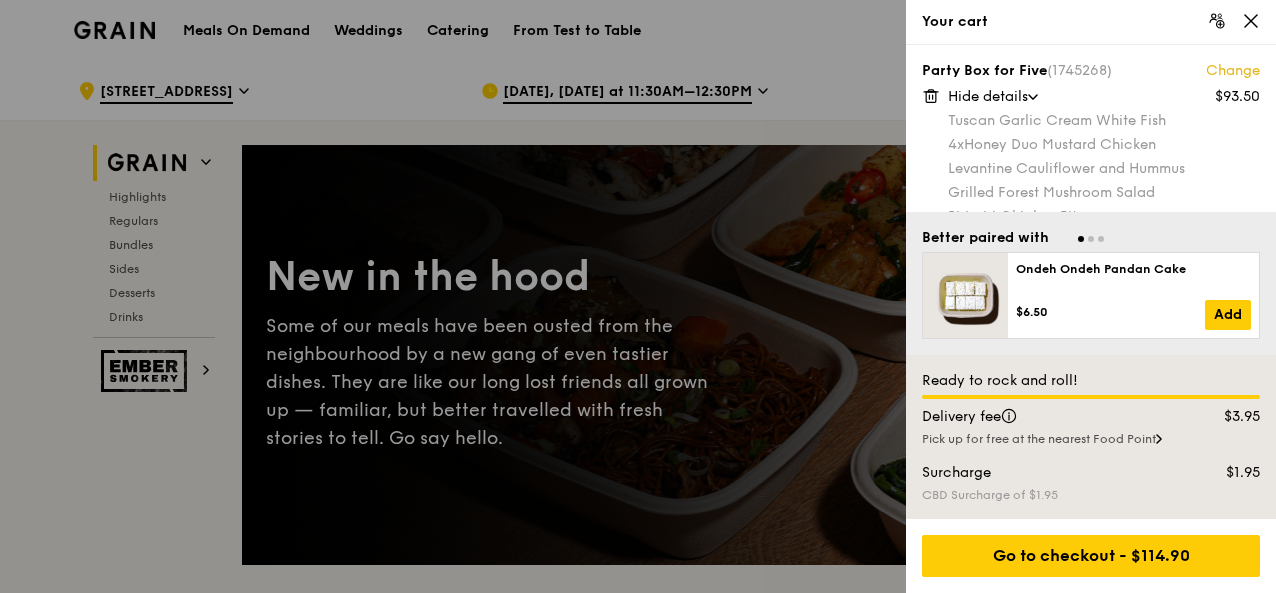 click 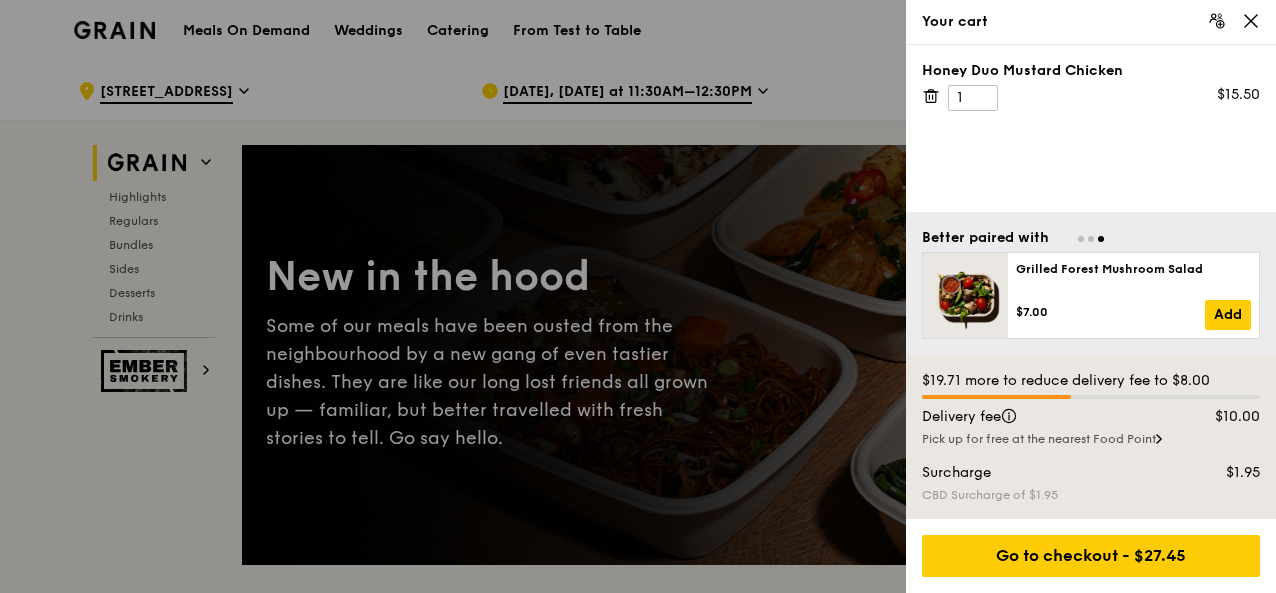 click 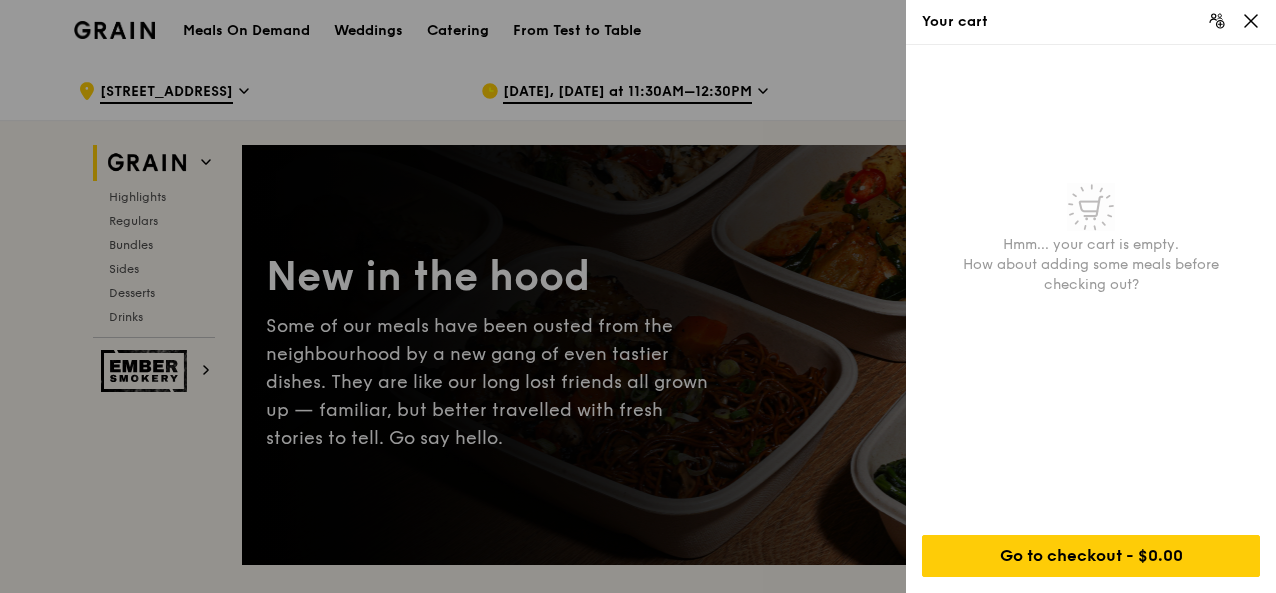 click at bounding box center [638, 296] 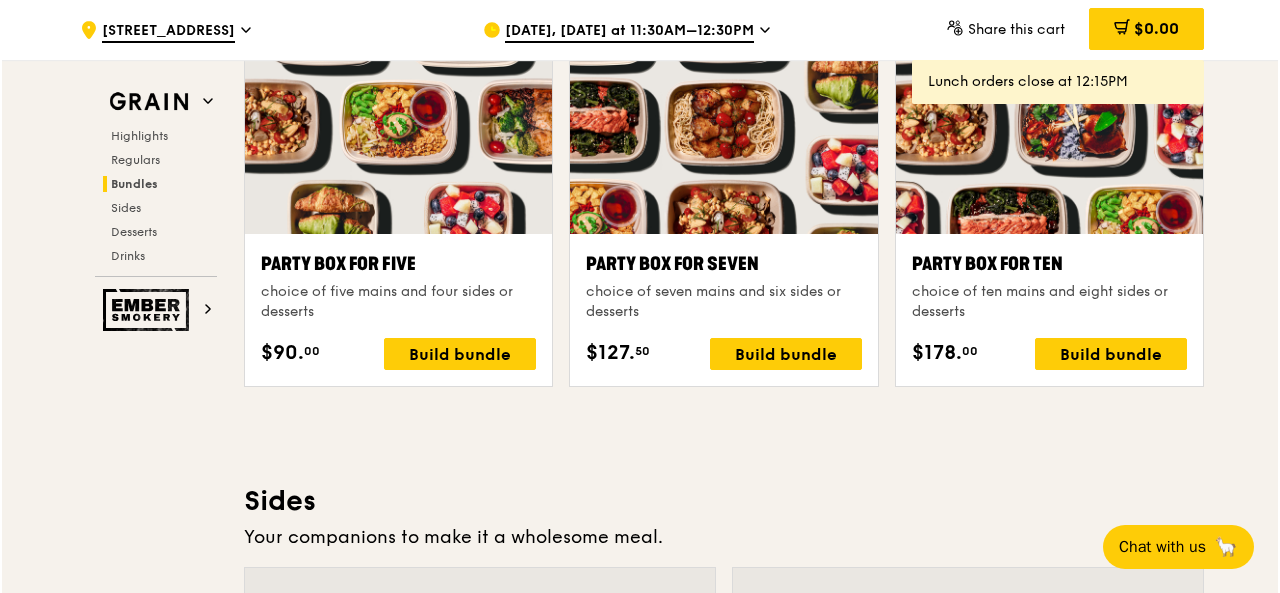 scroll, scrollTop: 4054, scrollLeft: 0, axis: vertical 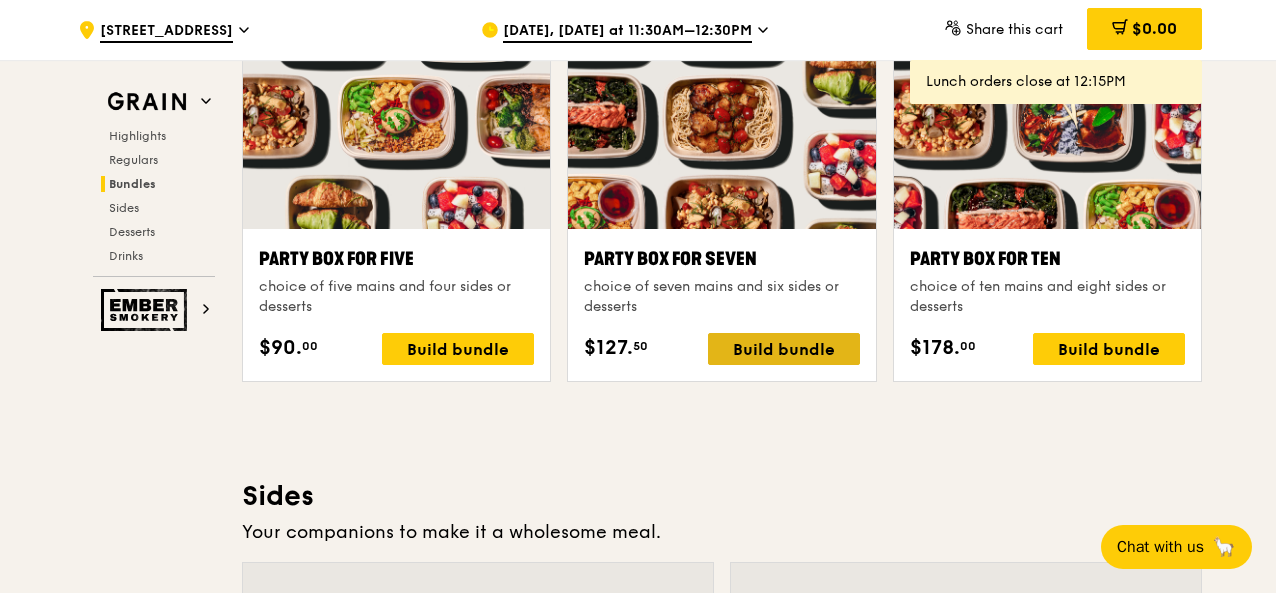 click on "Build bundle" at bounding box center (784, 349) 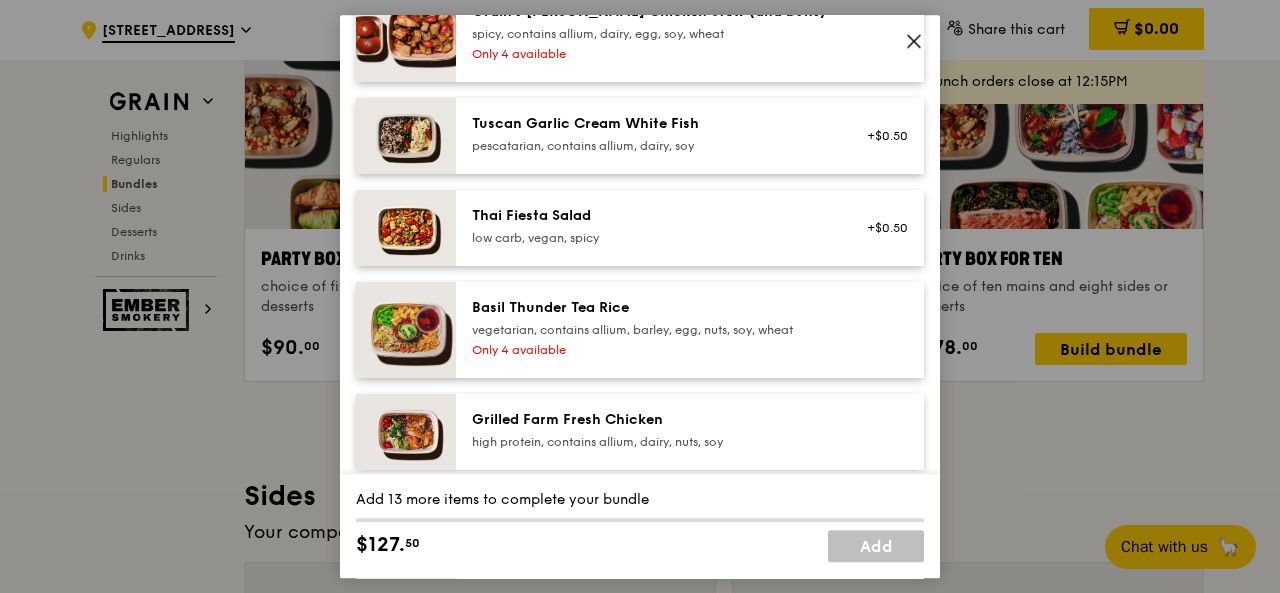 scroll, scrollTop: 451, scrollLeft: 0, axis: vertical 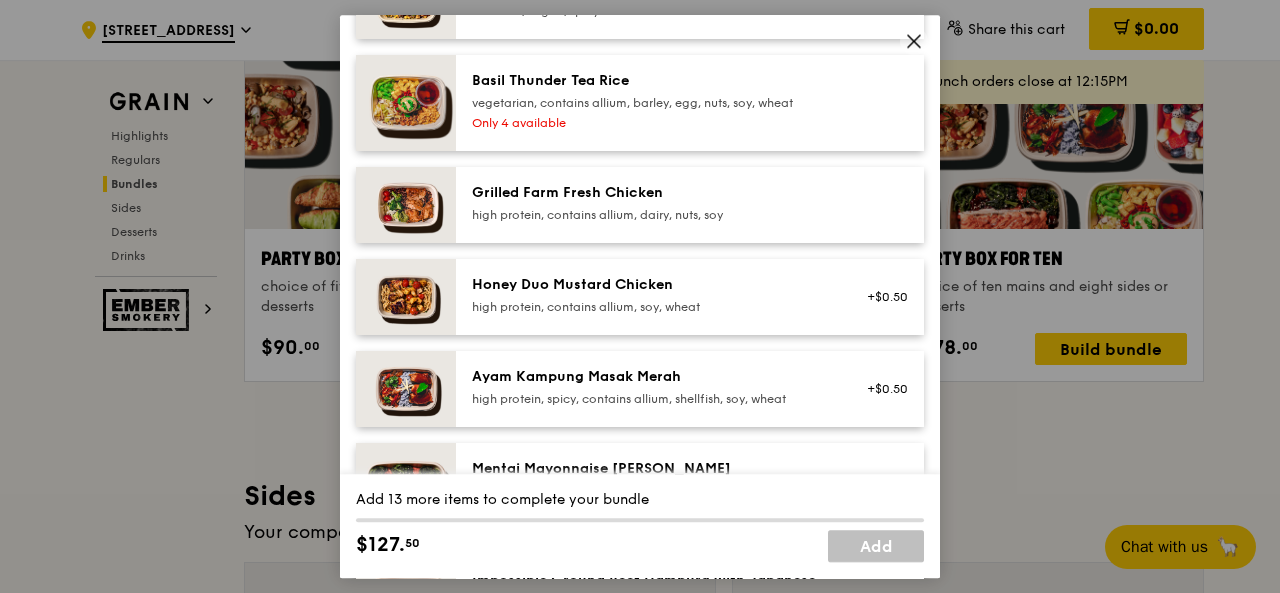 click on "high protein, contains allium, soy, wheat" at bounding box center (651, 307) 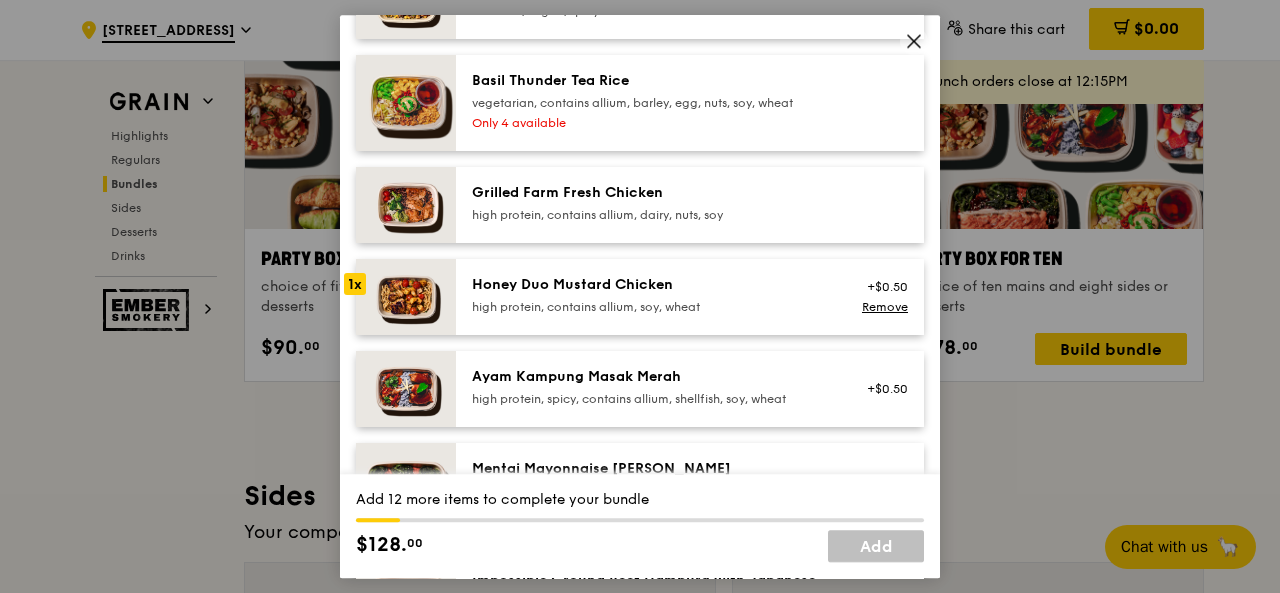 click on "high protein, contains allium, soy, wheat" at bounding box center (651, 307) 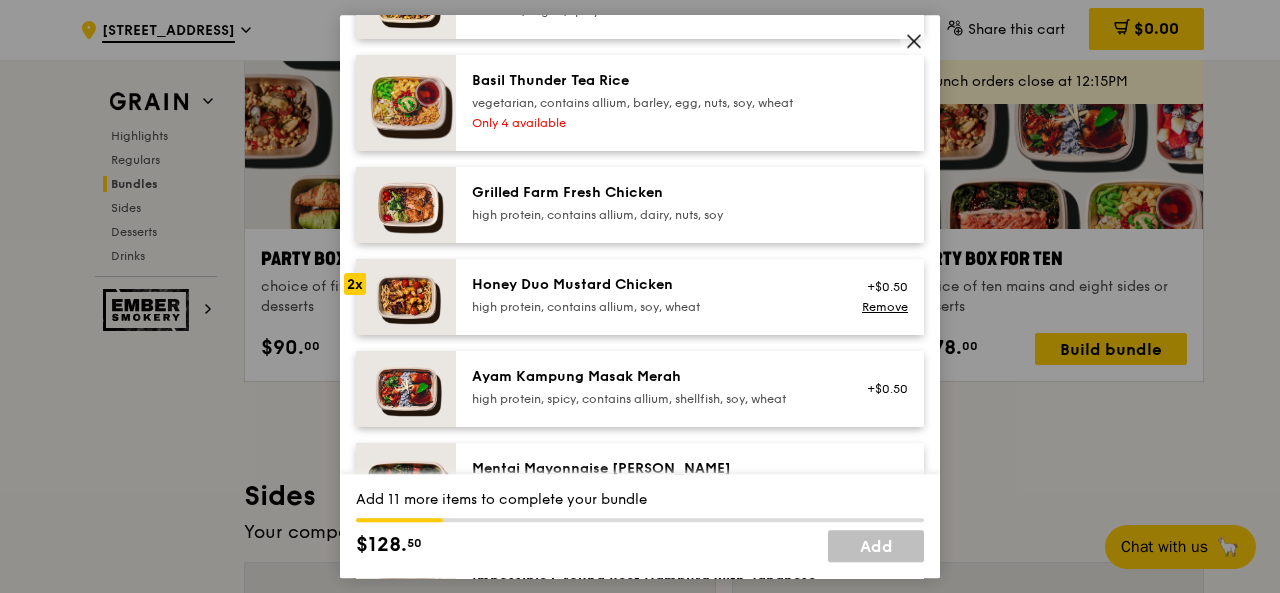 click on "high protein, contains allium, soy, wheat" at bounding box center (651, 307) 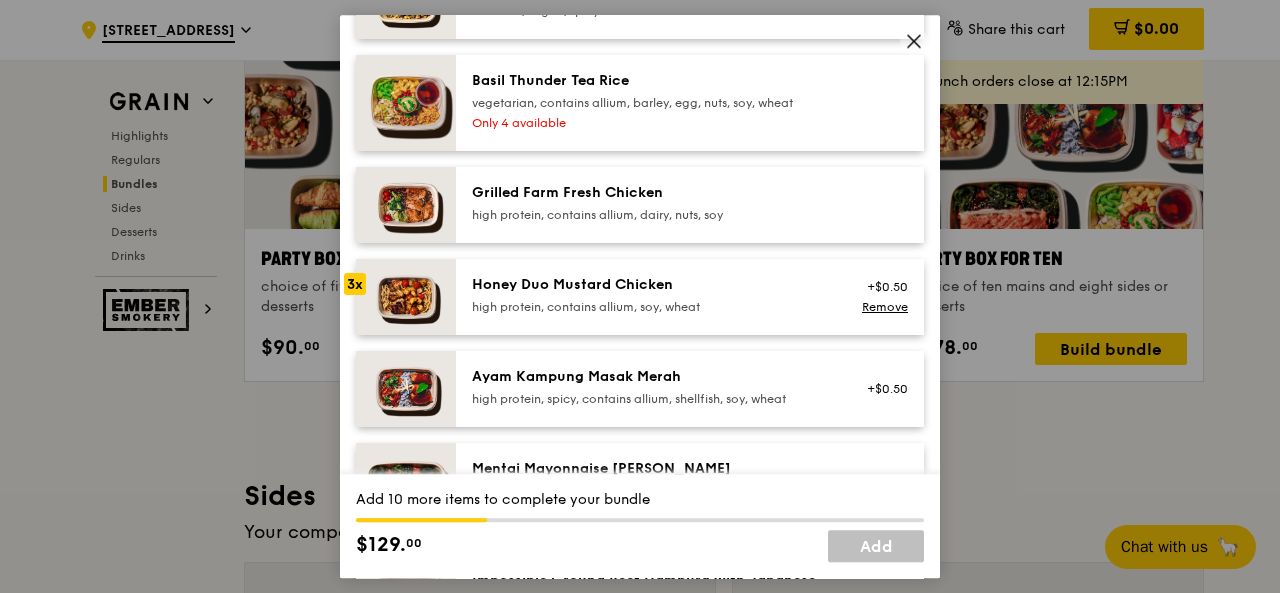 click on "high protein, contains allium, soy, wheat" at bounding box center [651, 307] 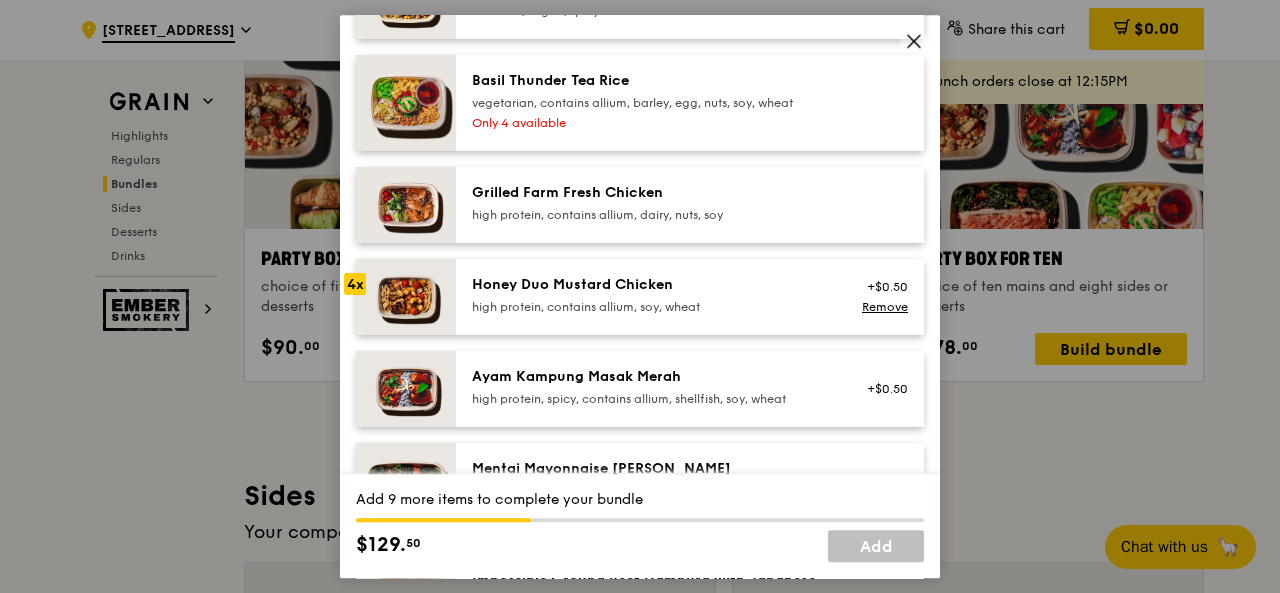 click on "high protein, contains allium, soy, wheat" at bounding box center (651, 307) 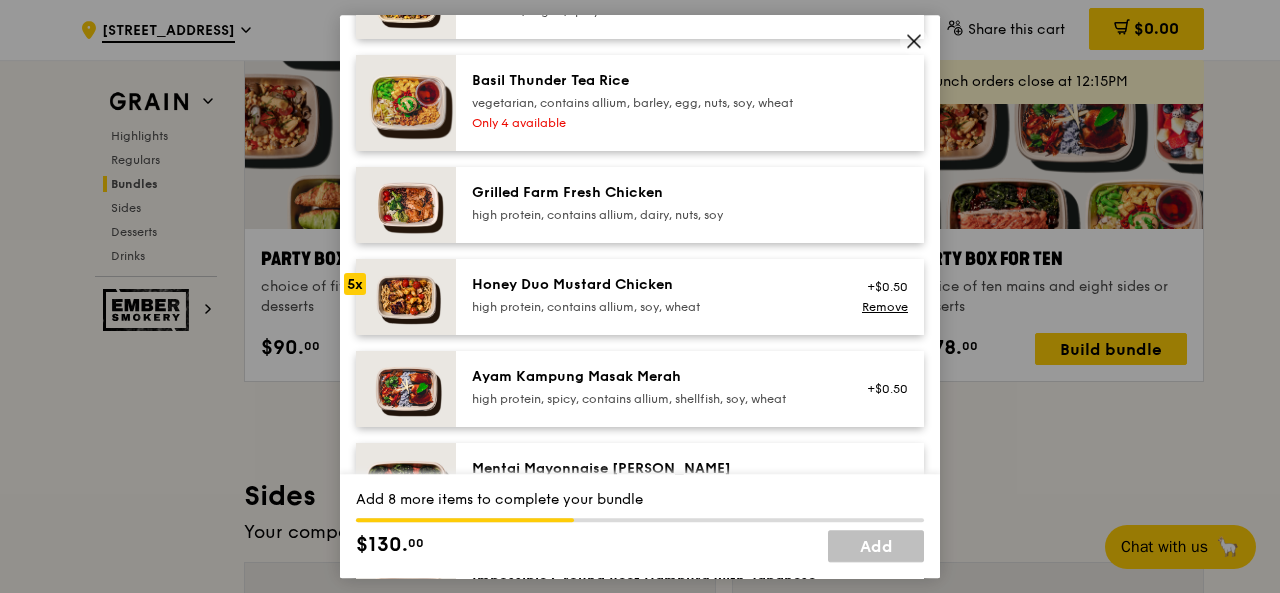 click on "high protein, contains allium, soy, wheat" at bounding box center (651, 307) 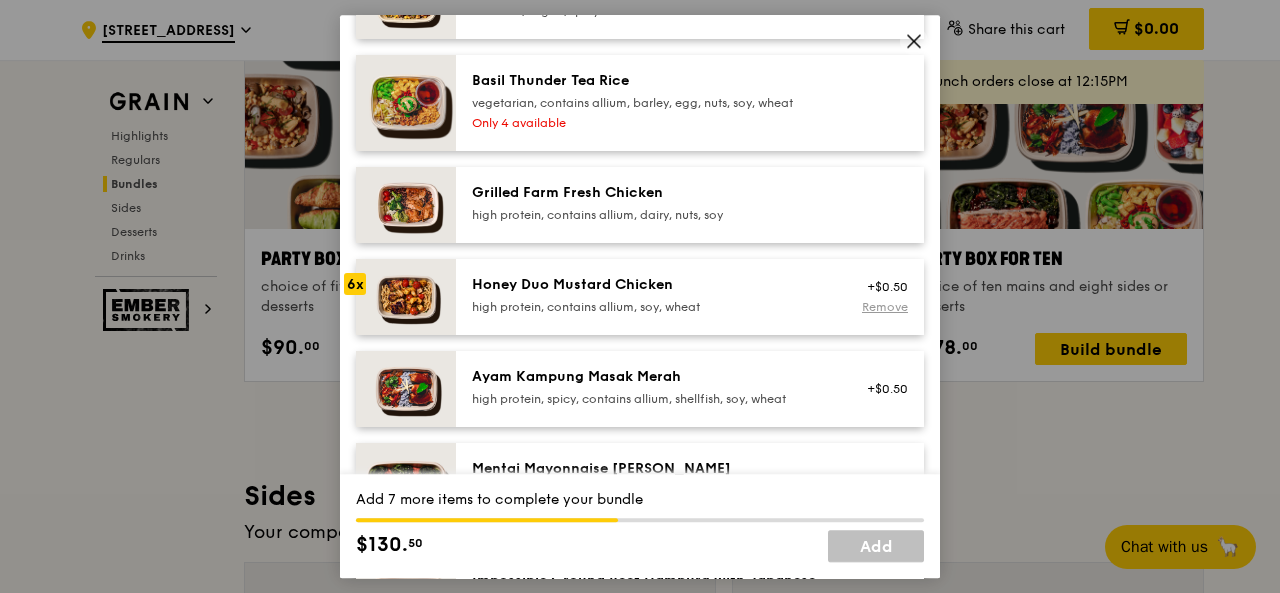 click on "Remove" at bounding box center (885, 307) 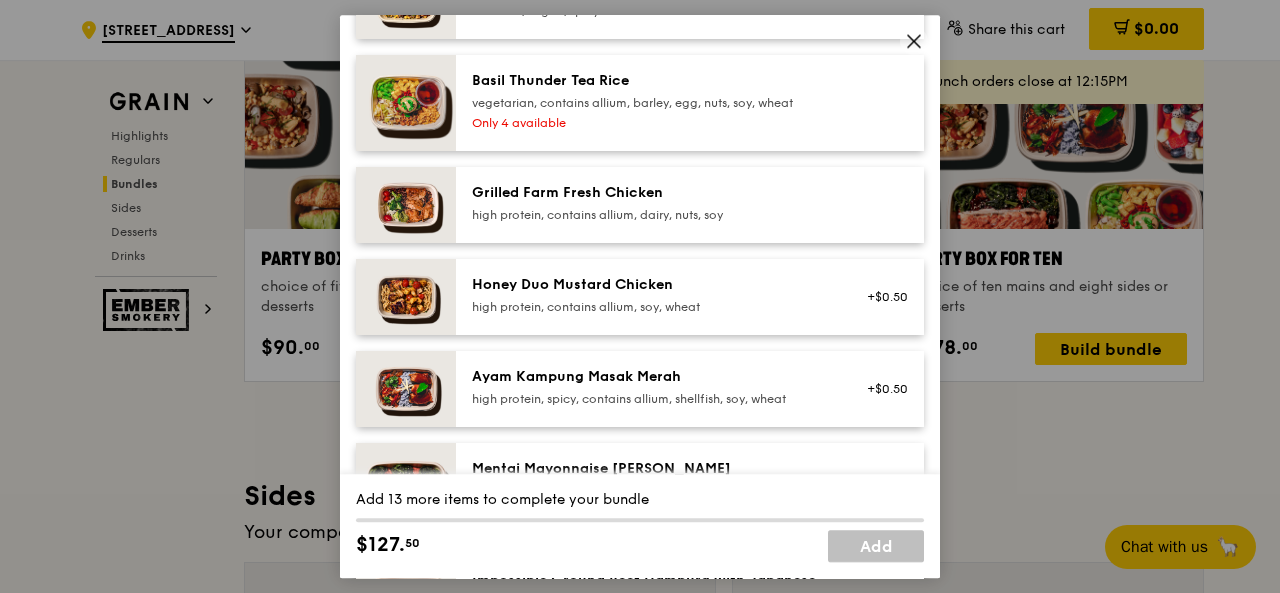 click on "high protein, contains allium, soy, wheat" at bounding box center [651, 307] 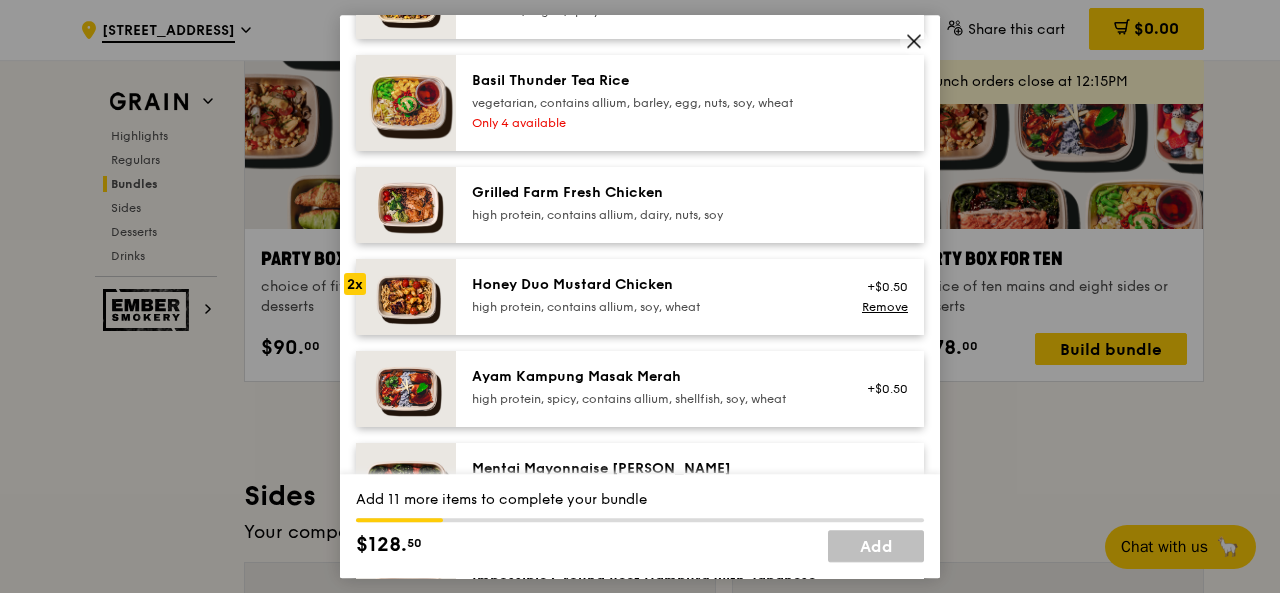click on "high protein, contains allium, soy, wheat" at bounding box center (651, 307) 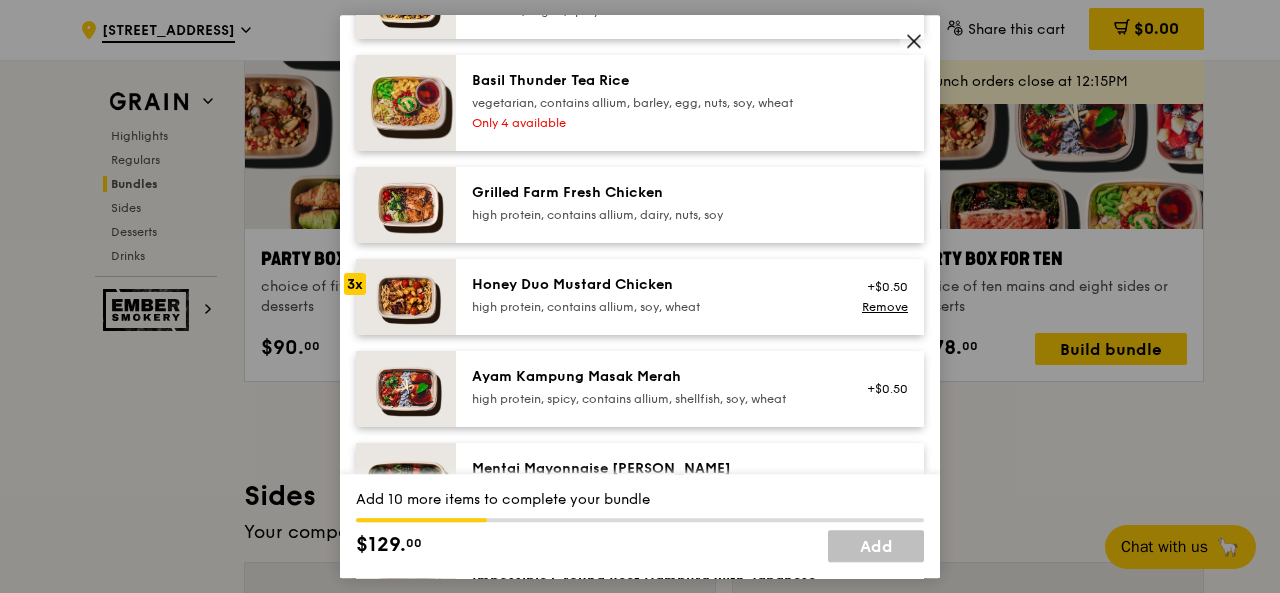 click on "high protein, contains allium, soy, wheat" at bounding box center (651, 307) 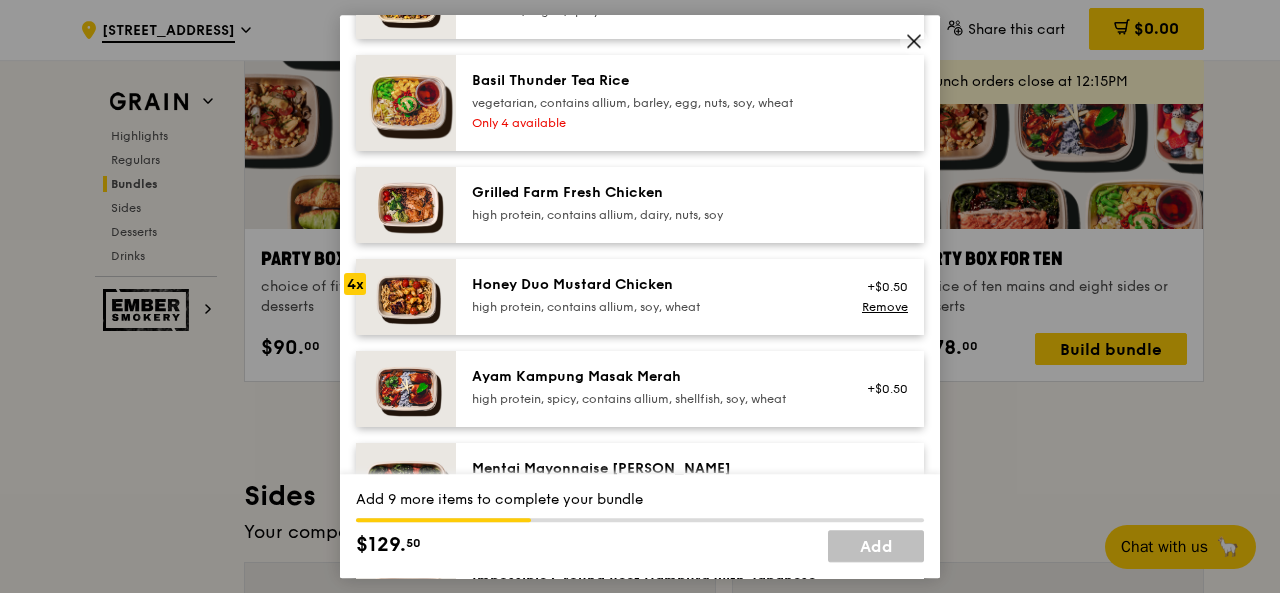 click on "high protein, contains allium, soy, wheat" at bounding box center [651, 307] 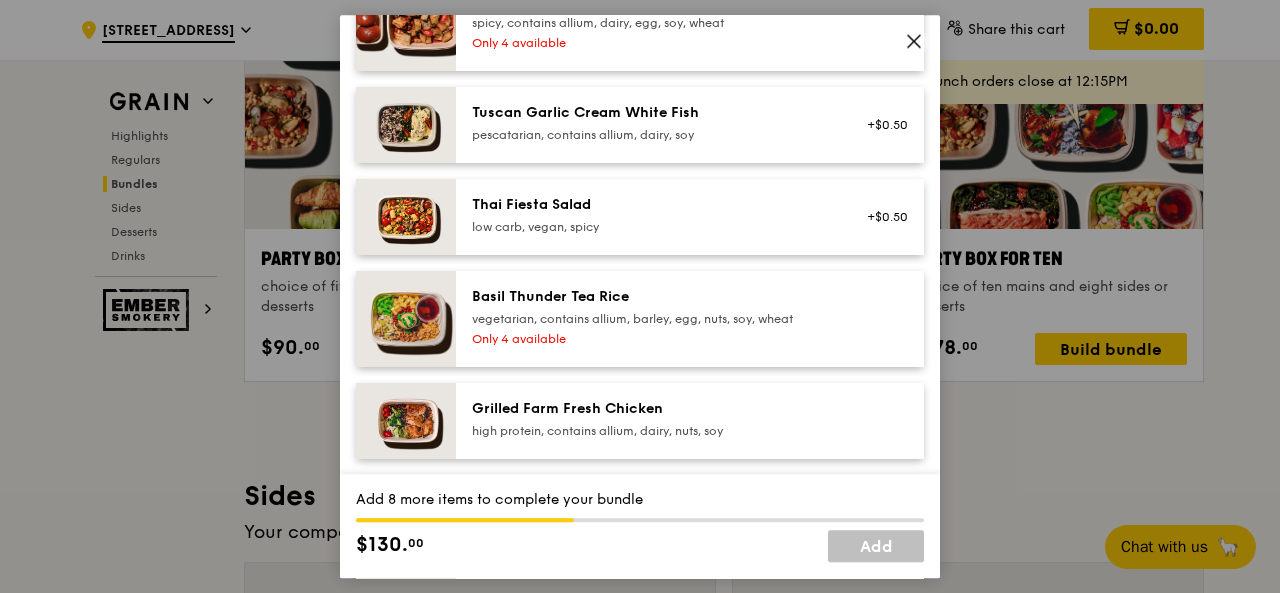 scroll, scrollTop: 0, scrollLeft: 0, axis: both 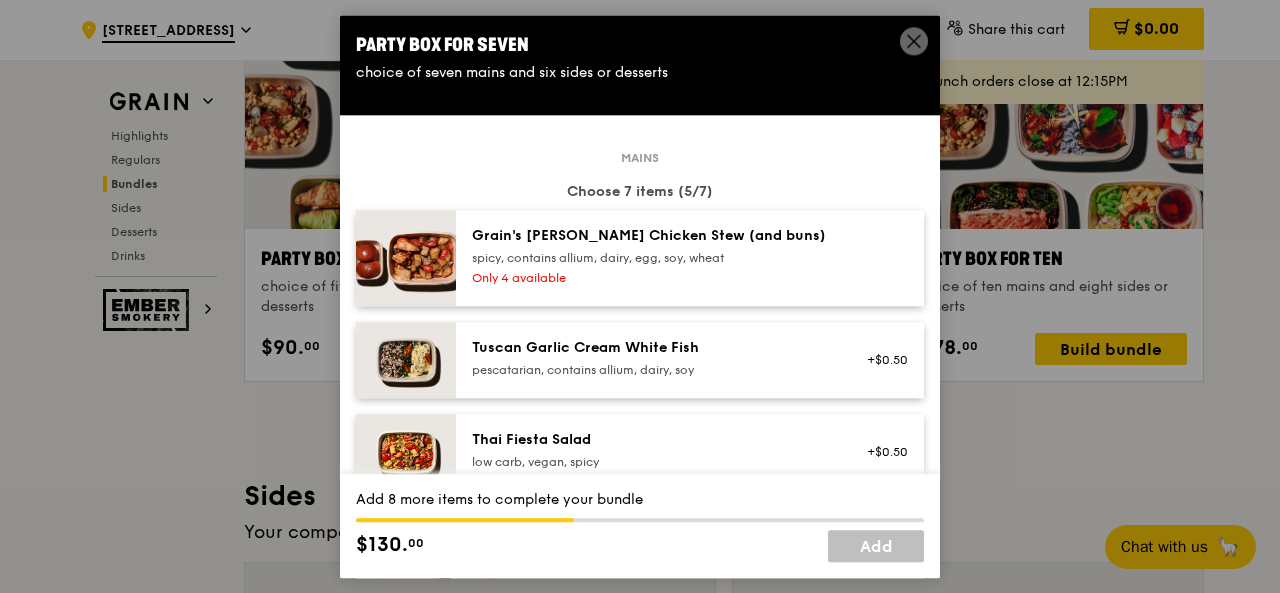 click on "Tuscan Garlic Cream White Fish" at bounding box center [651, 348] 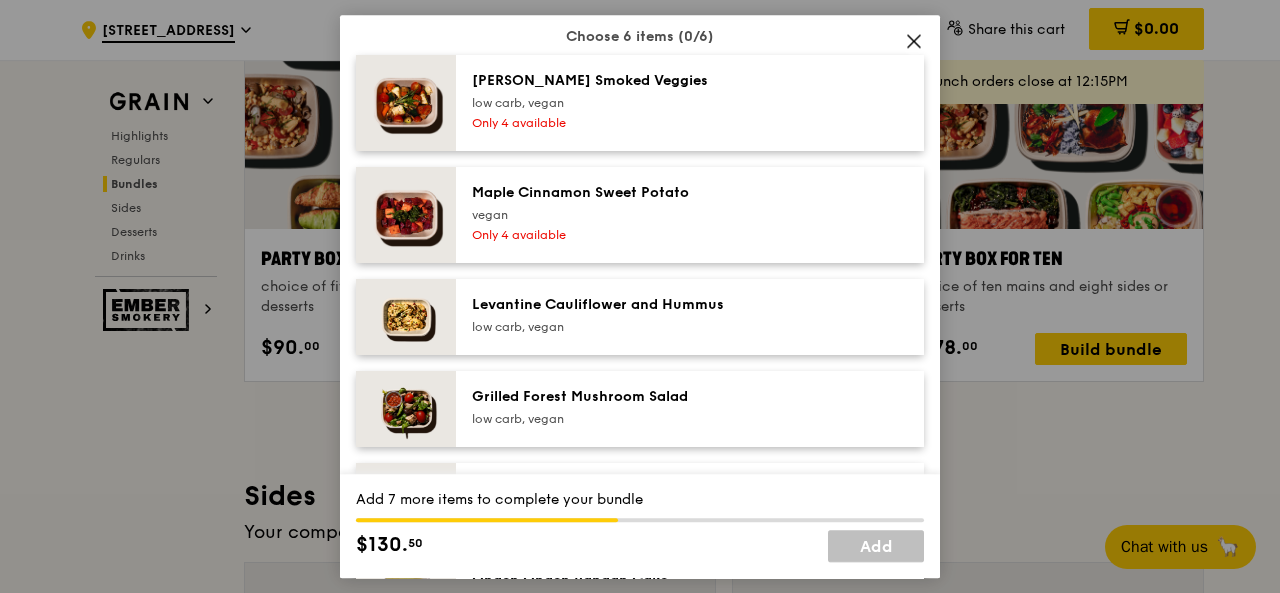 scroll, scrollTop: 1145, scrollLeft: 0, axis: vertical 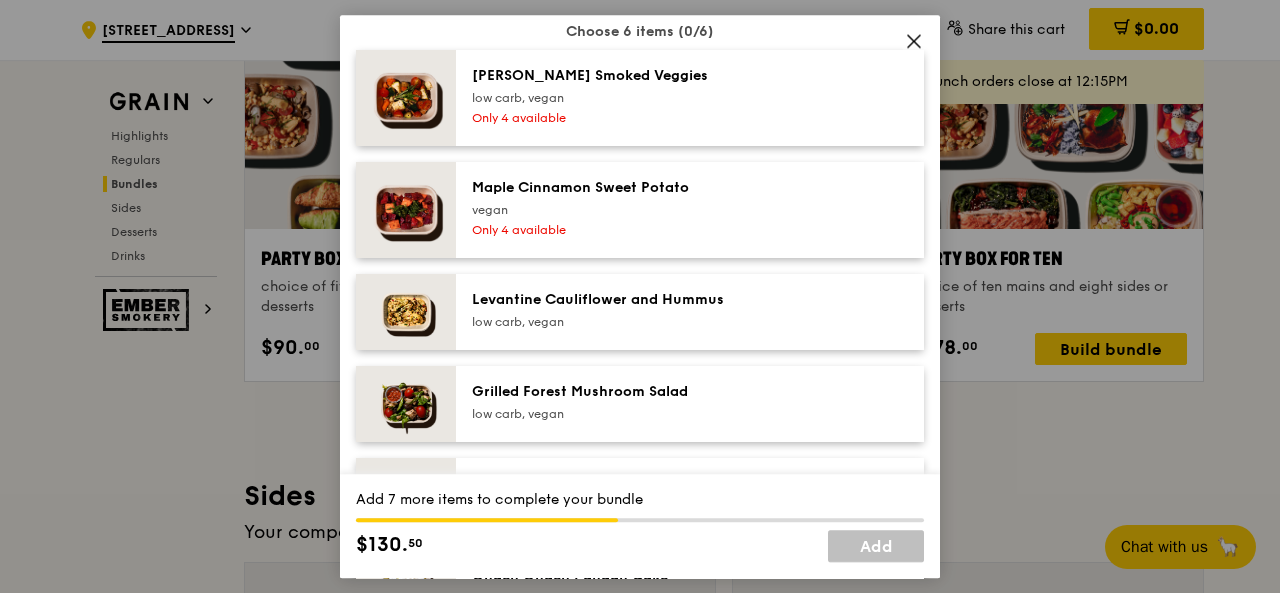 click on "low carb, vegan" at bounding box center (651, 322) 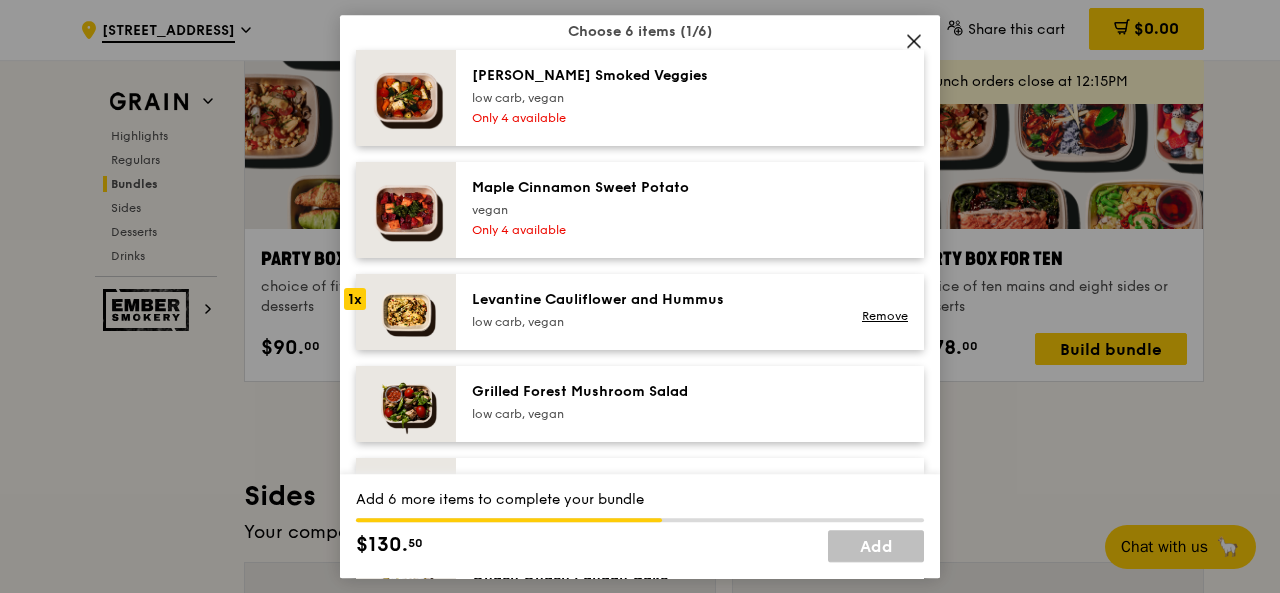 click on "low carb, vegan" at bounding box center [651, 414] 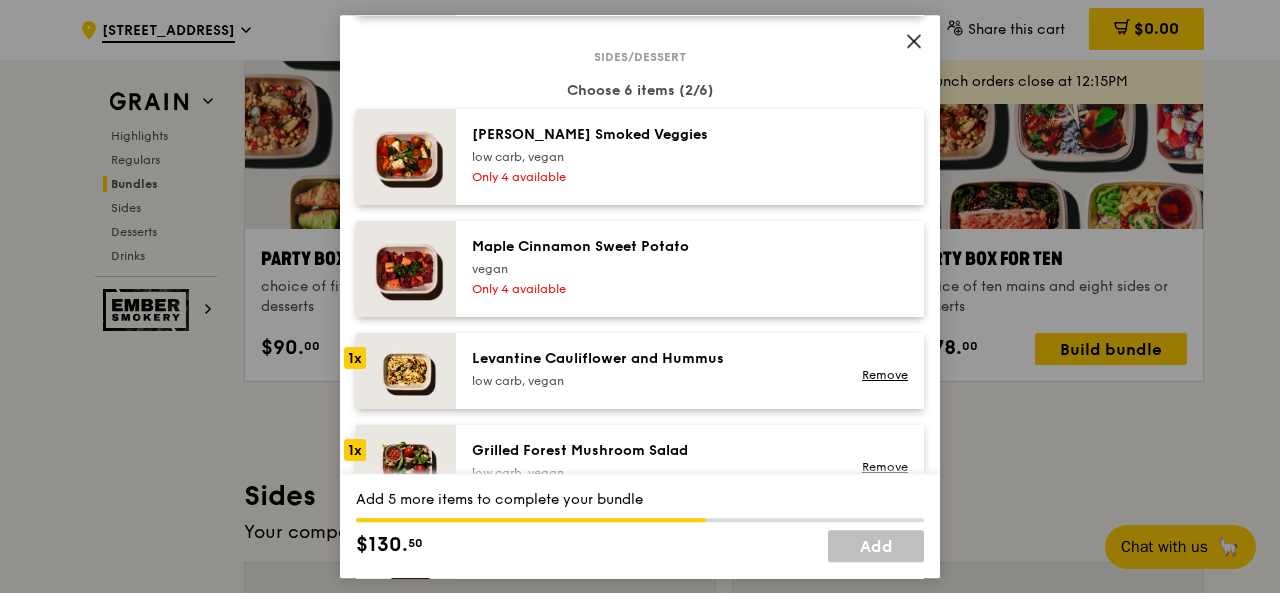 scroll, scrollTop: 1084, scrollLeft: 0, axis: vertical 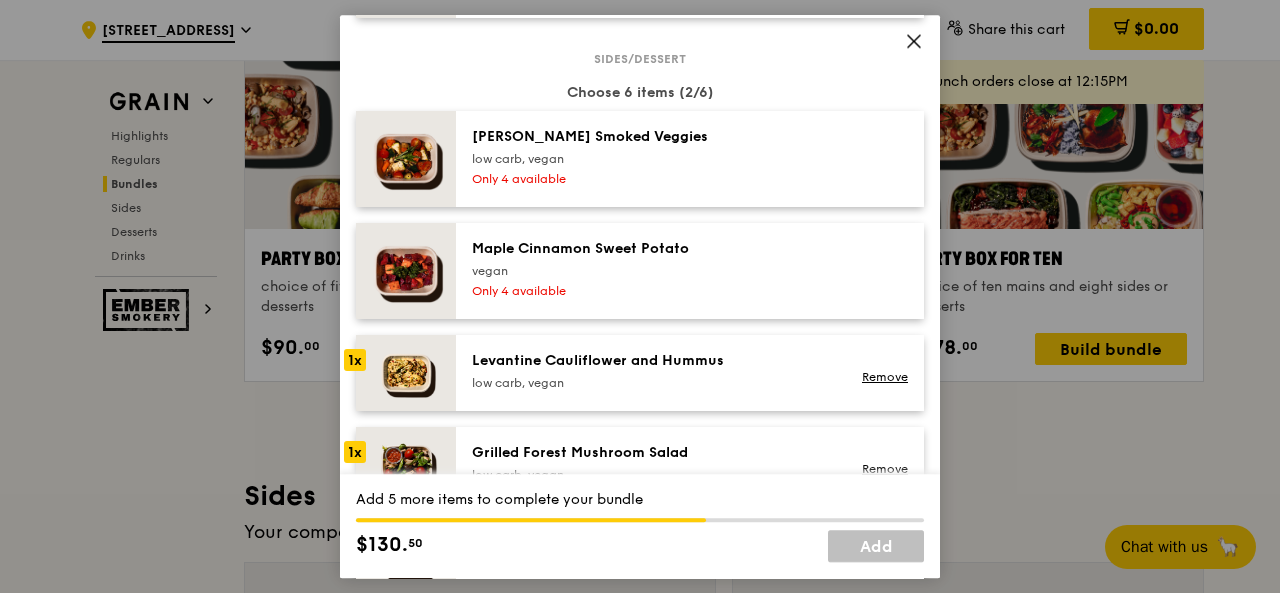 click on "Only 4 available" at bounding box center [651, 179] 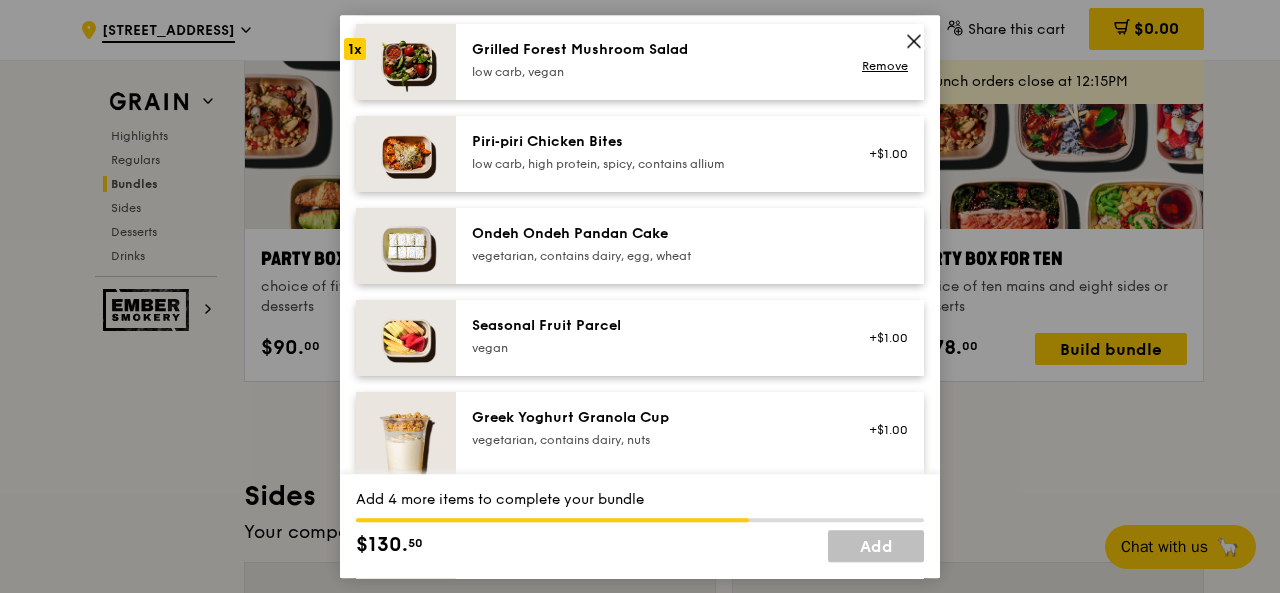 scroll, scrollTop: 1490, scrollLeft: 0, axis: vertical 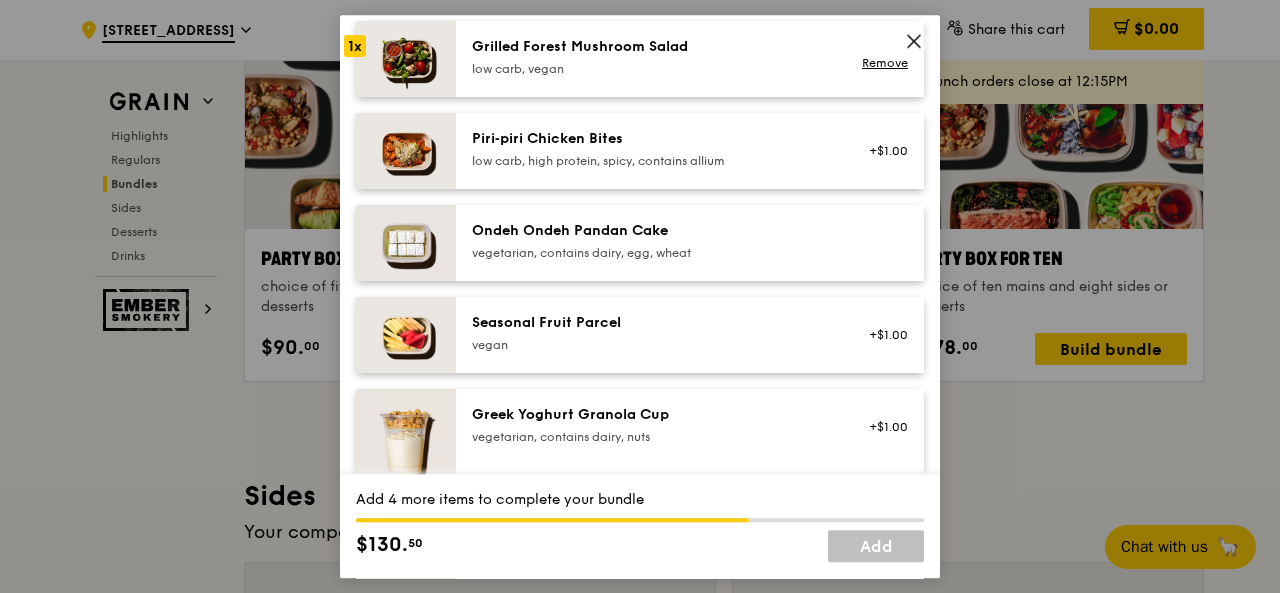 click on "low carb, high protein, spicy, contains allium" at bounding box center (651, 161) 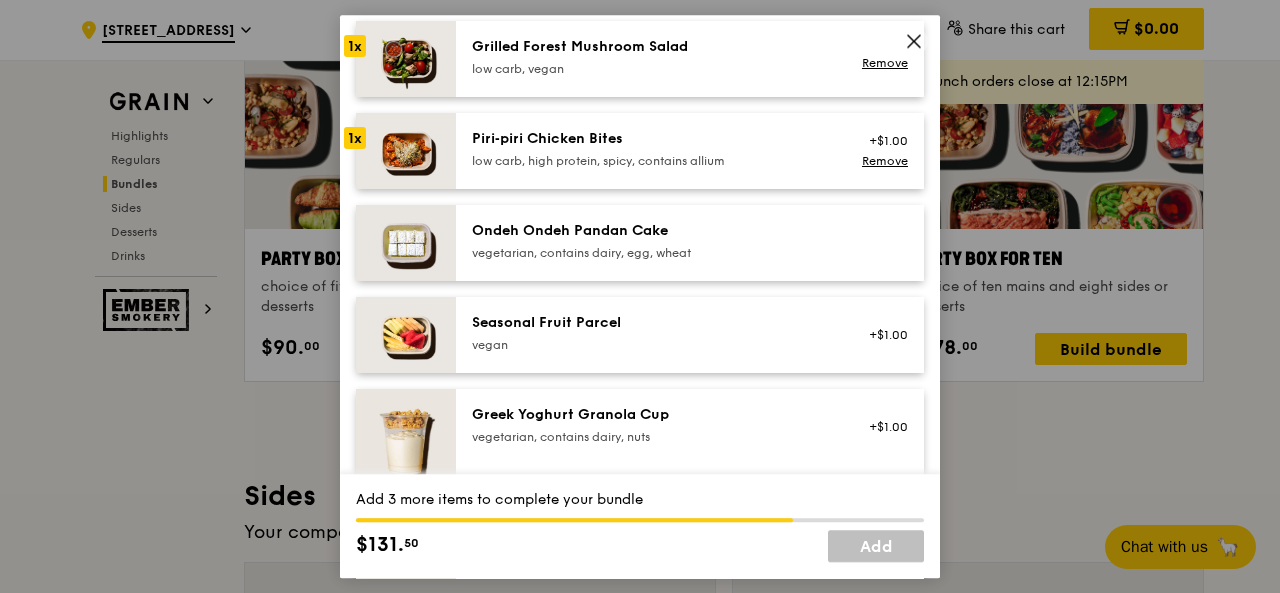 click on "low carb, high protein, spicy, contains allium" at bounding box center [651, 161] 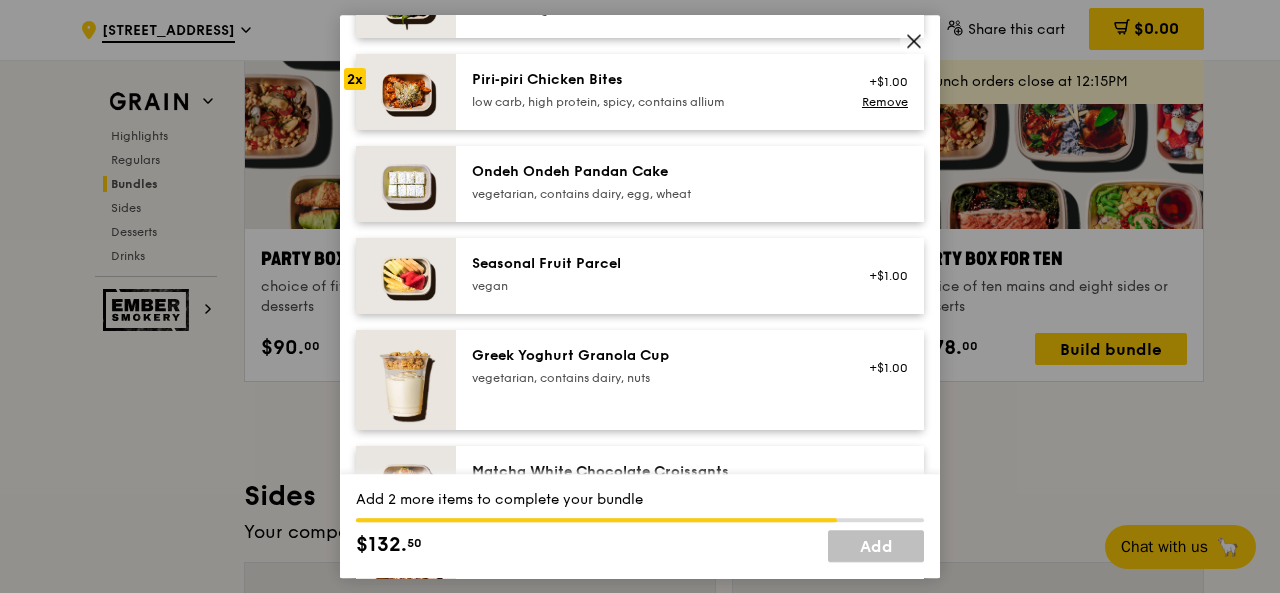 scroll, scrollTop: 1550, scrollLeft: 0, axis: vertical 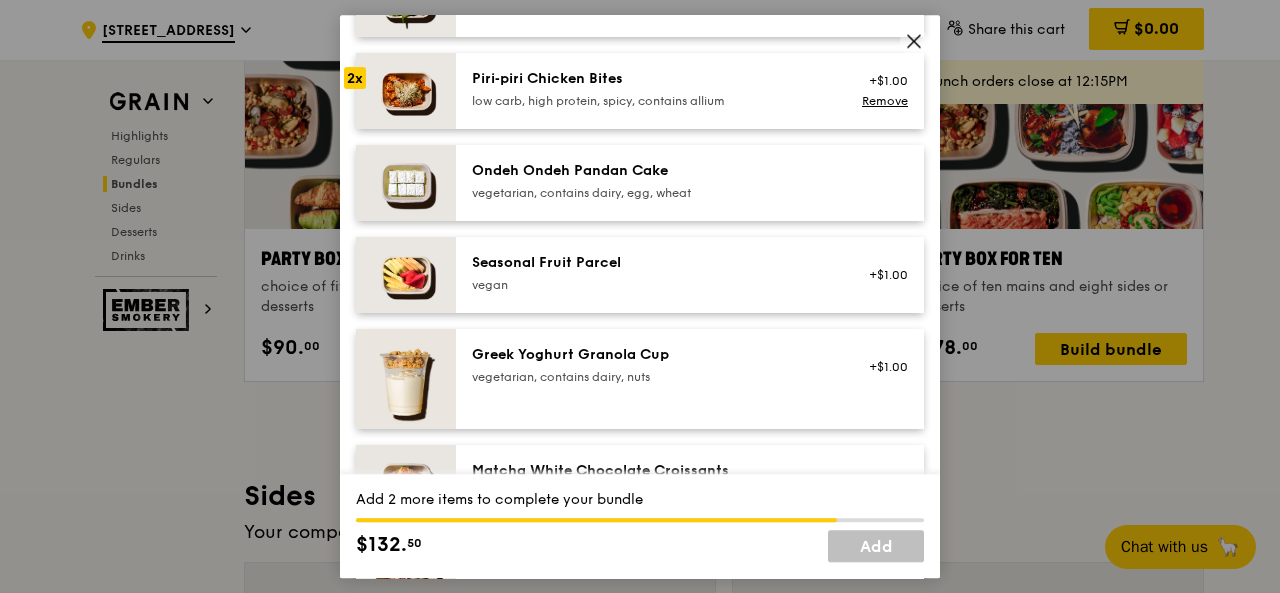 click on "Ondeh Ondeh Pandan Cake" at bounding box center (651, 171) 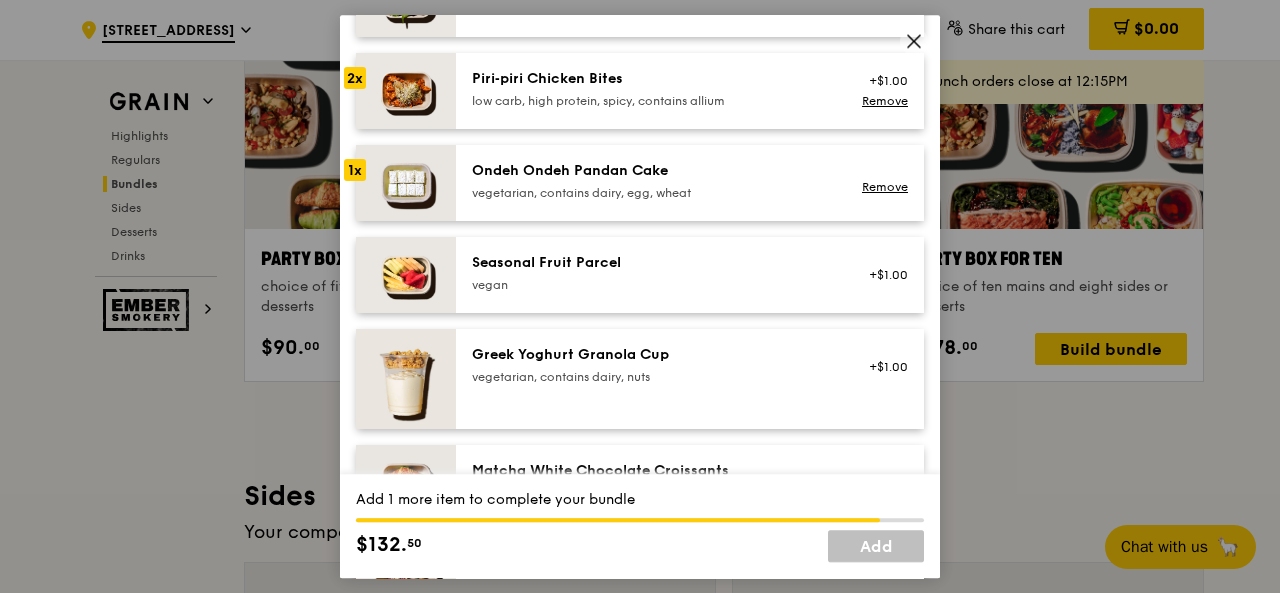click on "Seasonal Fruit Parcel
vegan" at bounding box center [651, 273] 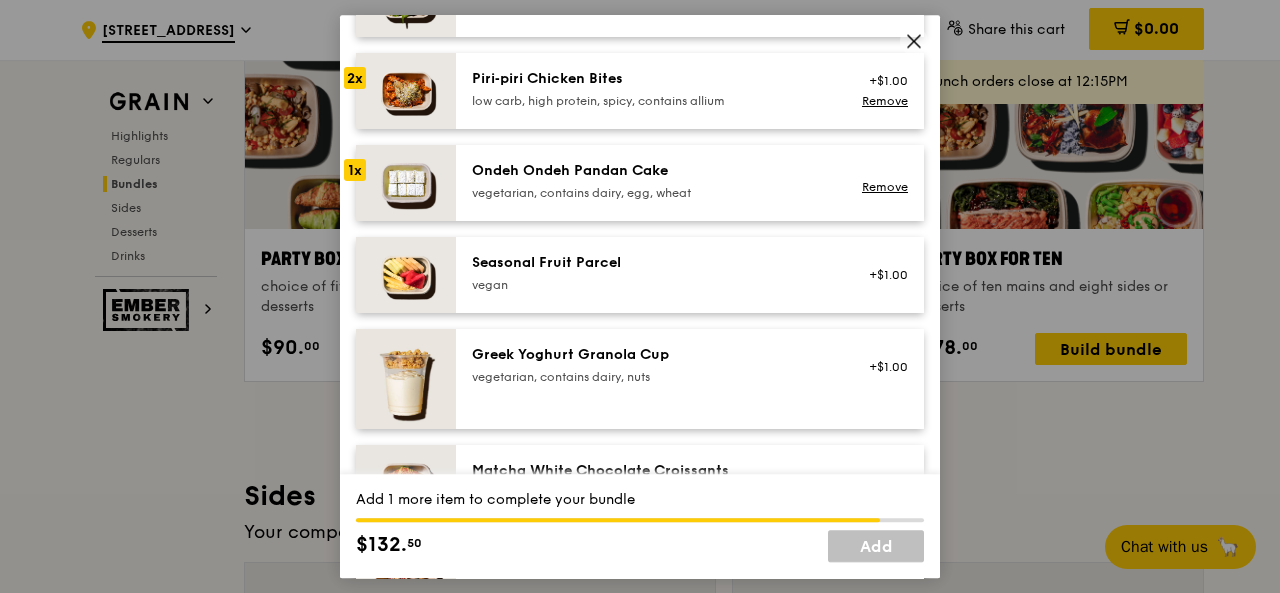 click on "vegan" at bounding box center [651, 285] 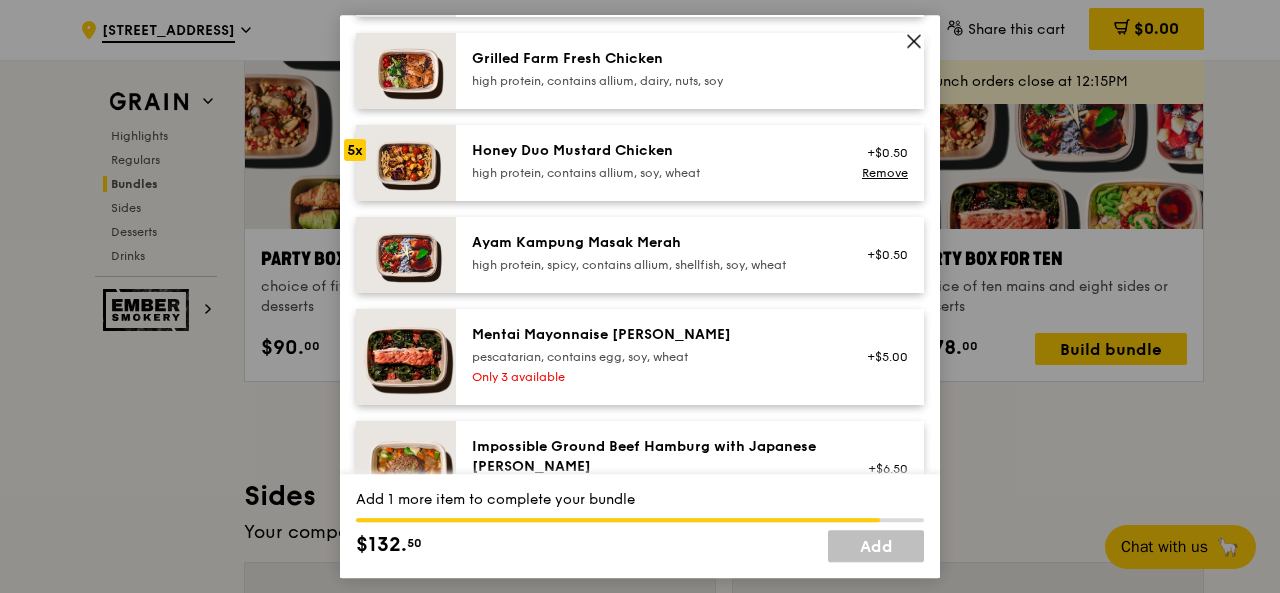 scroll, scrollTop: 591, scrollLeft: 0, axis: vertical 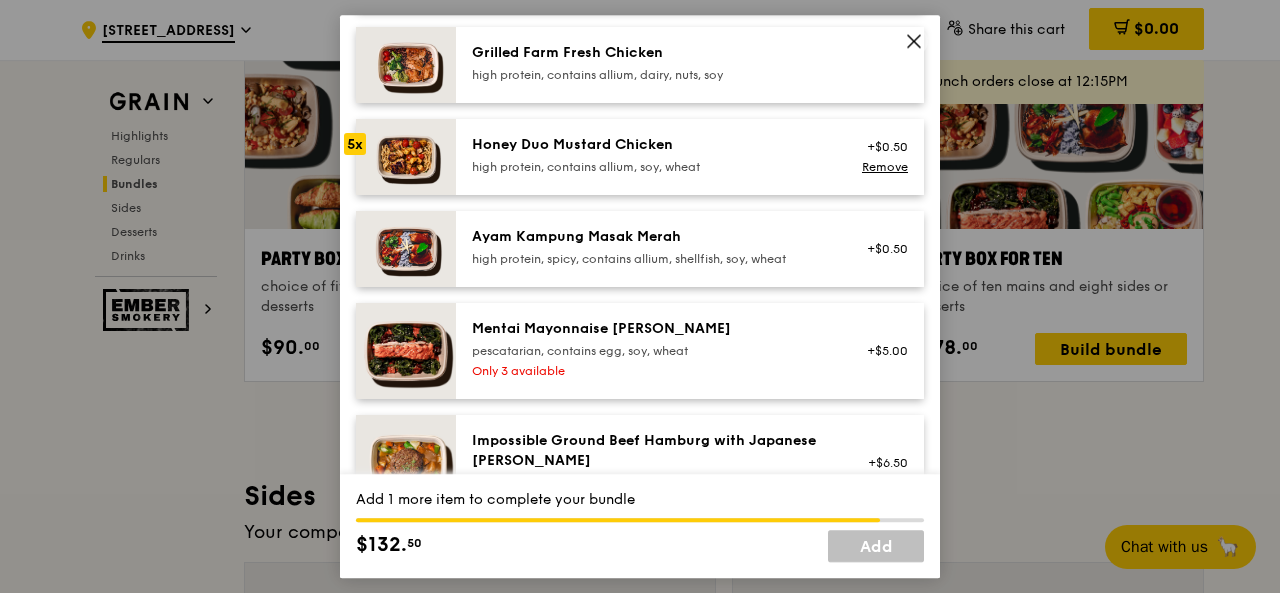 click on "pescatarian, contains egg, soy, wheat" at bounding box center [651, 351] 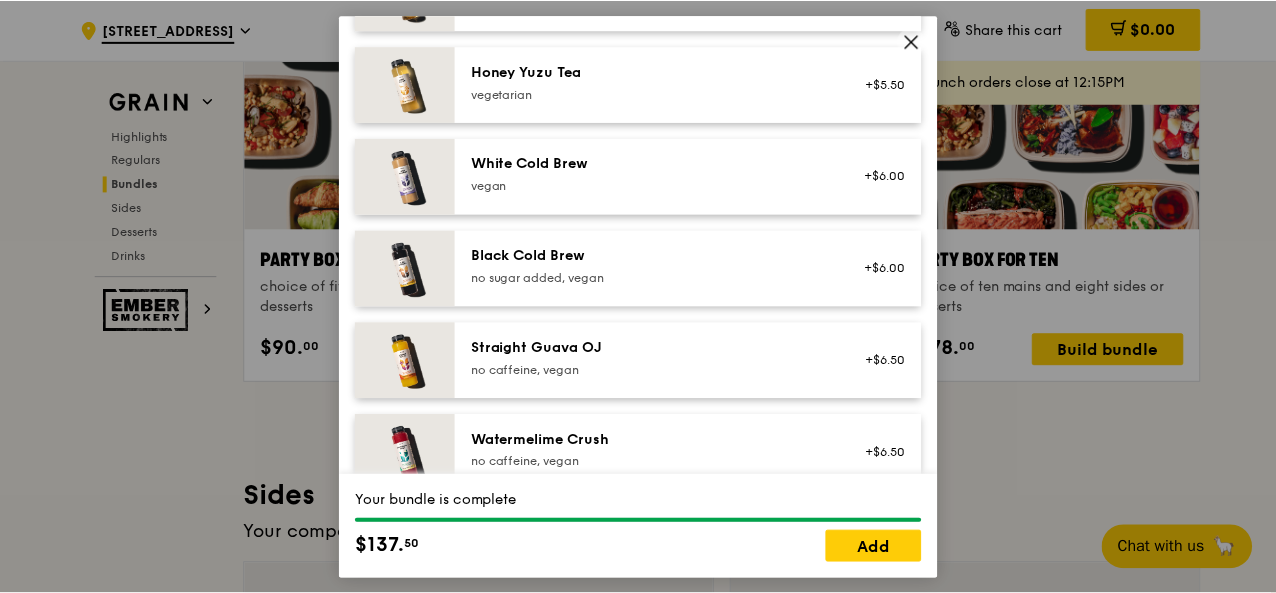 scroll, scrollTop: 2628, scrollLeft: 0, axis: vertical 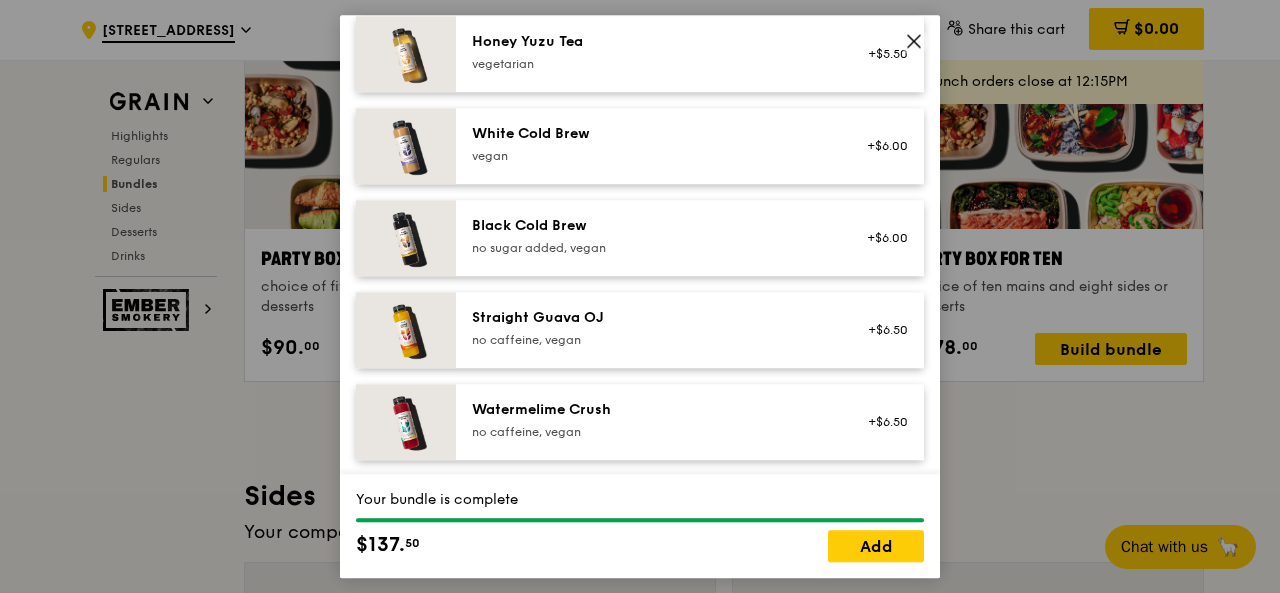 click on "Your bundle is complete
$137.
50
Add" at bounding box center (640, 526) 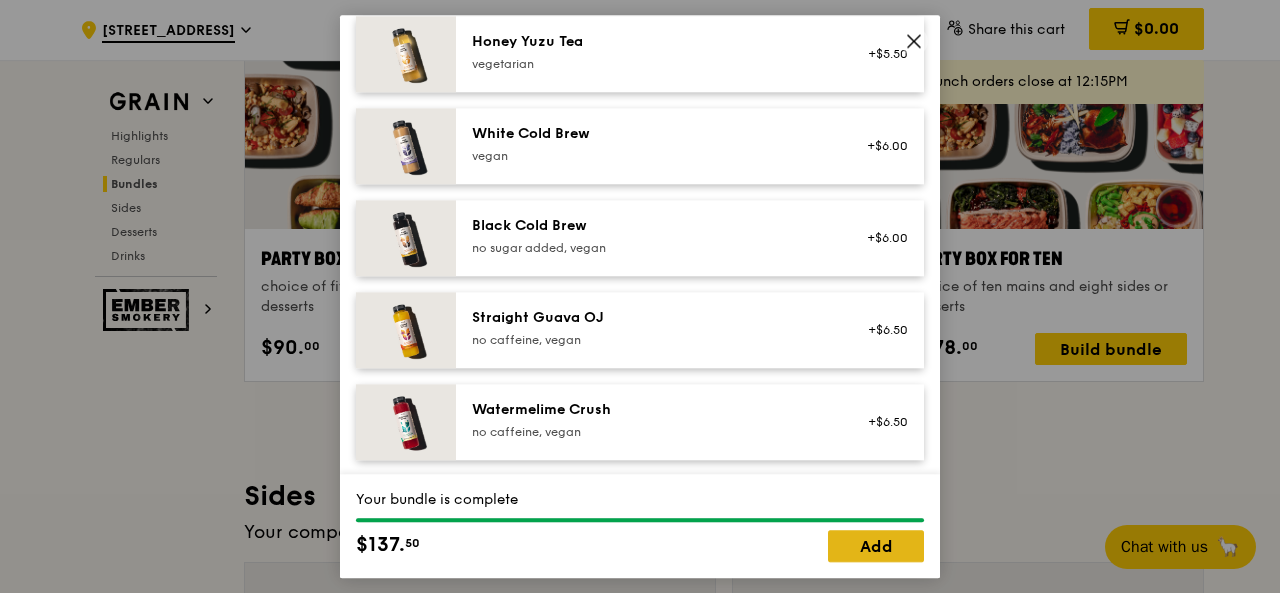 click on "Add" at bounding box center [876, 546] 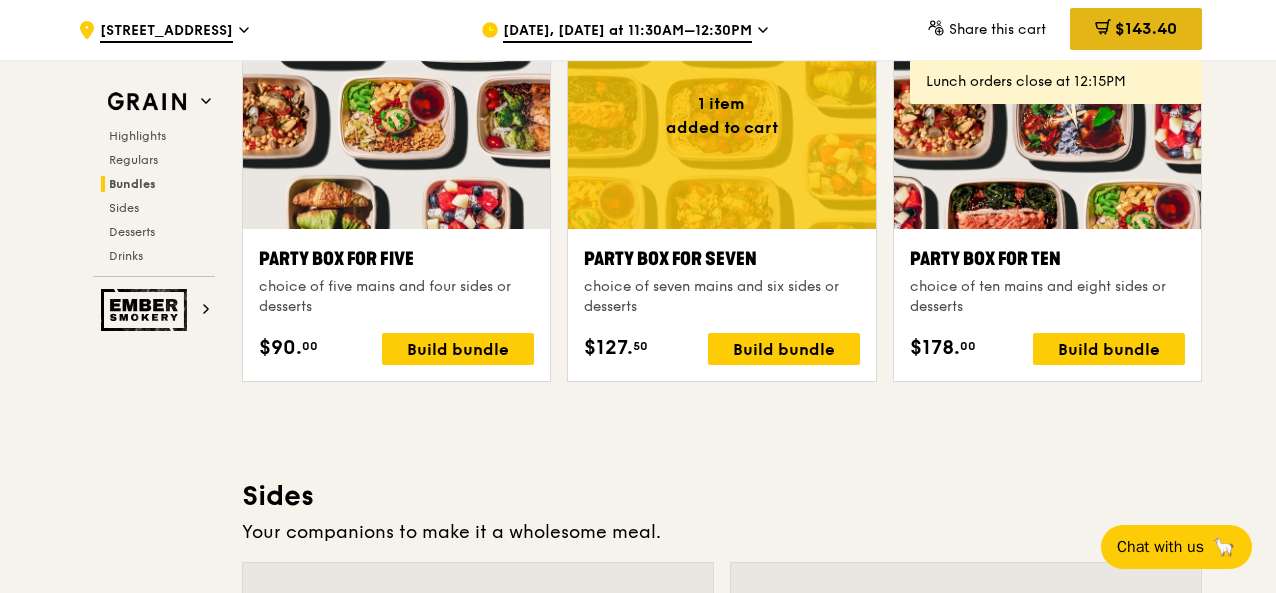 click on "$143.40" at bounding box center [1146, 28] 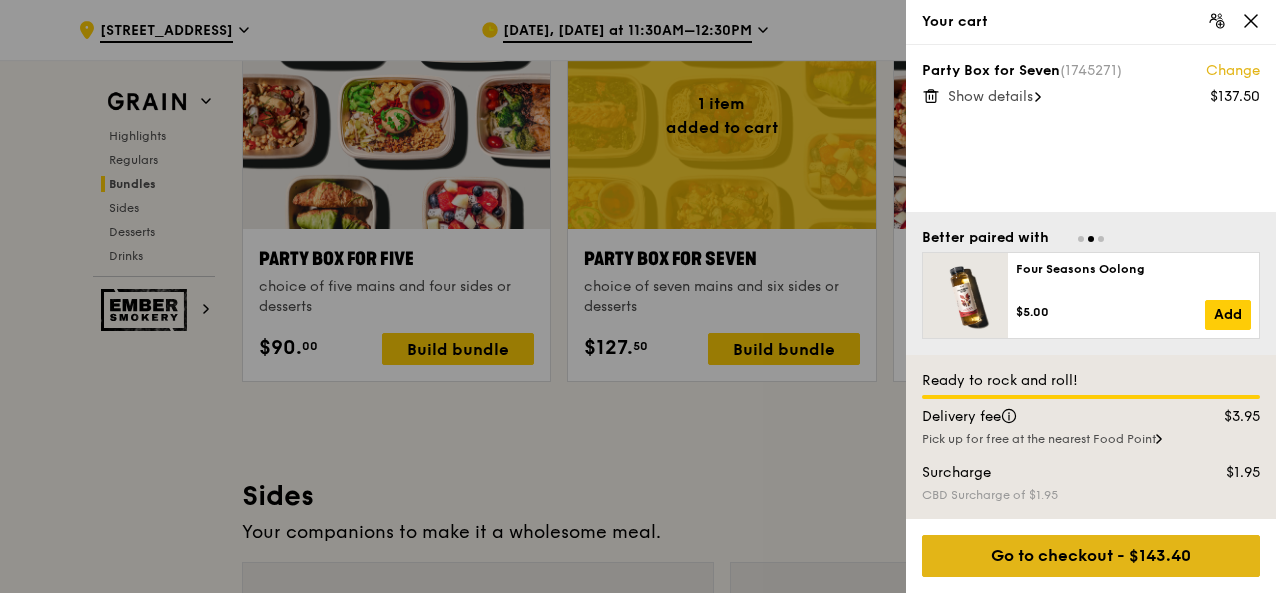 click on "Go to checkout - $143.40" at bounding box center [1091, 556] 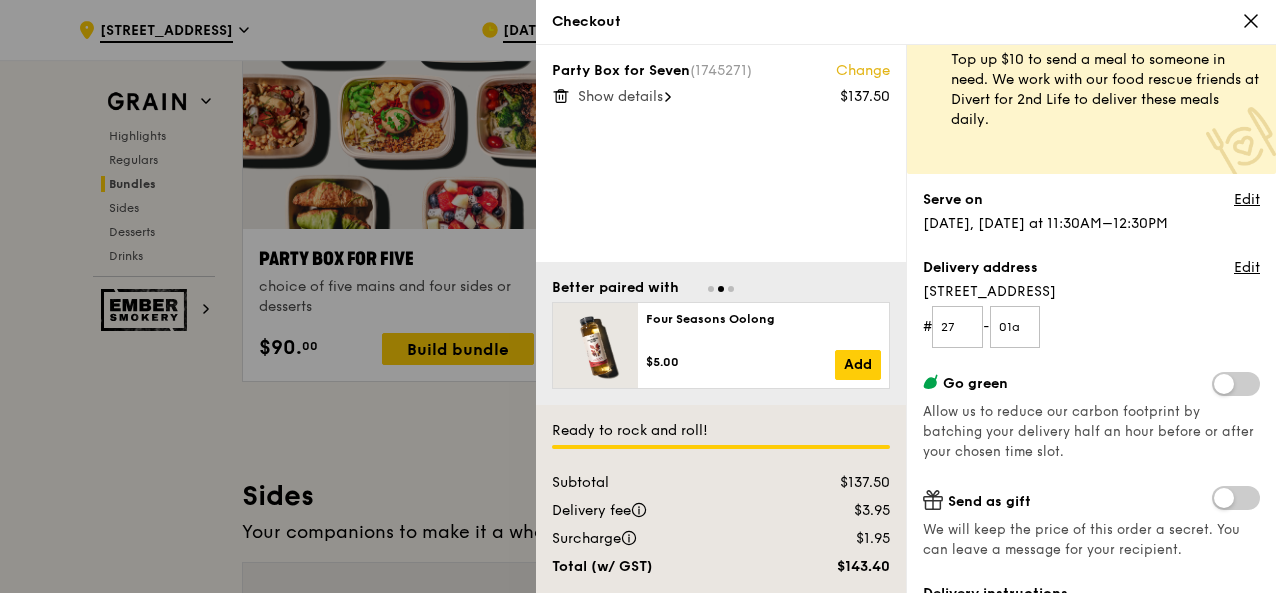 scroll, scrollTop: 44, scrollLeft: 0, axis: vertical 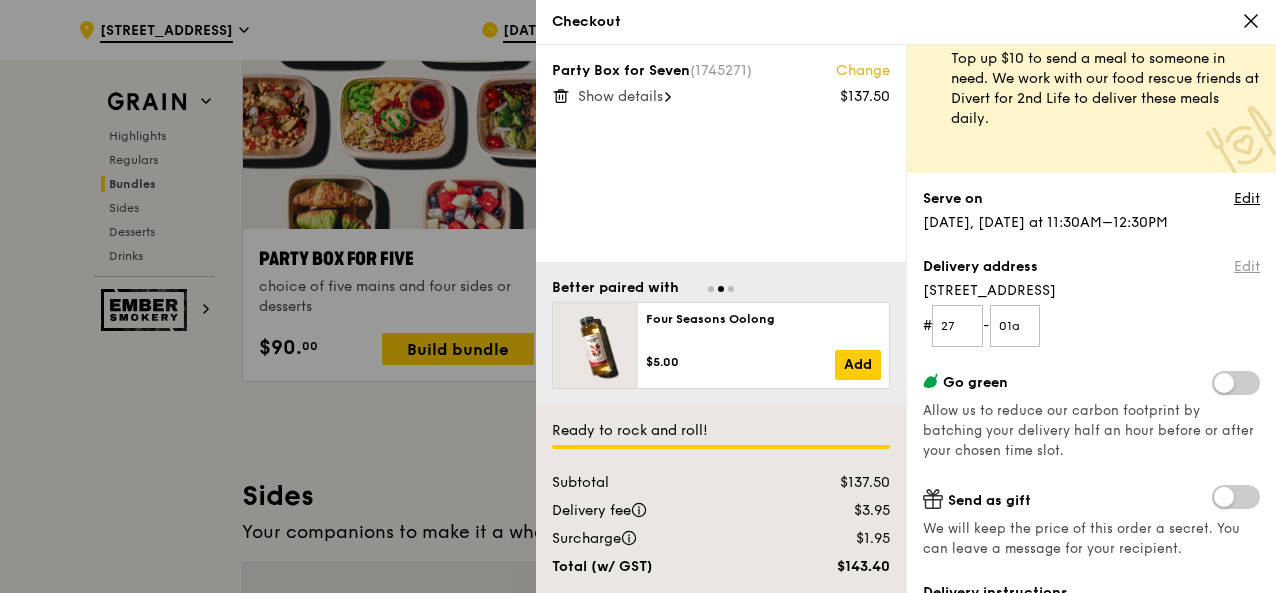 click on "Edit" at bounding box center [1247, 267] 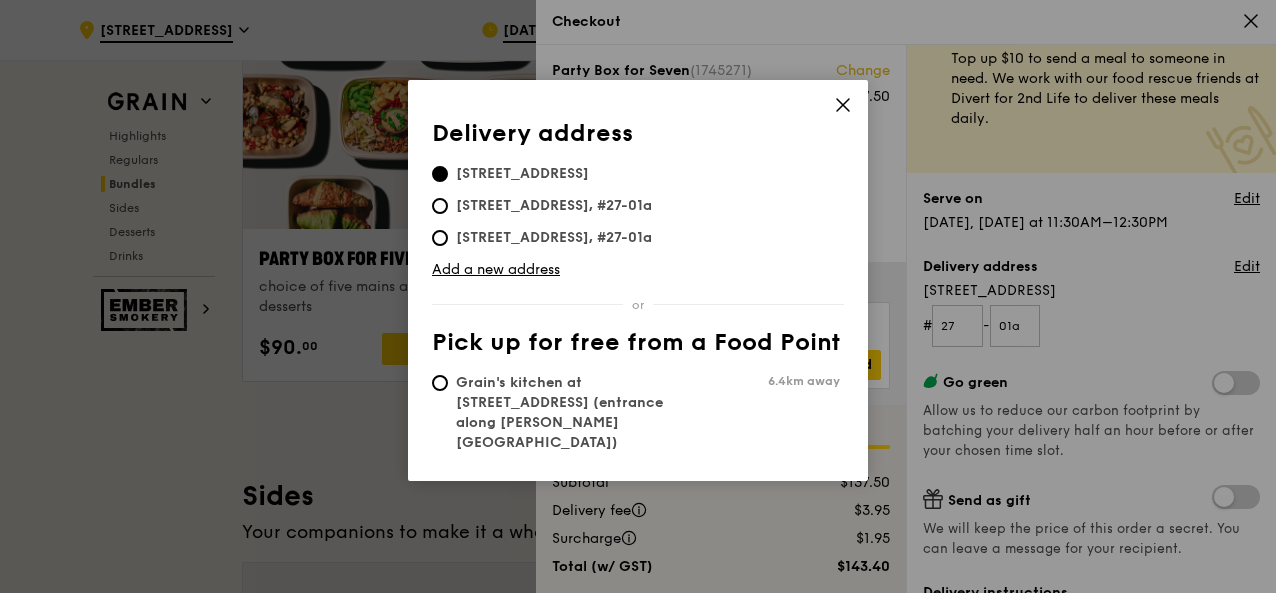 click on "16 Raffles Quay, 048581, #27-01a" at bounding box center [554, 206] 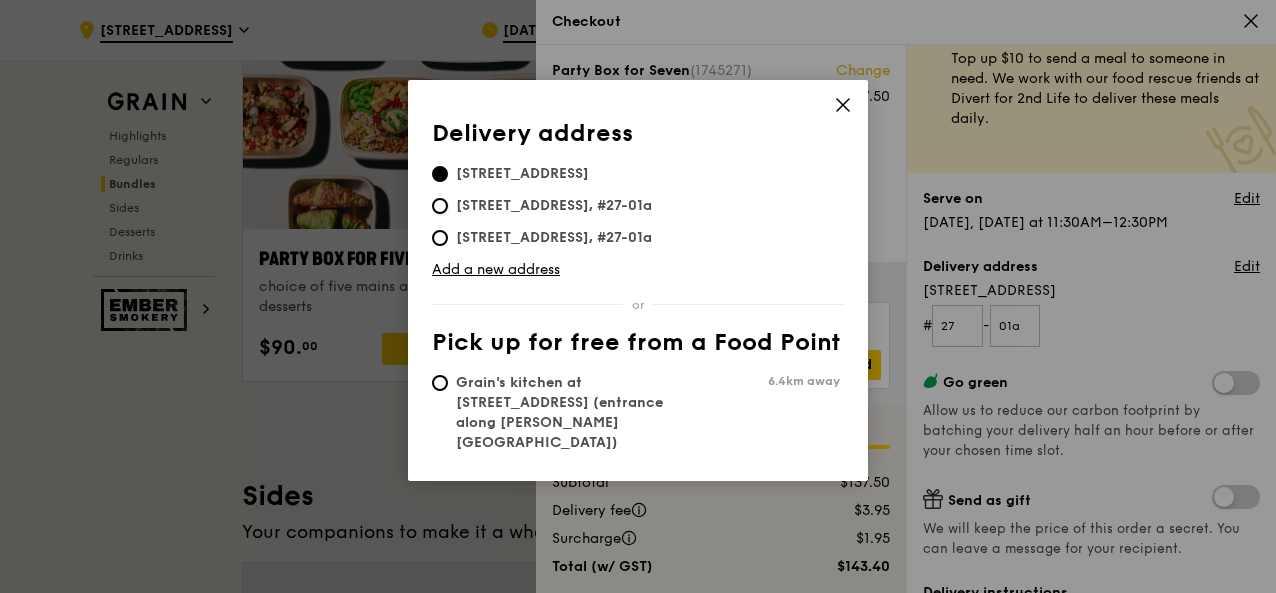 click on "16 Raffles Quay, 048581, #27-01a" at bounding box center (440, 206) 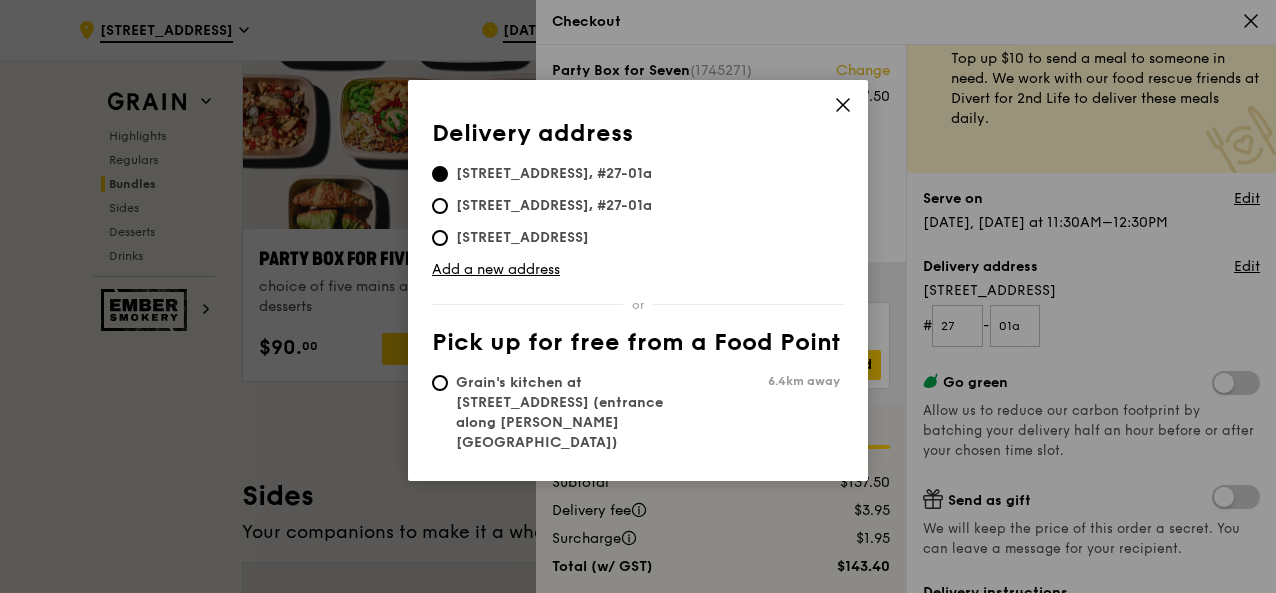 click on "Delivery address
Pick up for free from a Food Point
Delivery address
16 Raffles Quay, 048581, #27-01a
16 Raffles Quay, 048581, #27-01a
16 Raffles Quay, 048581
Add a new address
Pick up for free from a Food Point
Grain's kitchen at 5 Burn Road #05-01 (entrance along Harrison Road)
6.4km away" at bounding box center (638, 296) 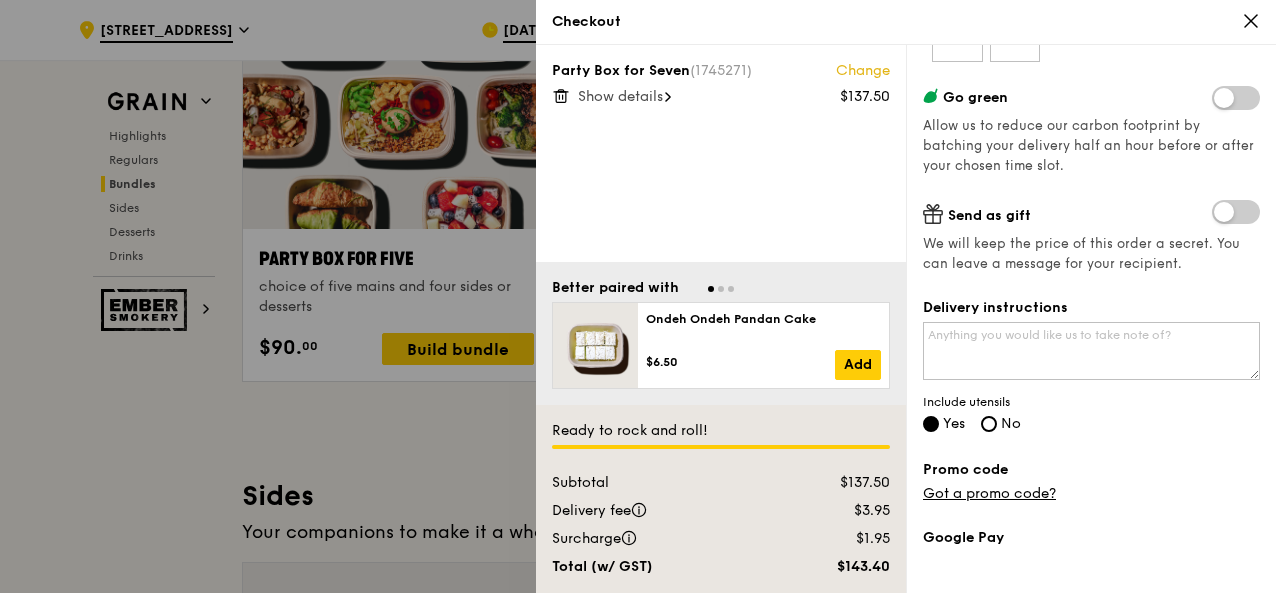 scroll, scrollTop: 614, scrollLeft: 0, axis: vertical 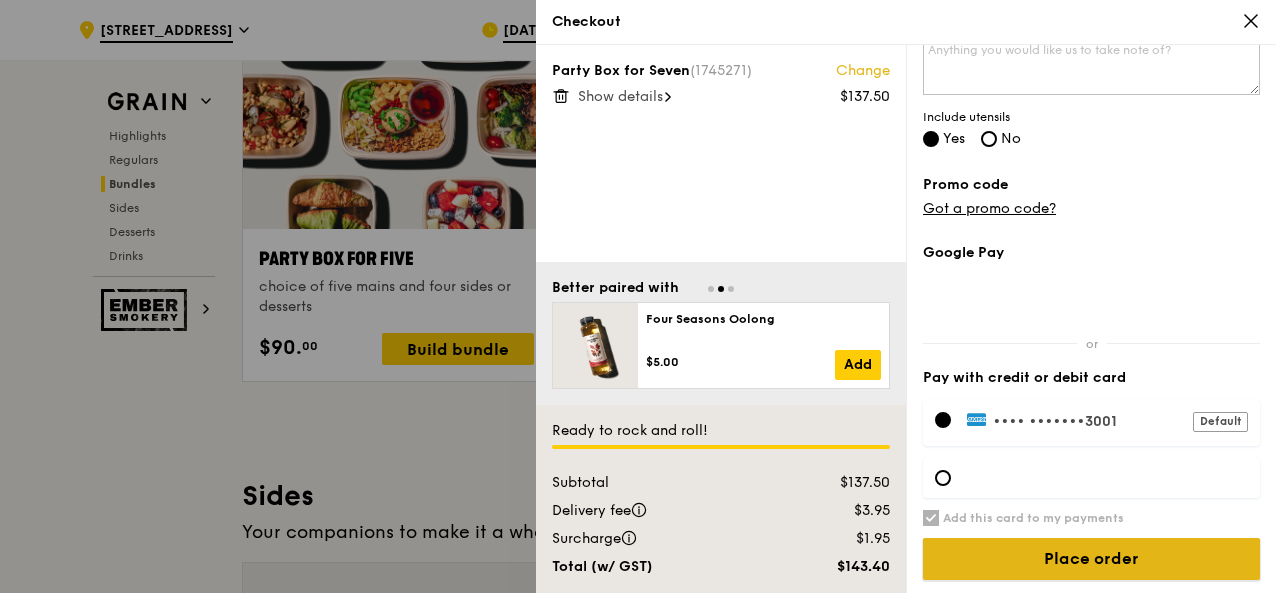 click on "Place order" at bounding box center [1091, 559] 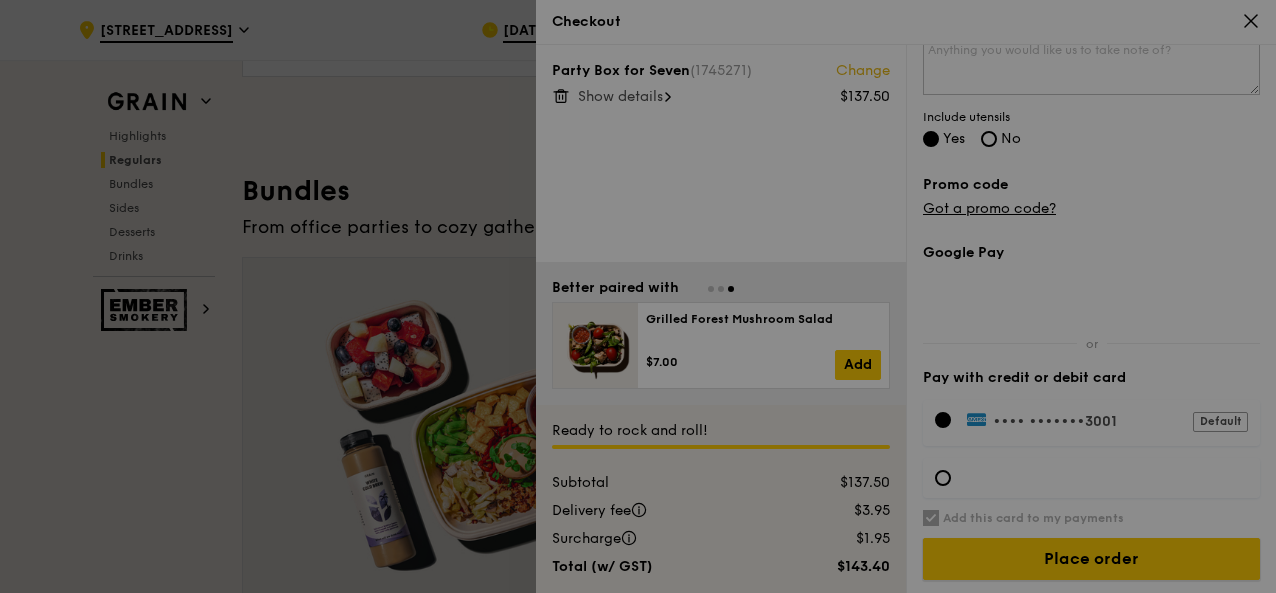 scroll, scrollTop: 2776, scrollLeft: 0, axis: vertical 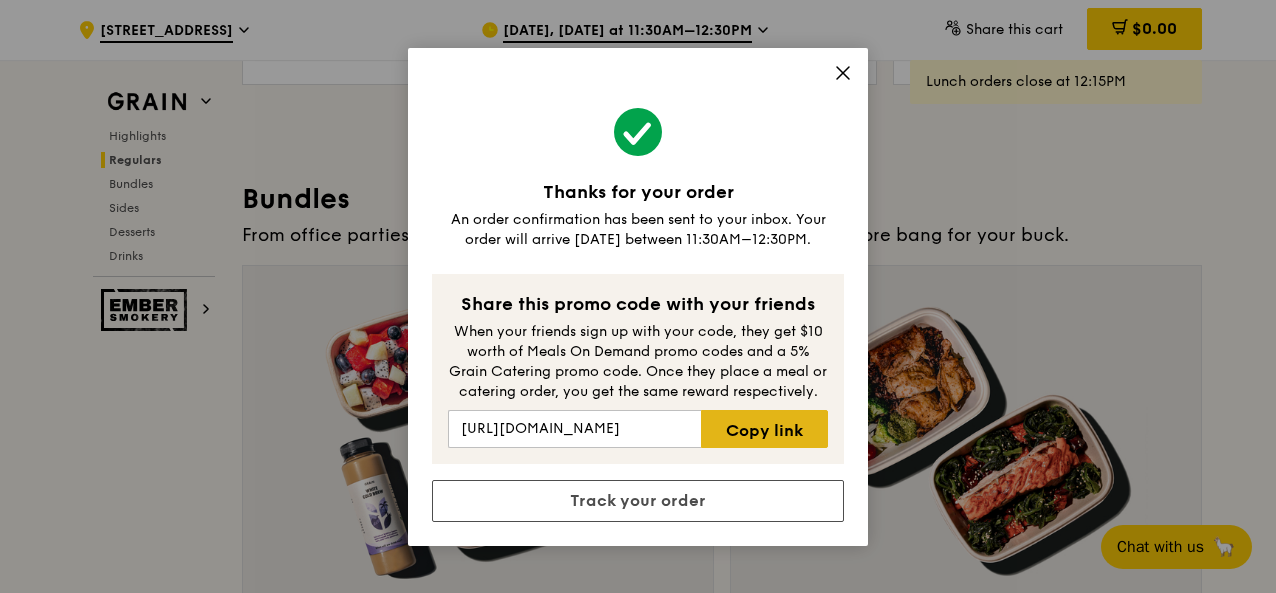 click on "Copy link" at bounding box center [764, 429] 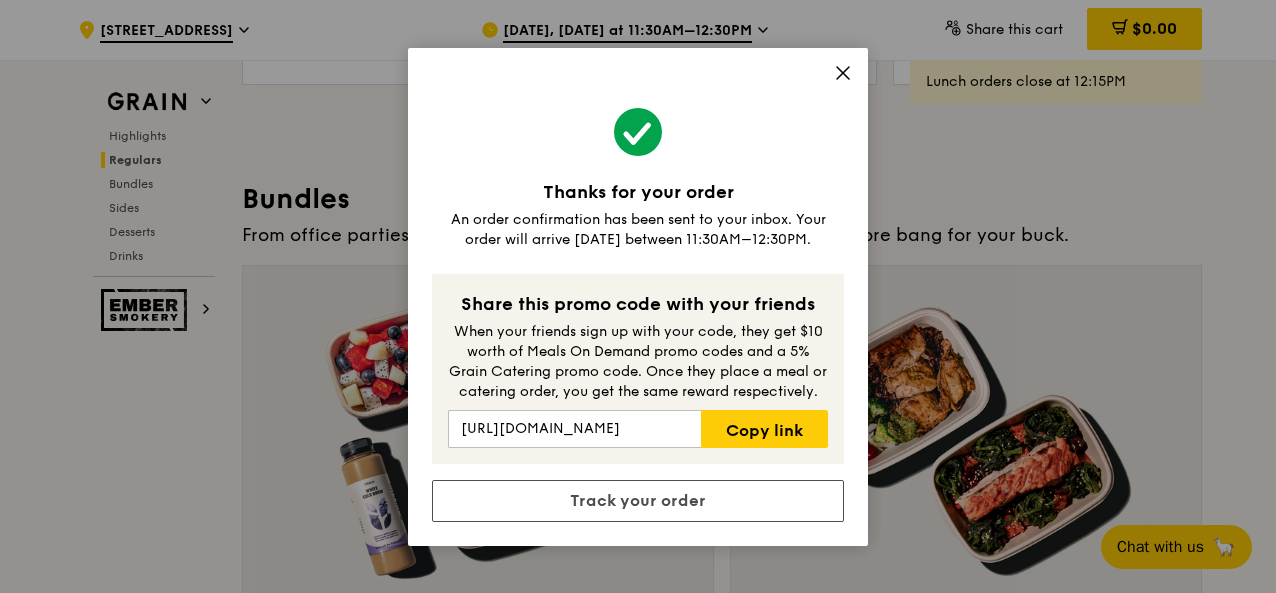 click 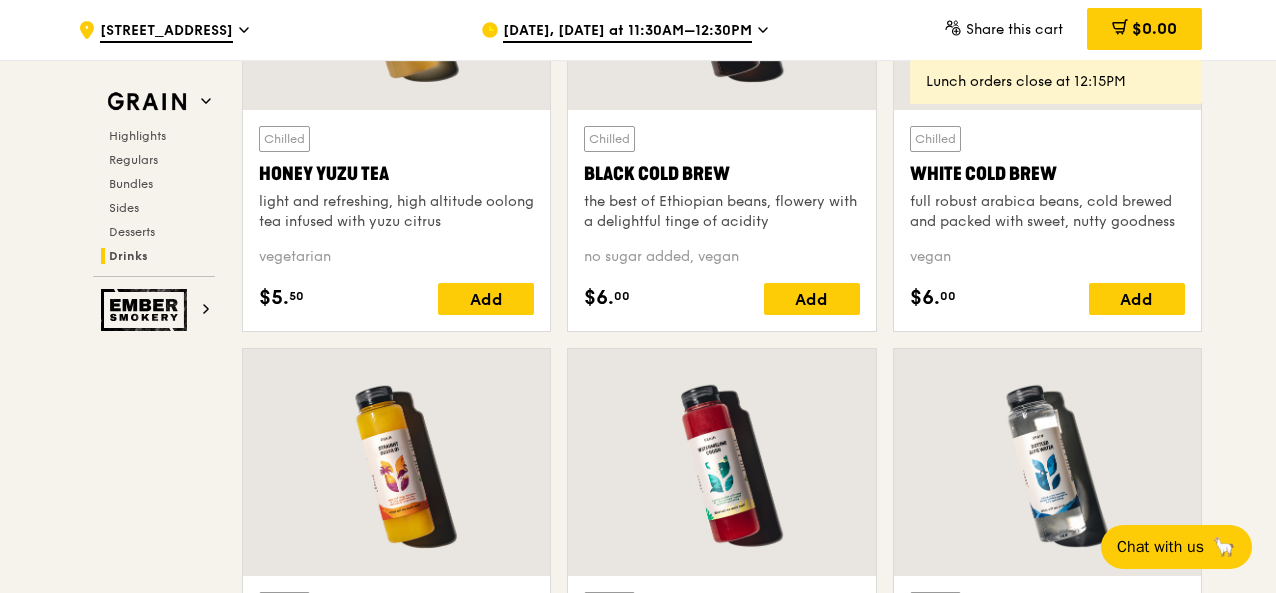 scroll, scrollTop: 7664, scrollLeft: 0, axis: vertical 